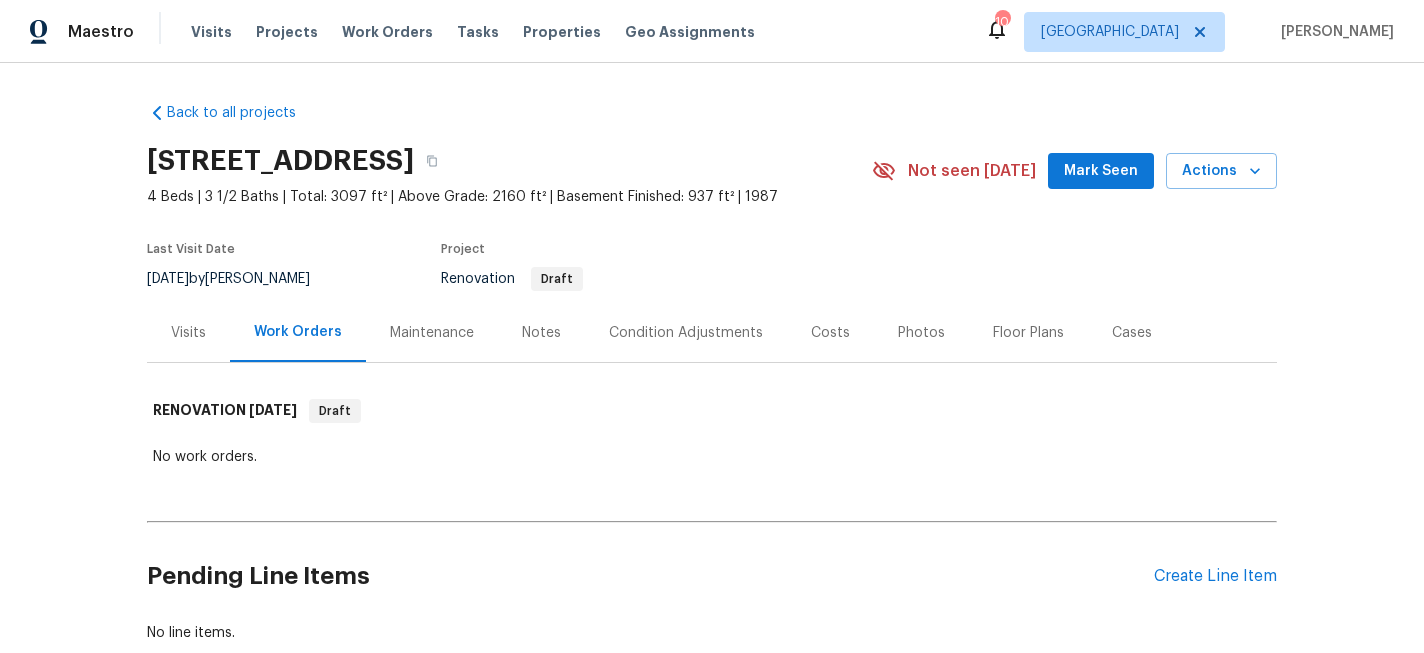 scroll, scrollTop: 0, scrollLeft: 0, axis: both 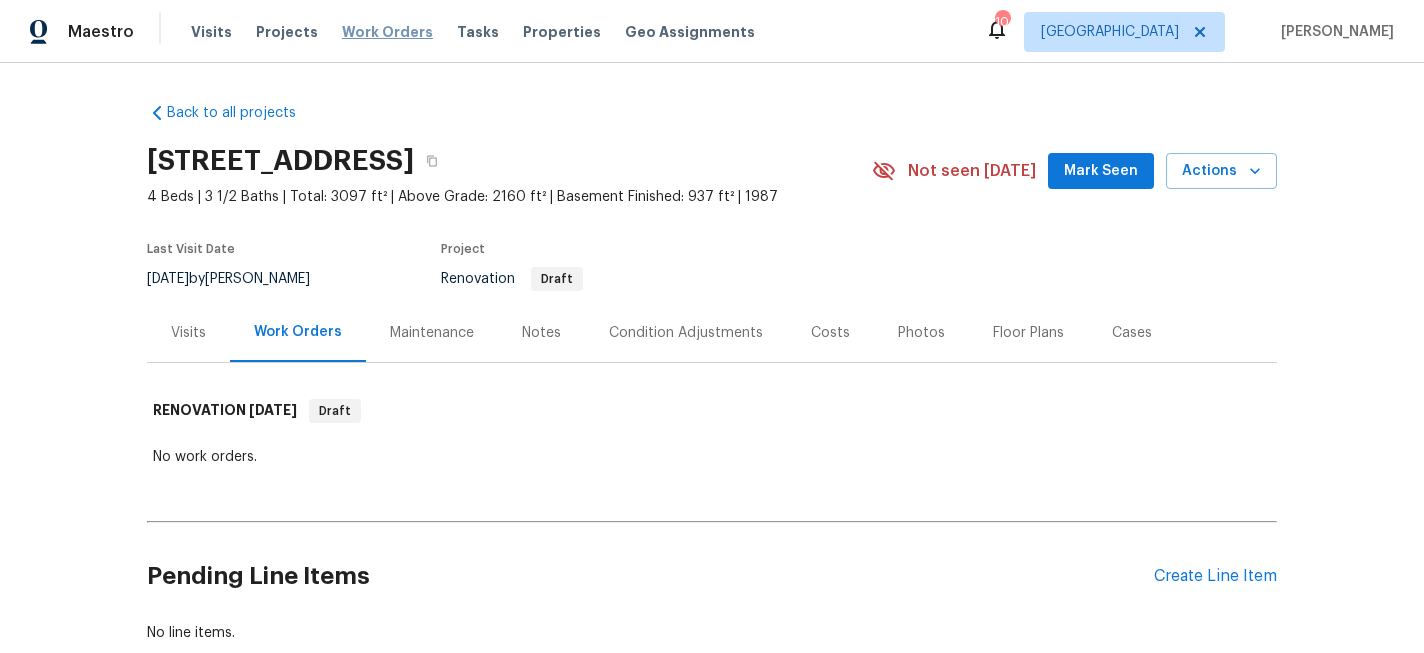 click on "Work Orders" at bounding box center [387, 32] 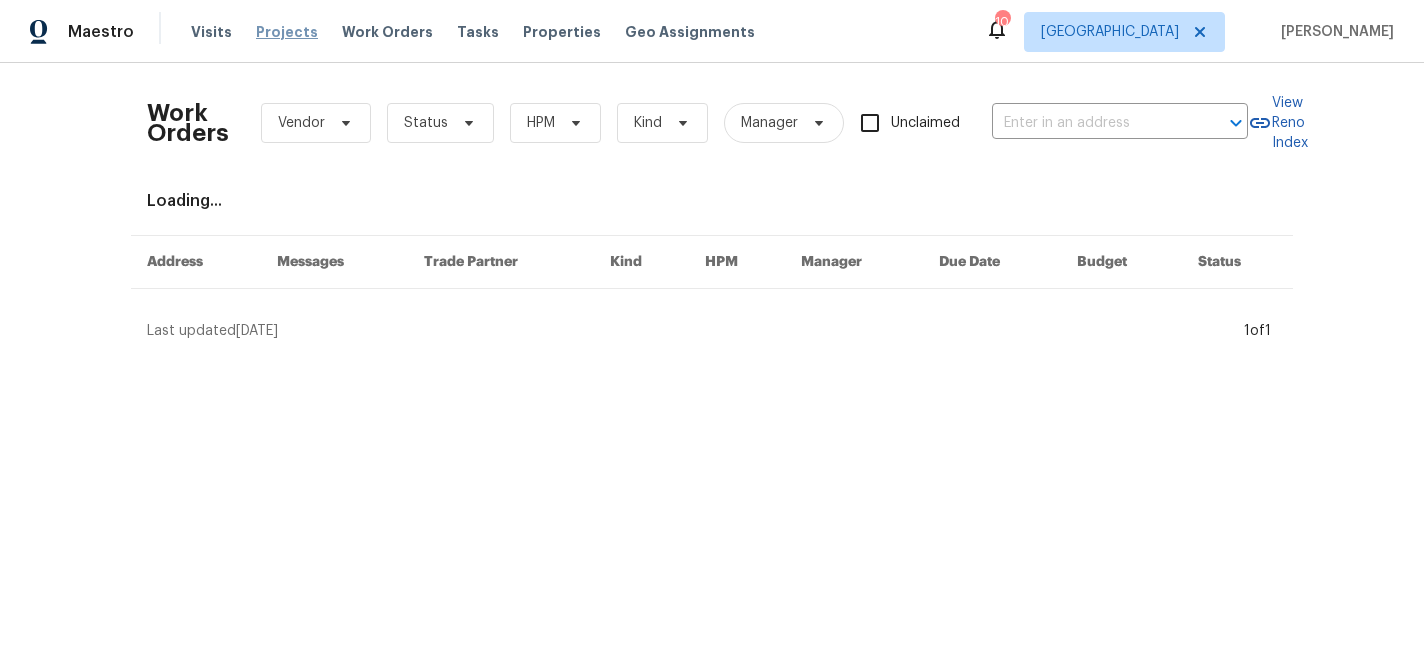 click on "Projects" at bounding box center (287, 32) 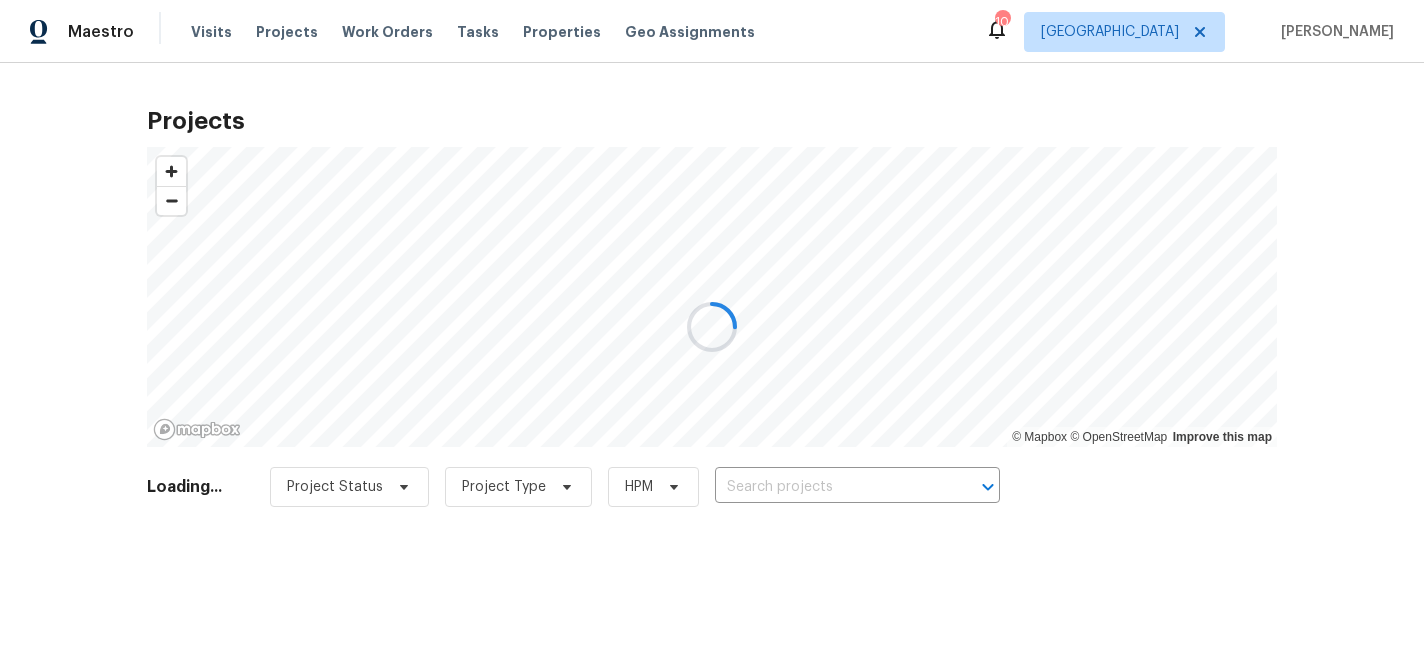click at bounding box center (712, 326) 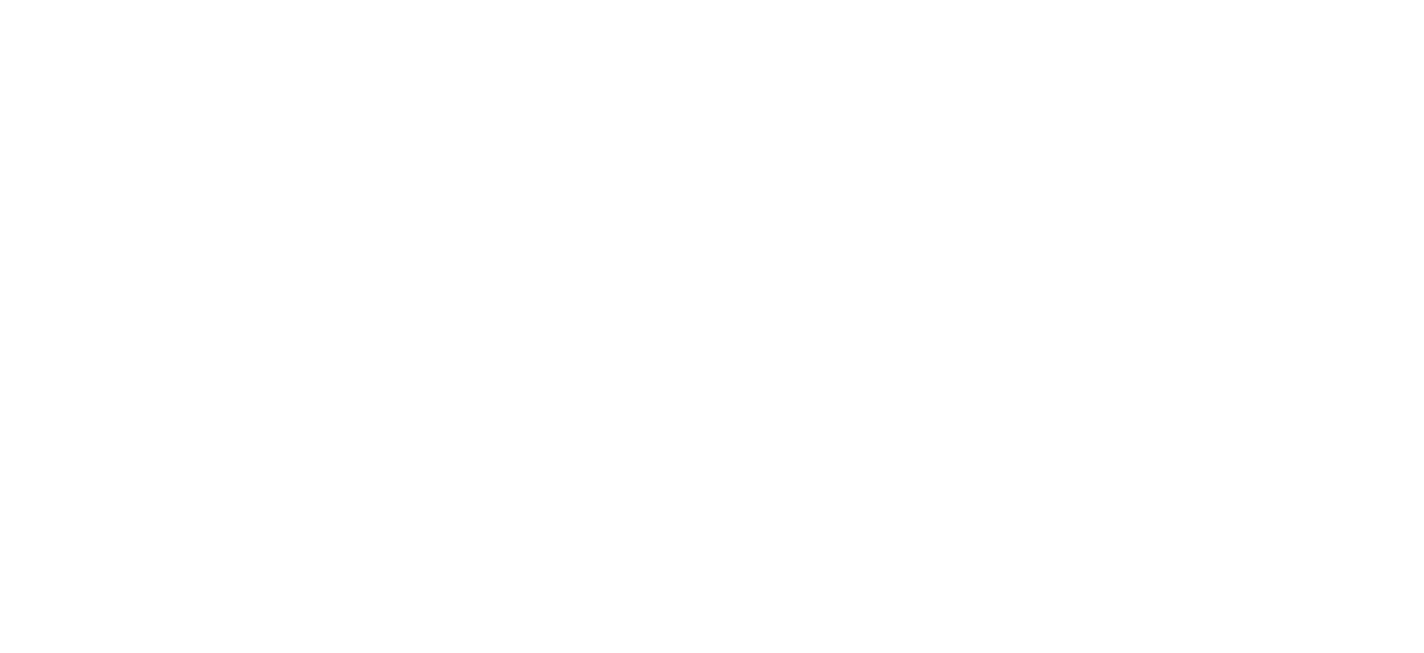 scroll, scrollTop: 0, scrollLeft: 0, axis: both 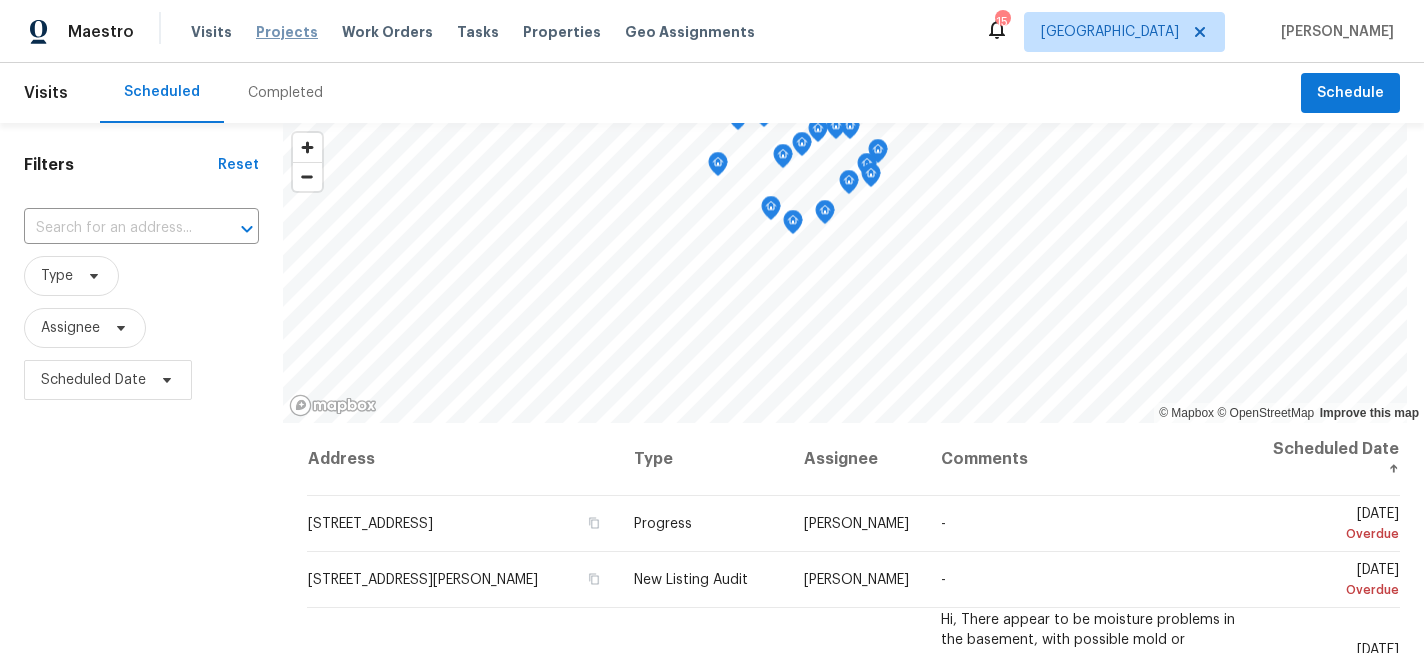 click on "Projects" at bounding box center [287, 32] 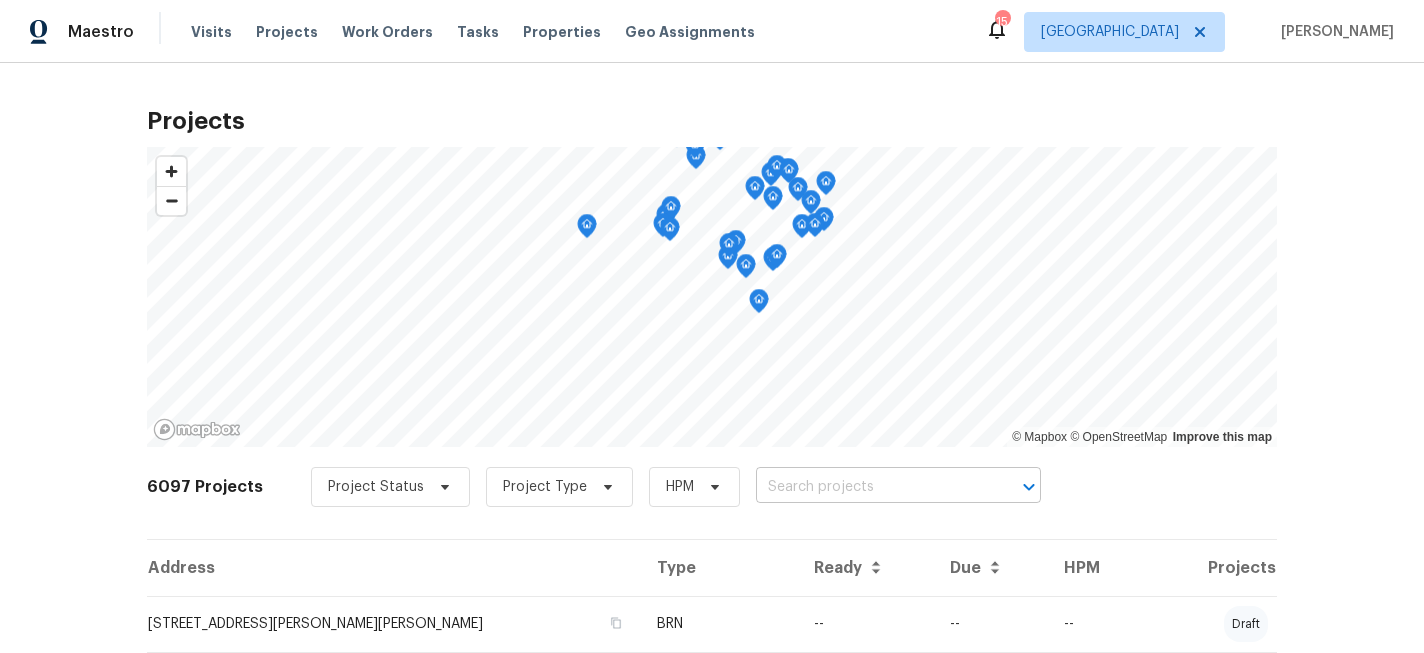 click at bounding box center [870, 487] 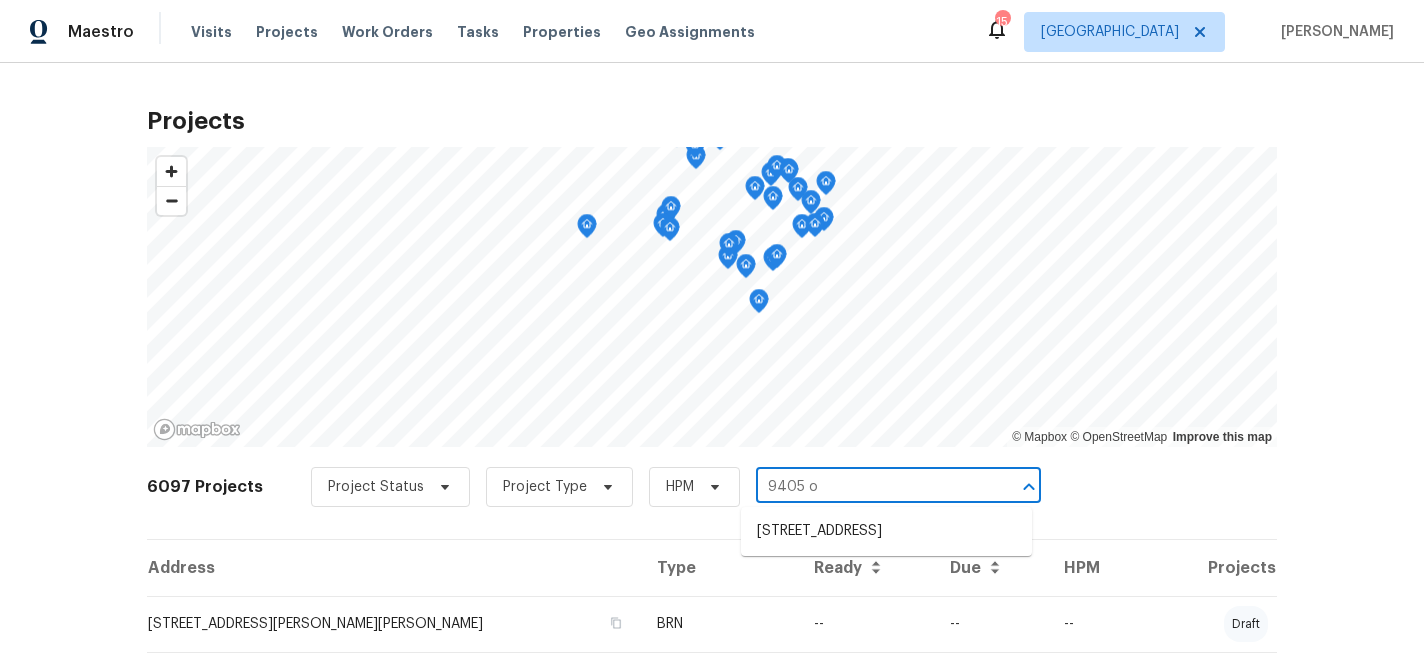 type on "9405 ol" 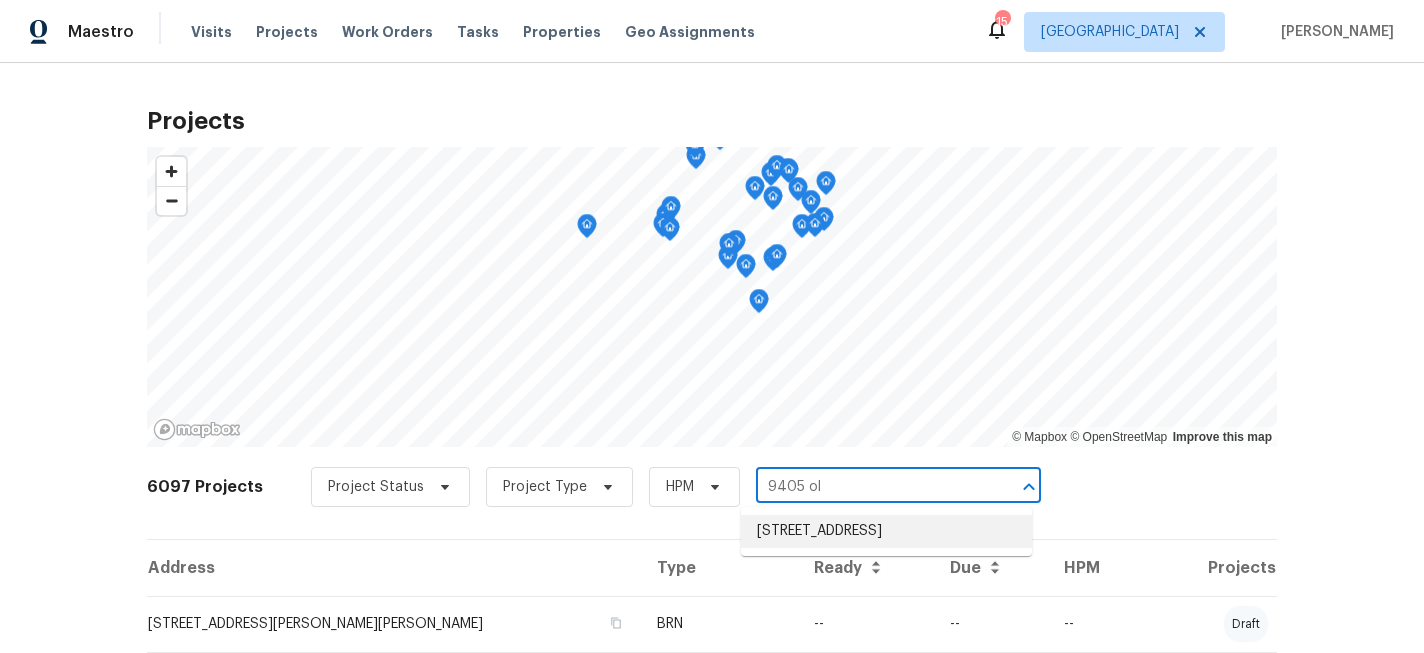 click on "[STREET_ADDRESS]" at bounding box center [886, 531] 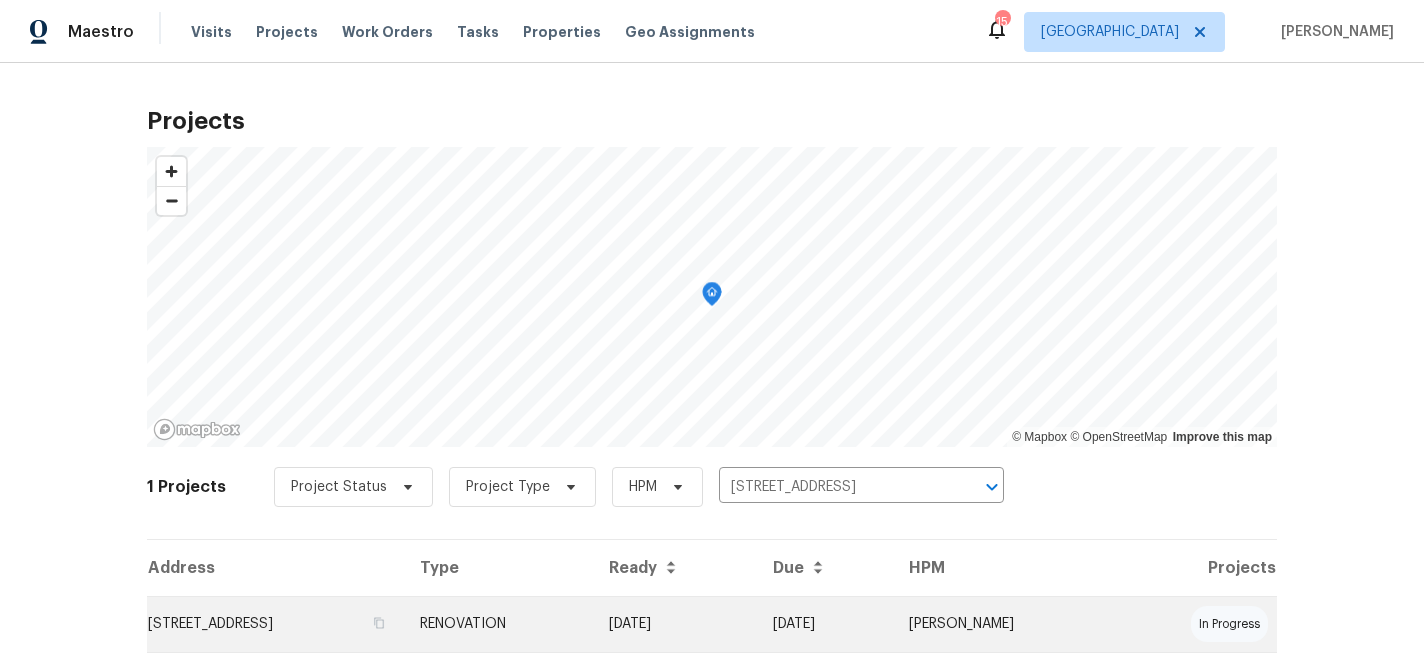 click on "[STREET_ADDRESS]" at bounding box center (275, 624) 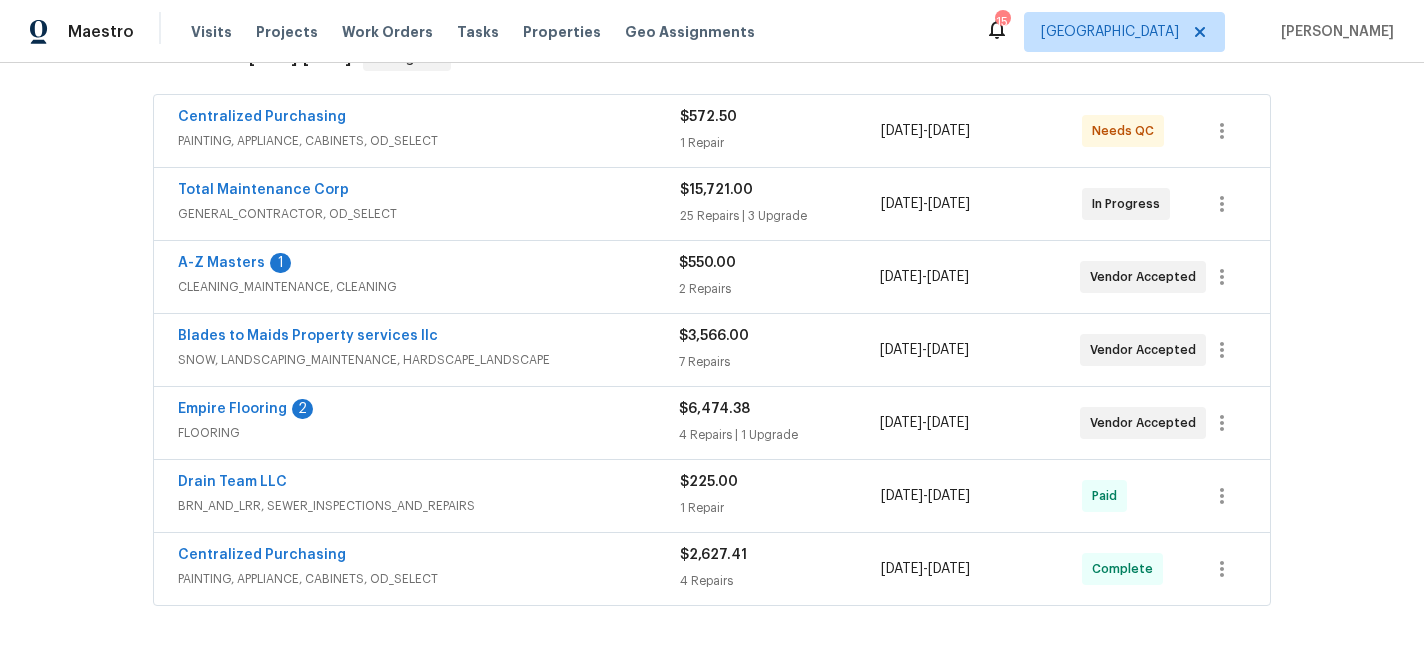 scroll, scrollTop: 373, scrollLeft: 0, axis: vertical 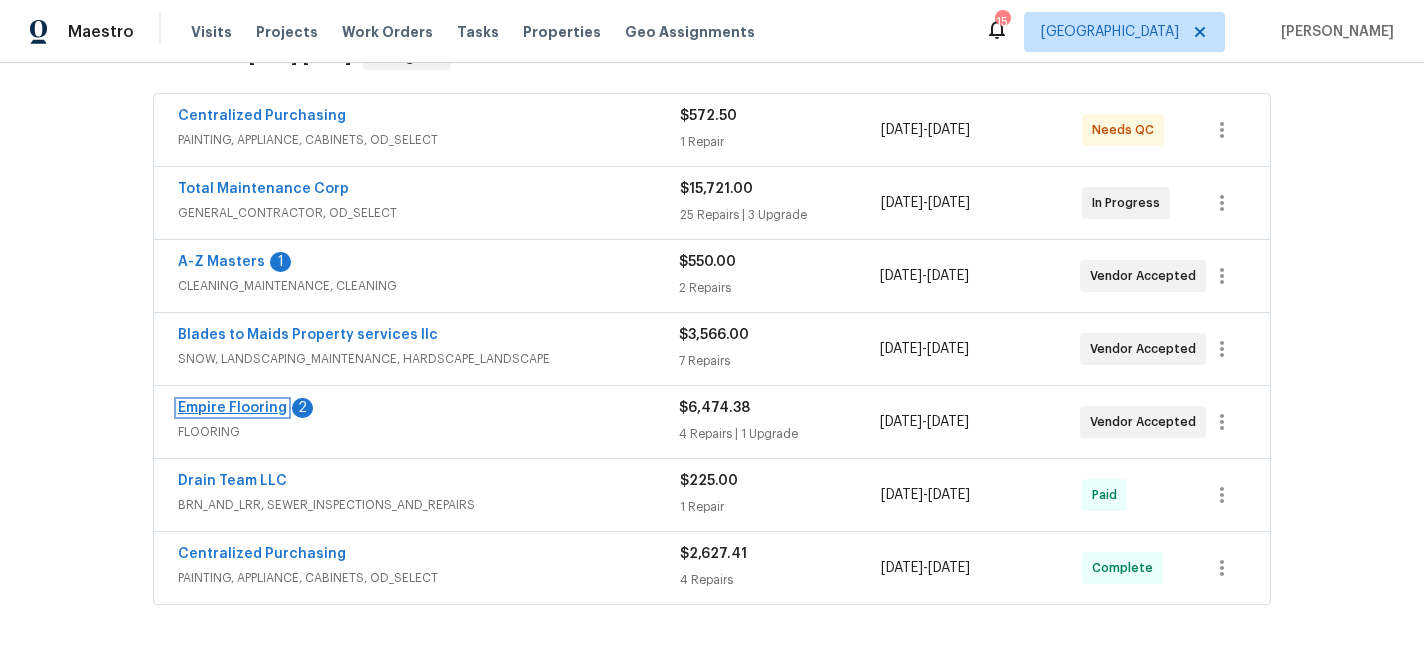 click on "Empire Flooring" at bounding box center [232, 408] 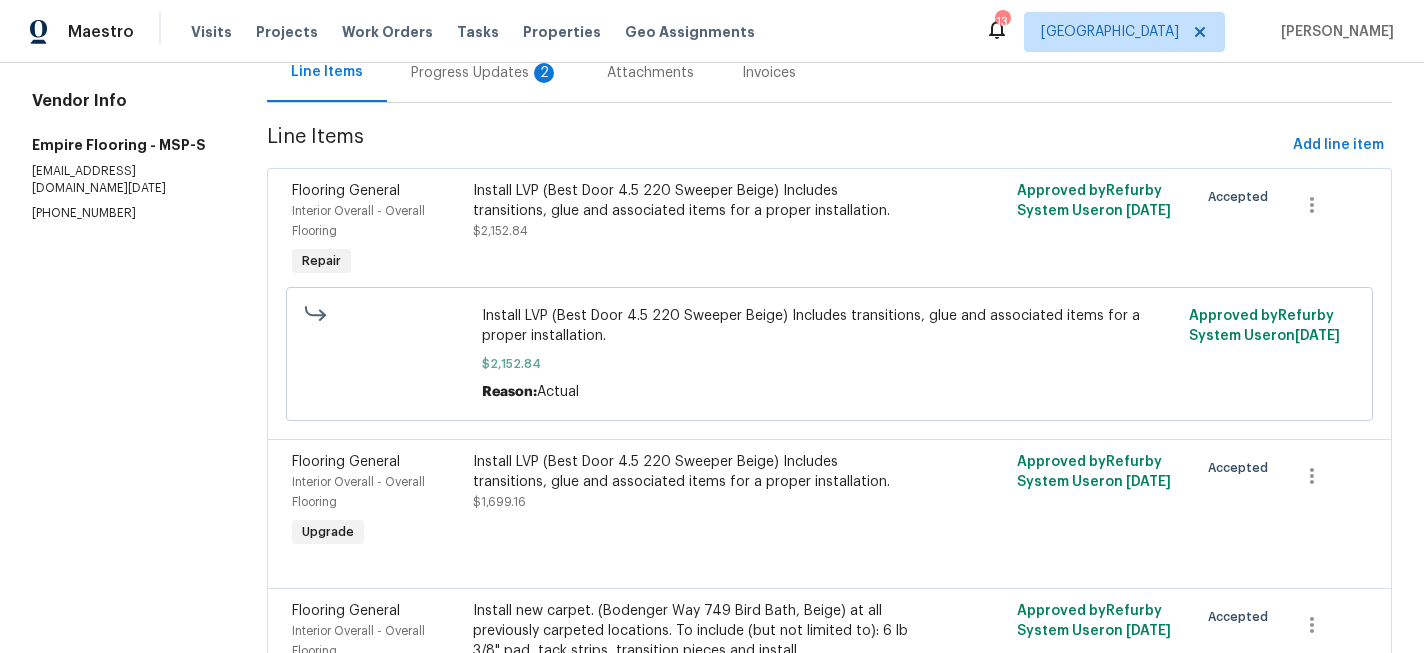 scroll, scrollTop: 207, scrollLeft: 0, axis: vertical 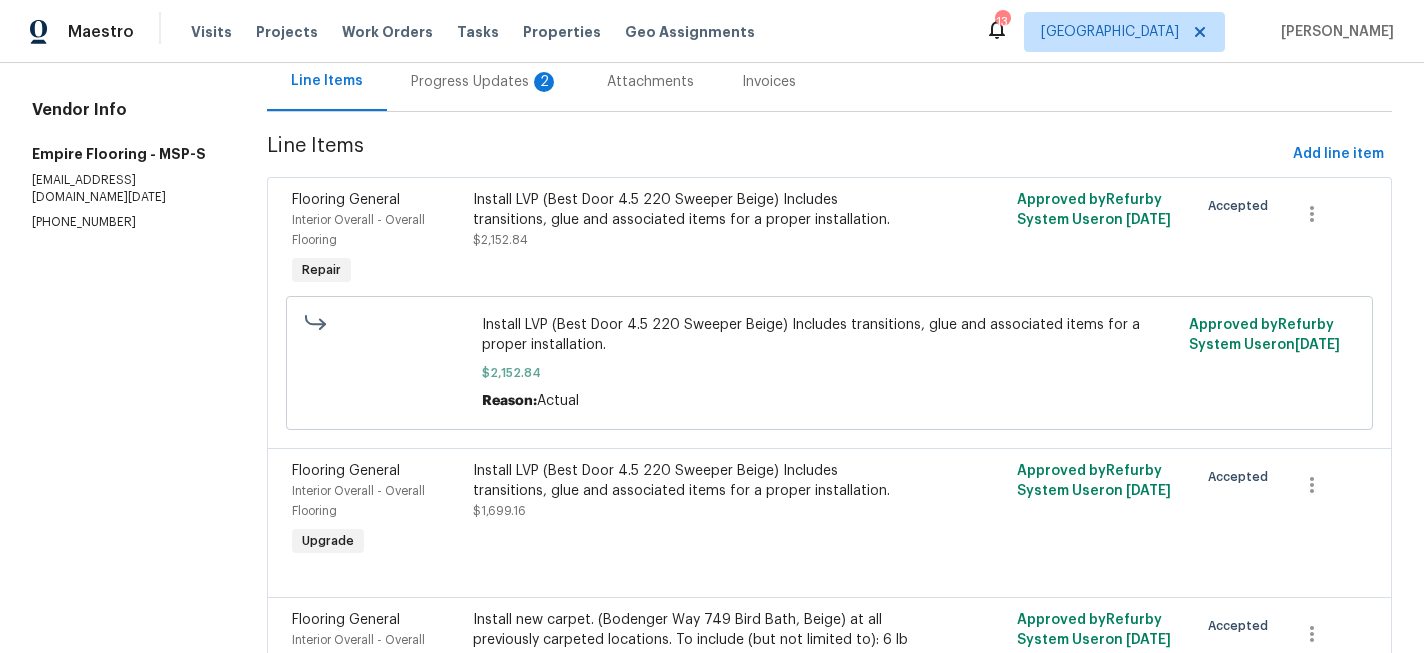click on "Install LVP (Best Door 4.5 220 Sweeper Beige) Includes transitions, glue and associated items for a proper installation." at bounding box center [693, 210] 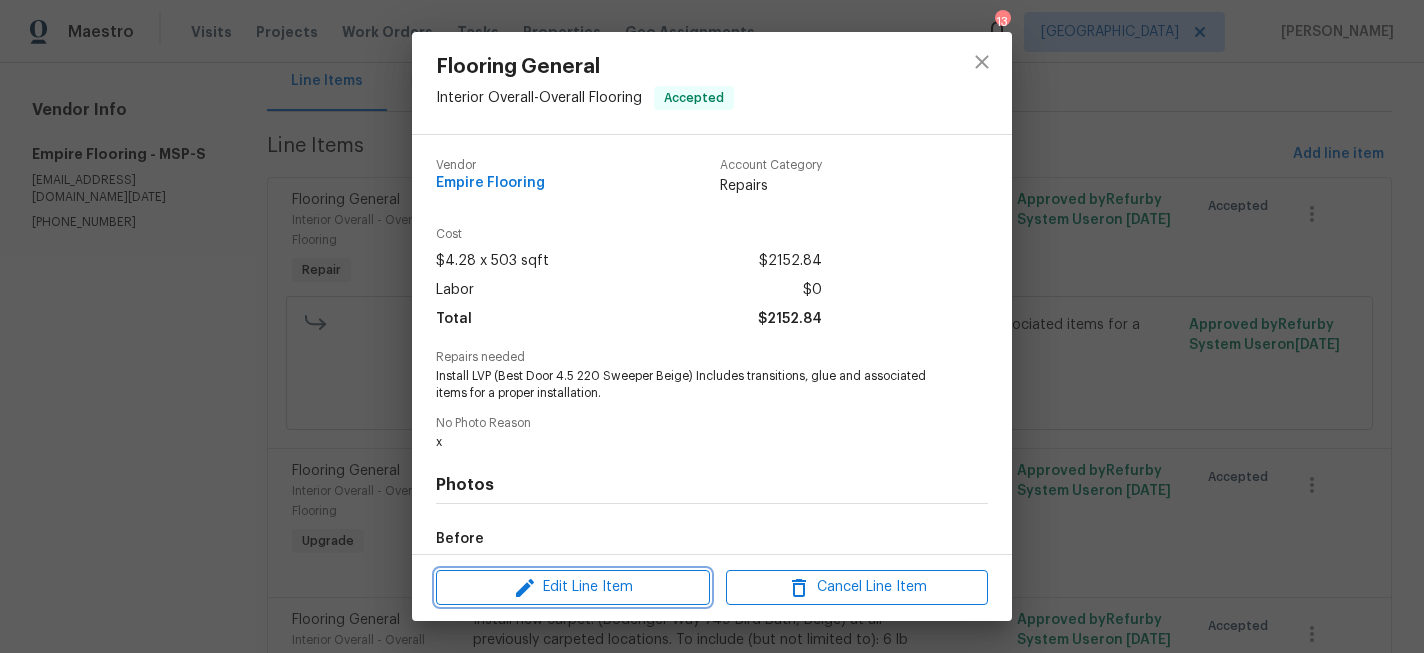 click on "Edit Line Item" at bounding box center (573, 587) 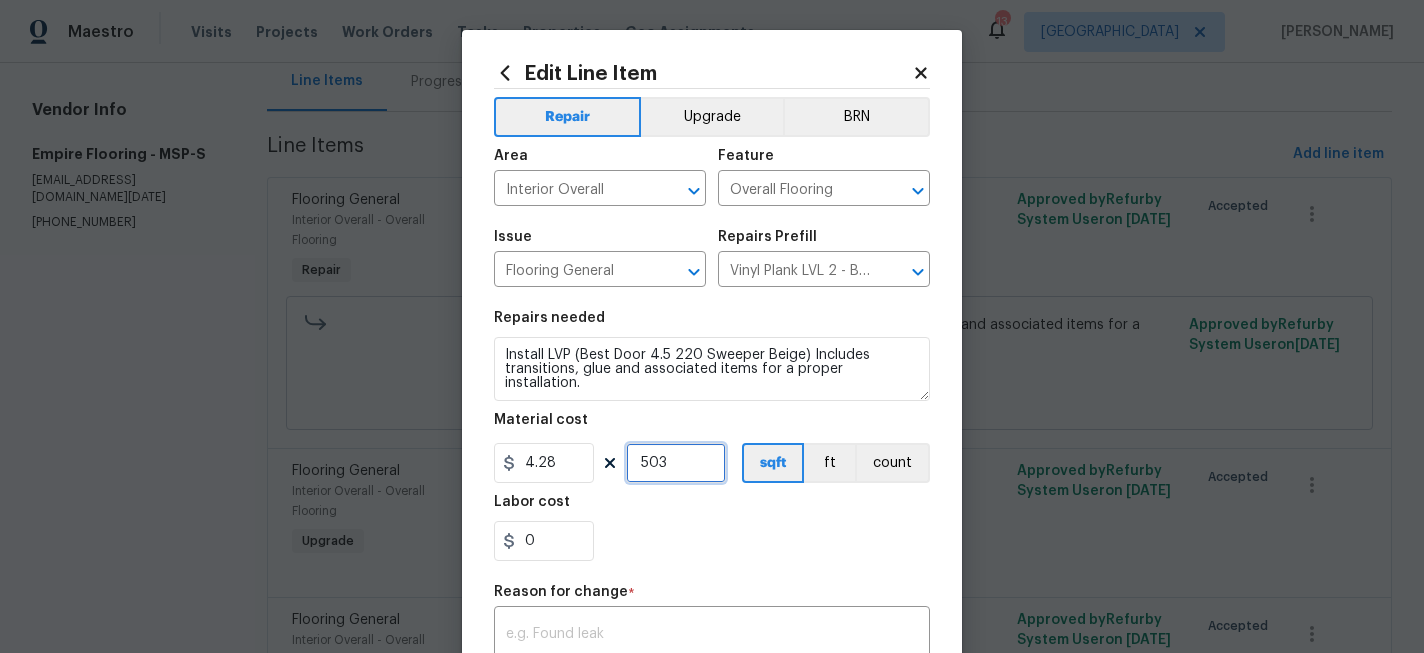 click on "503" at bounding box center [676, 463] 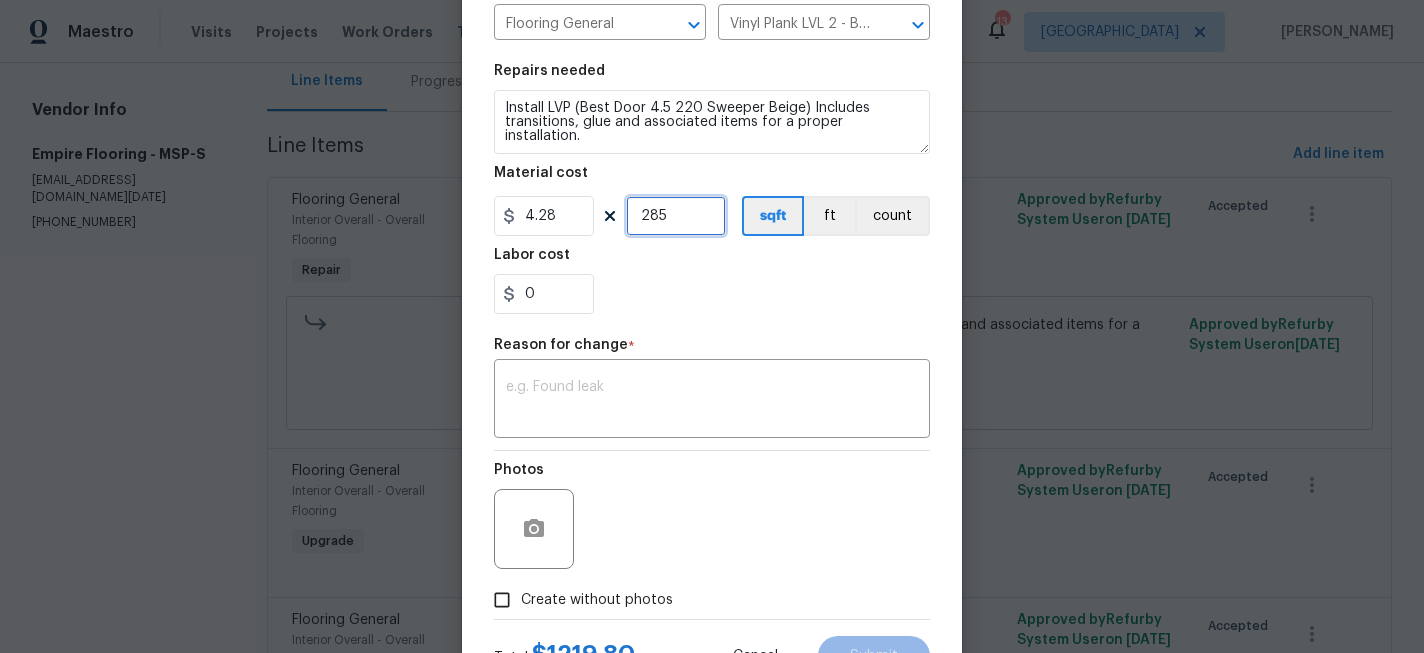 scroll, scrollTop: 333, scrollLeft: 0, axis: vertical 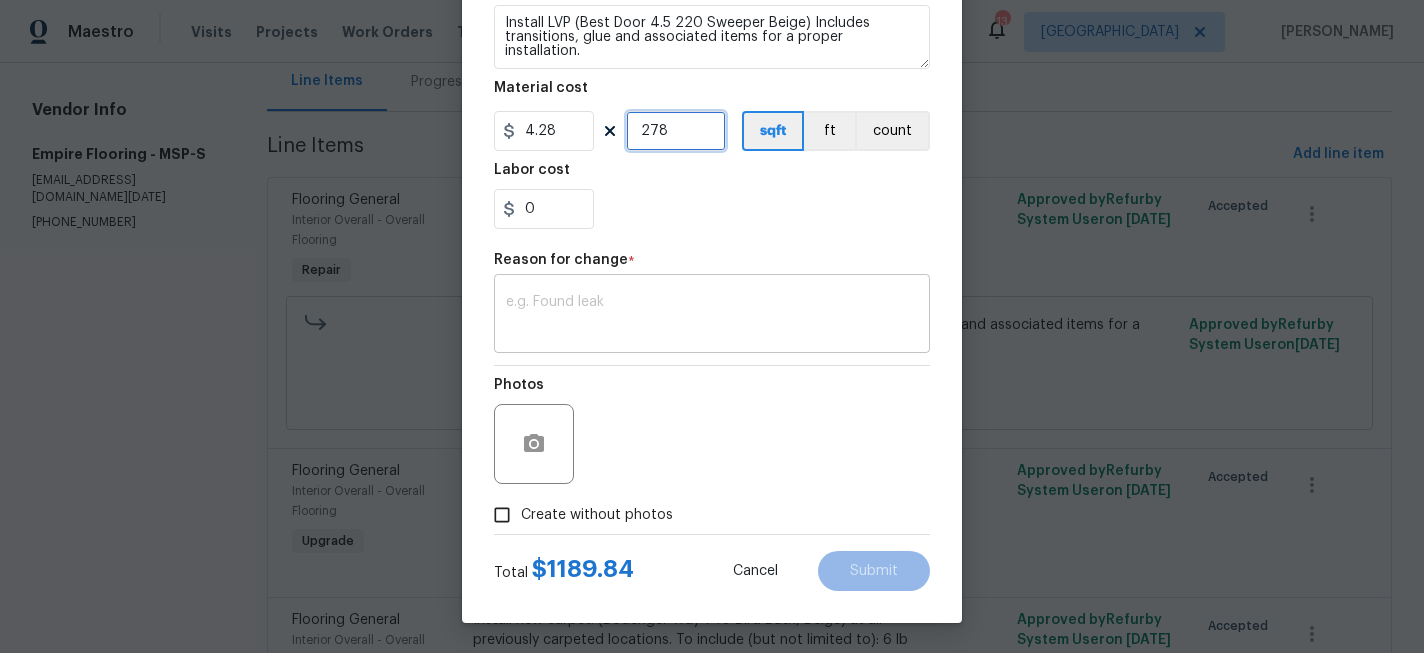type on "278" 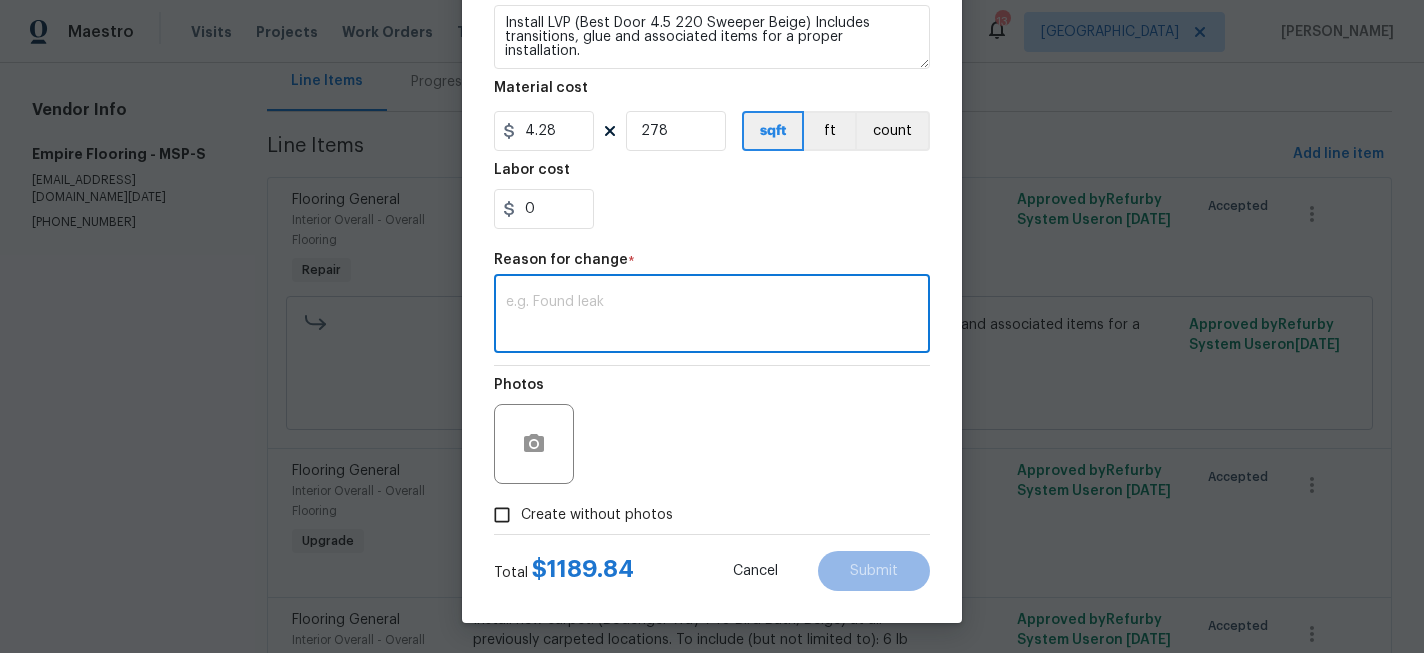 click at bounding box center (712, 316) 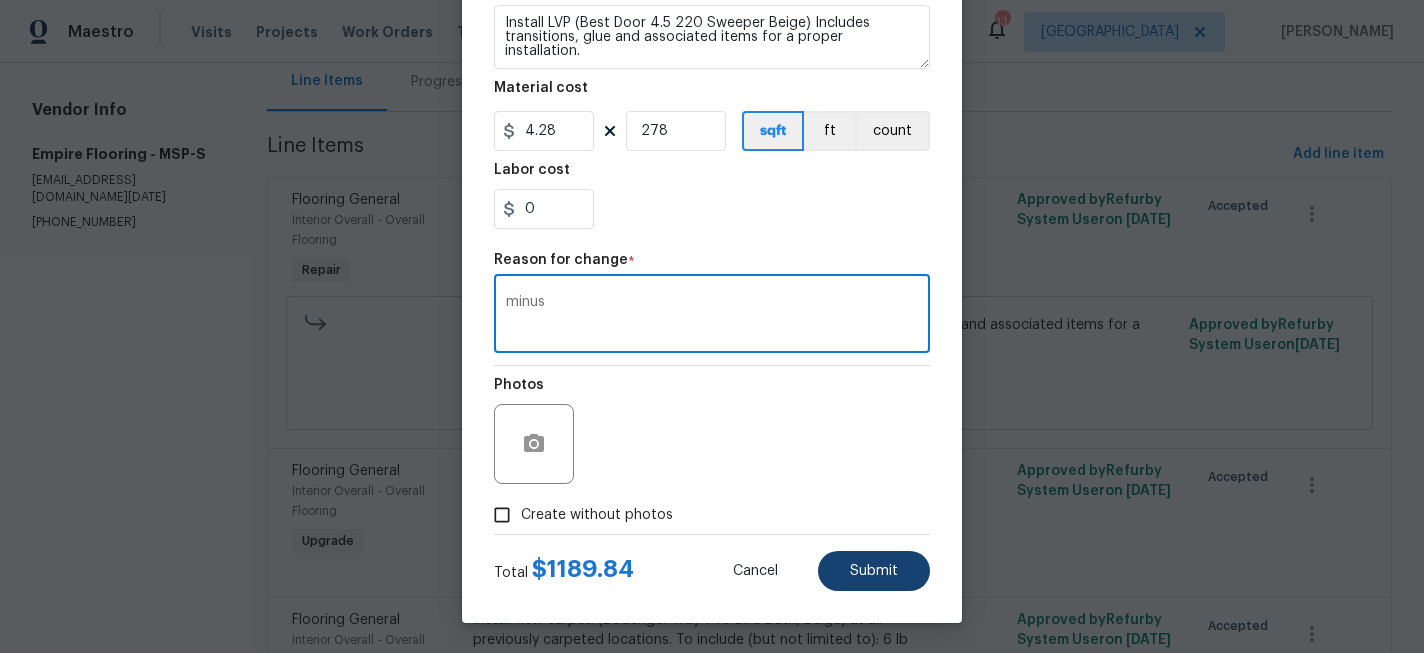type on "minus" 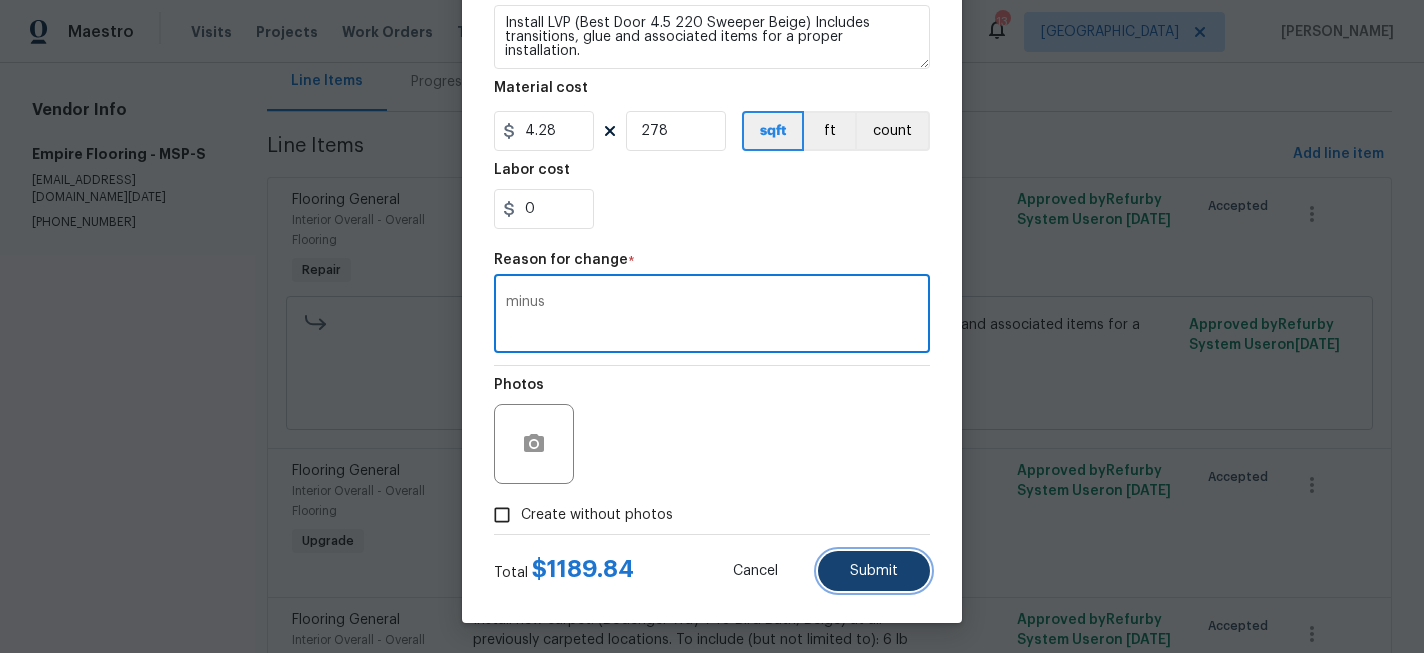 click on "Submit" at bounding box center (874, 571) 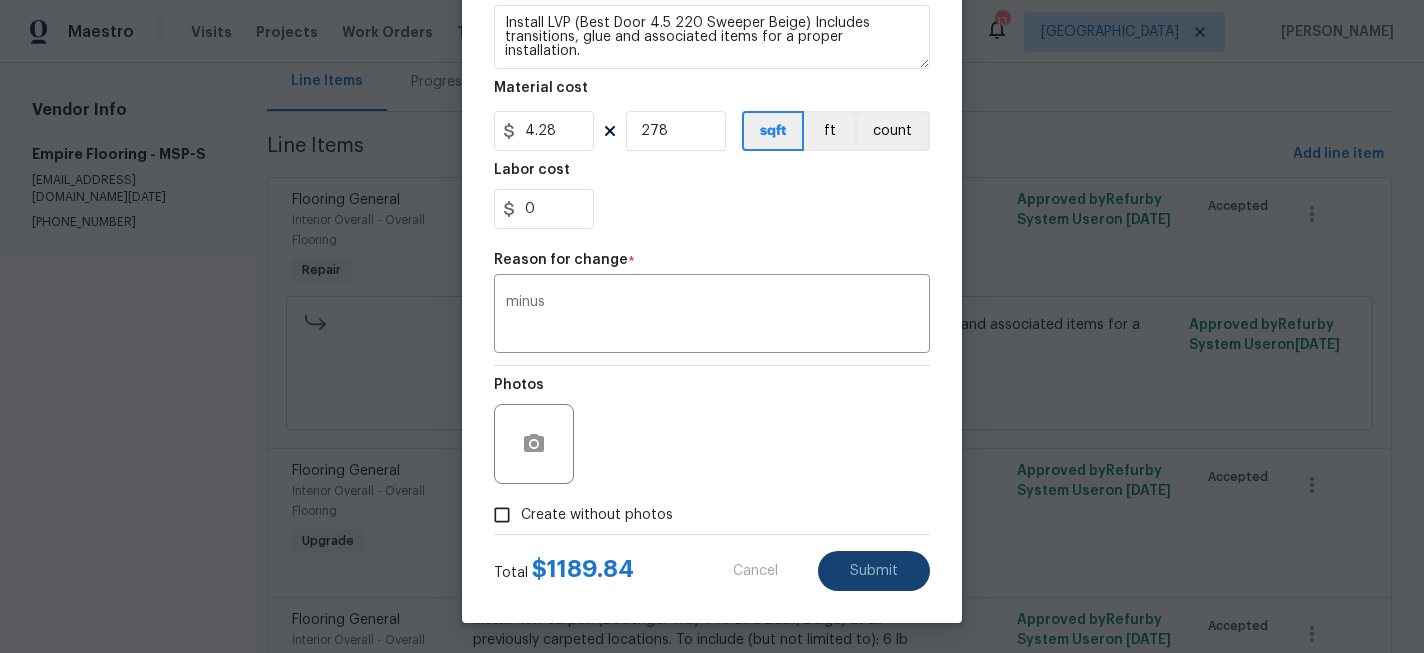 type on "503" 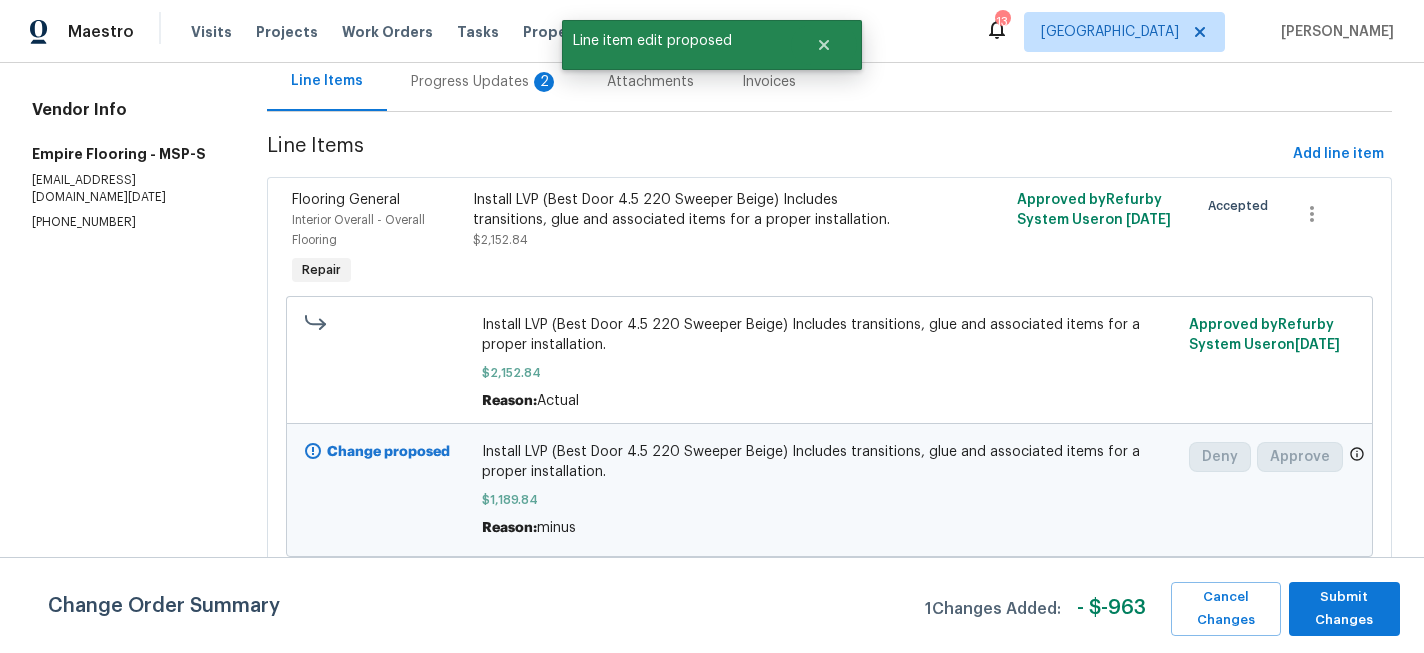scroll, scrollTop: 0, scrollLeft: 0, axis: both 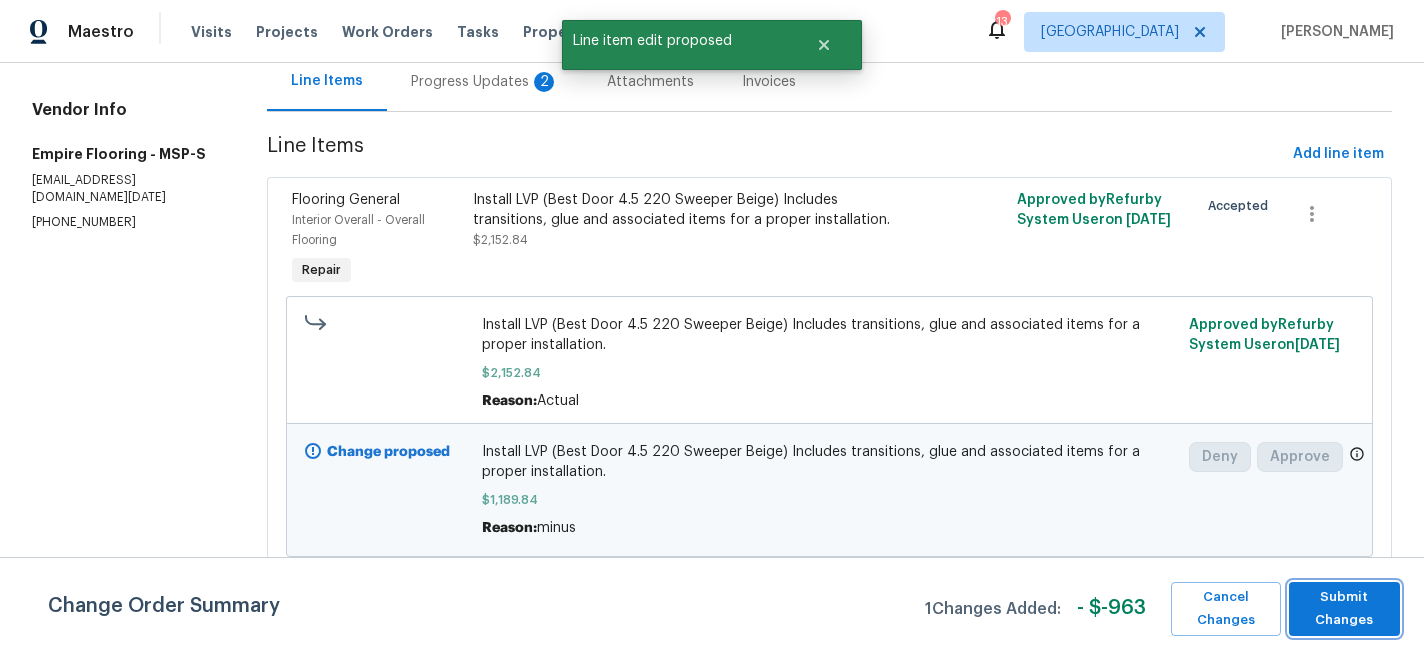 click on "Submit Changes" at bounding box center (1345, 609) 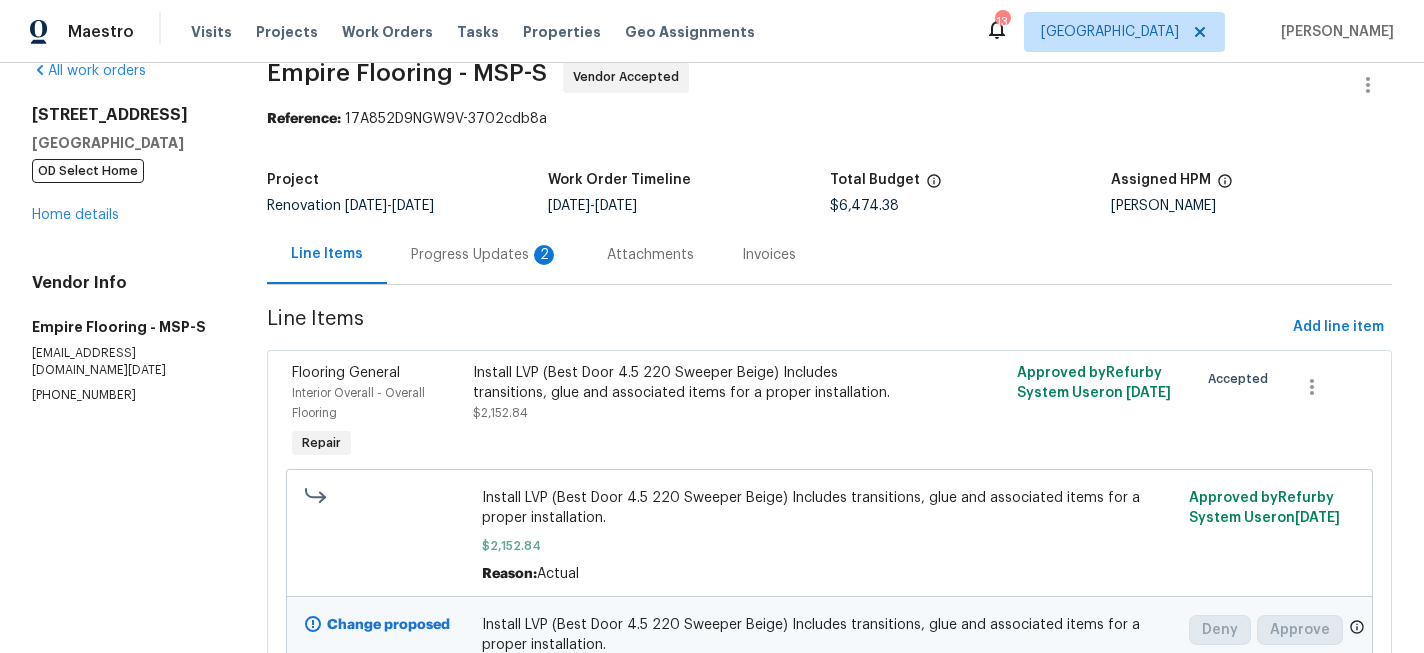 scroll, scrollTop: 0, scrollLeft: 0, axis: both 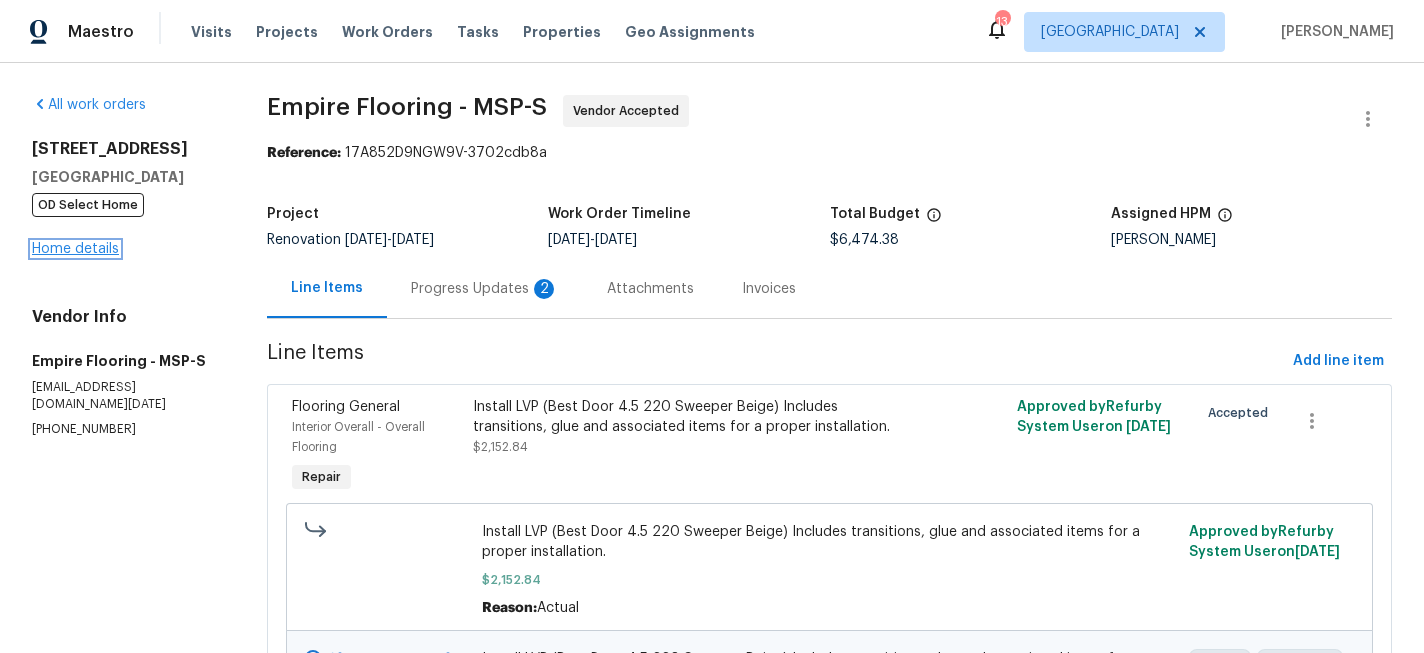 click on "Home details" at bounding box center (75, 249) 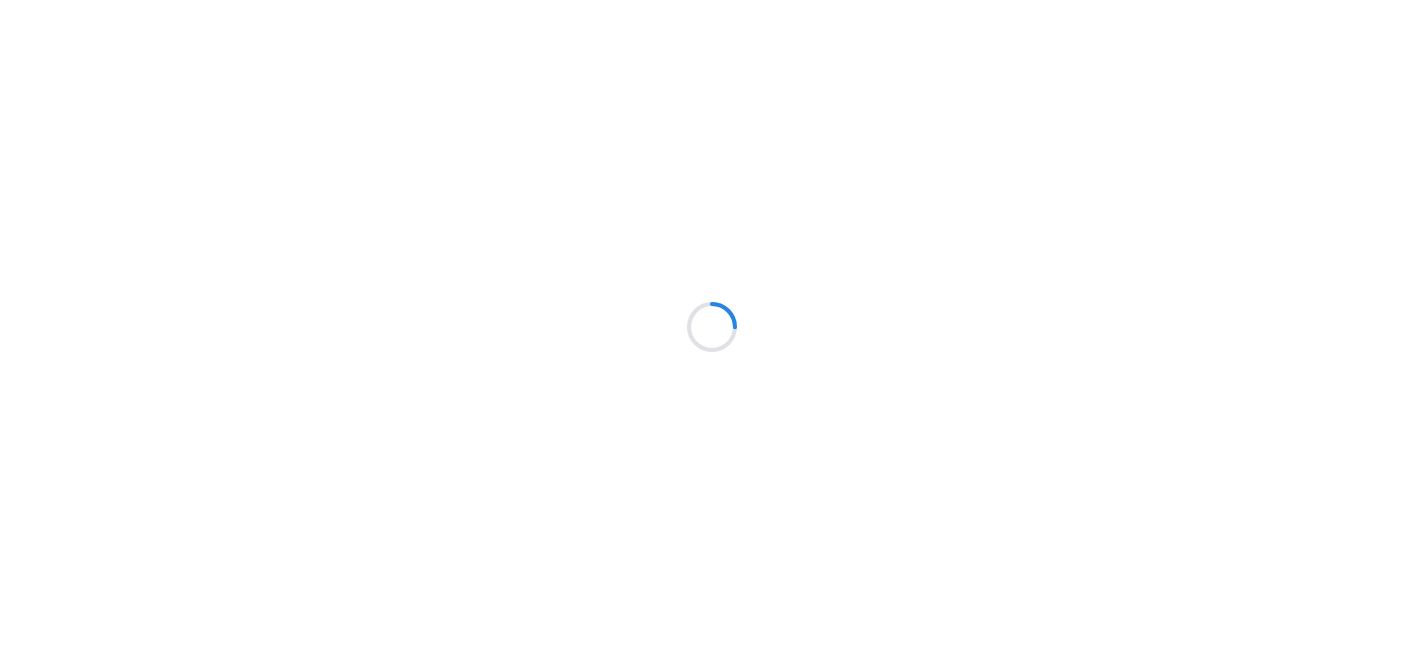 scroll, scrollTop: 0, scrollLeft: 0, axis: both 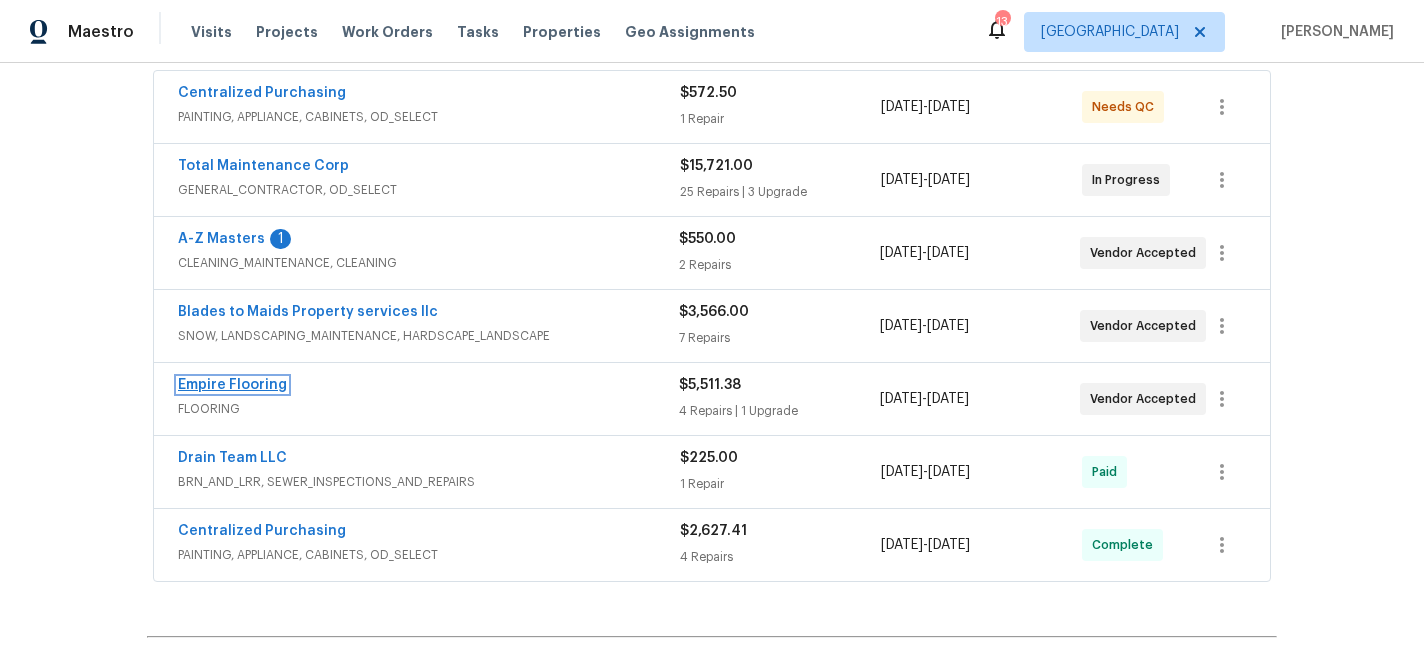 click on "Empire Flooring" at bounding box center [232, 385] 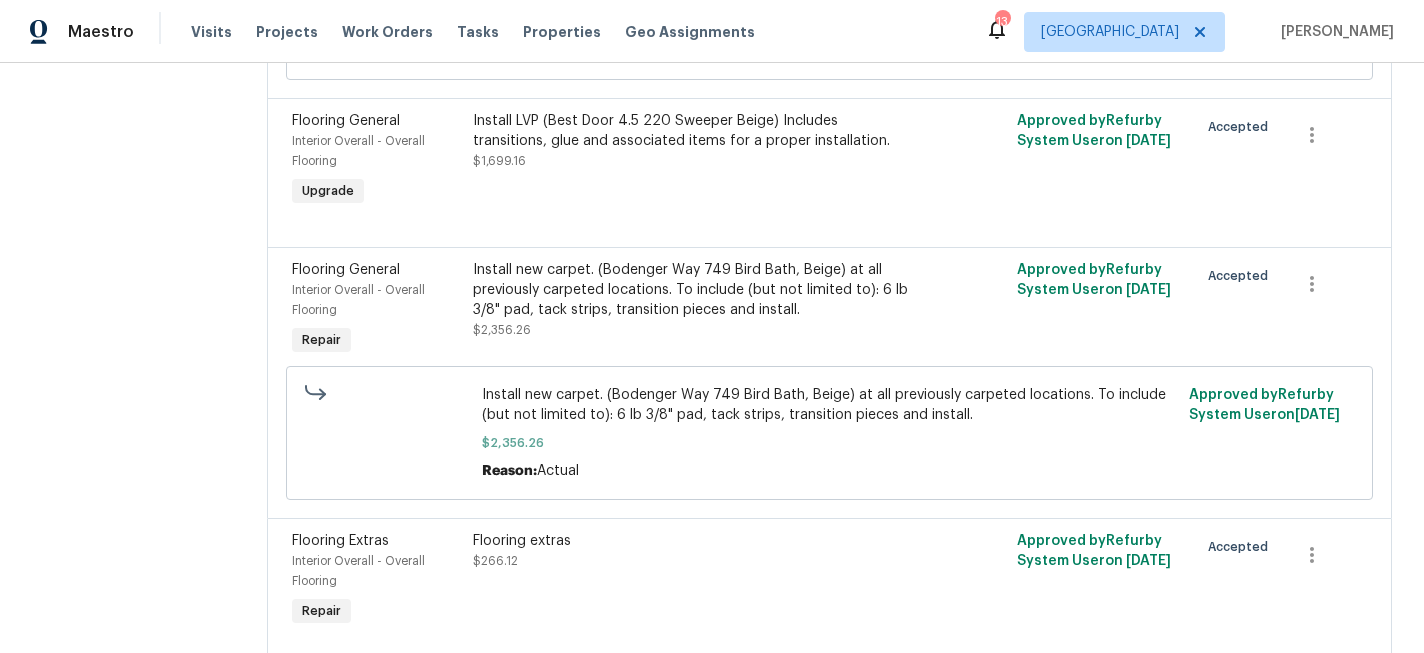 scroll, scrollTop: 760, scrollLeft: 0, axis: vertical 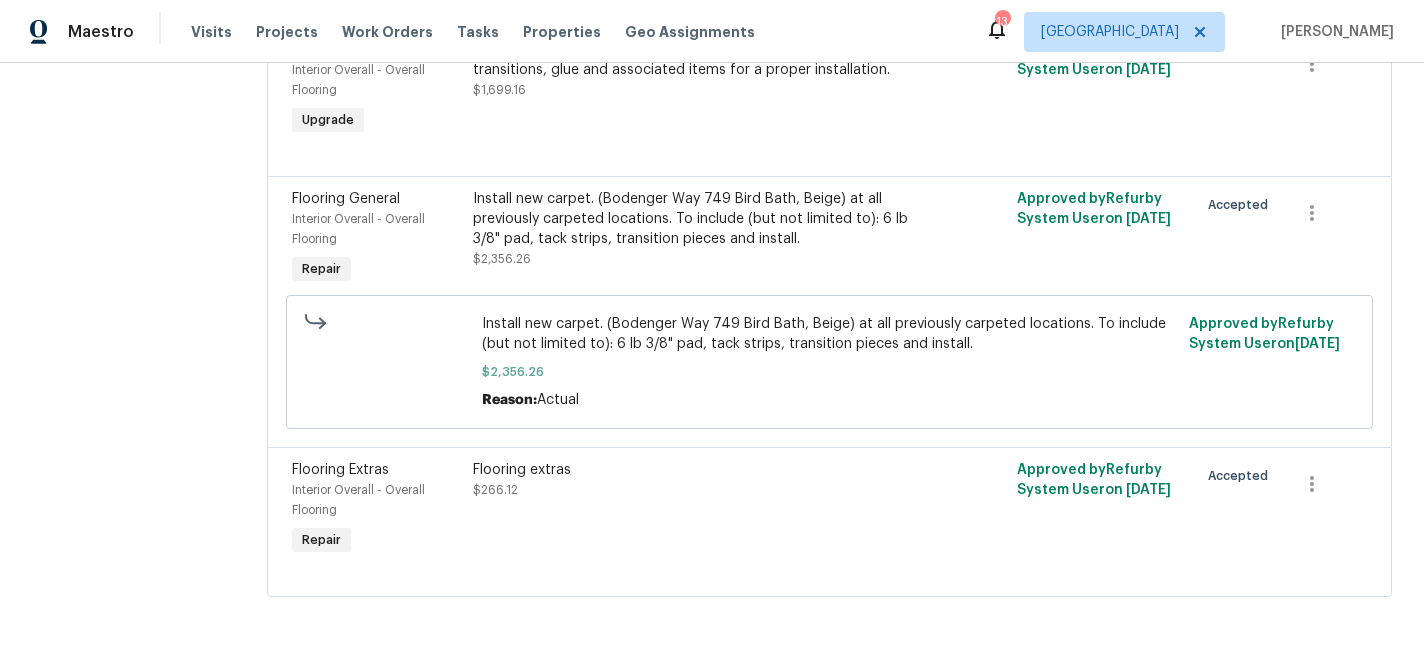 click on "Flooring extras" at bounding box center [693, 470] 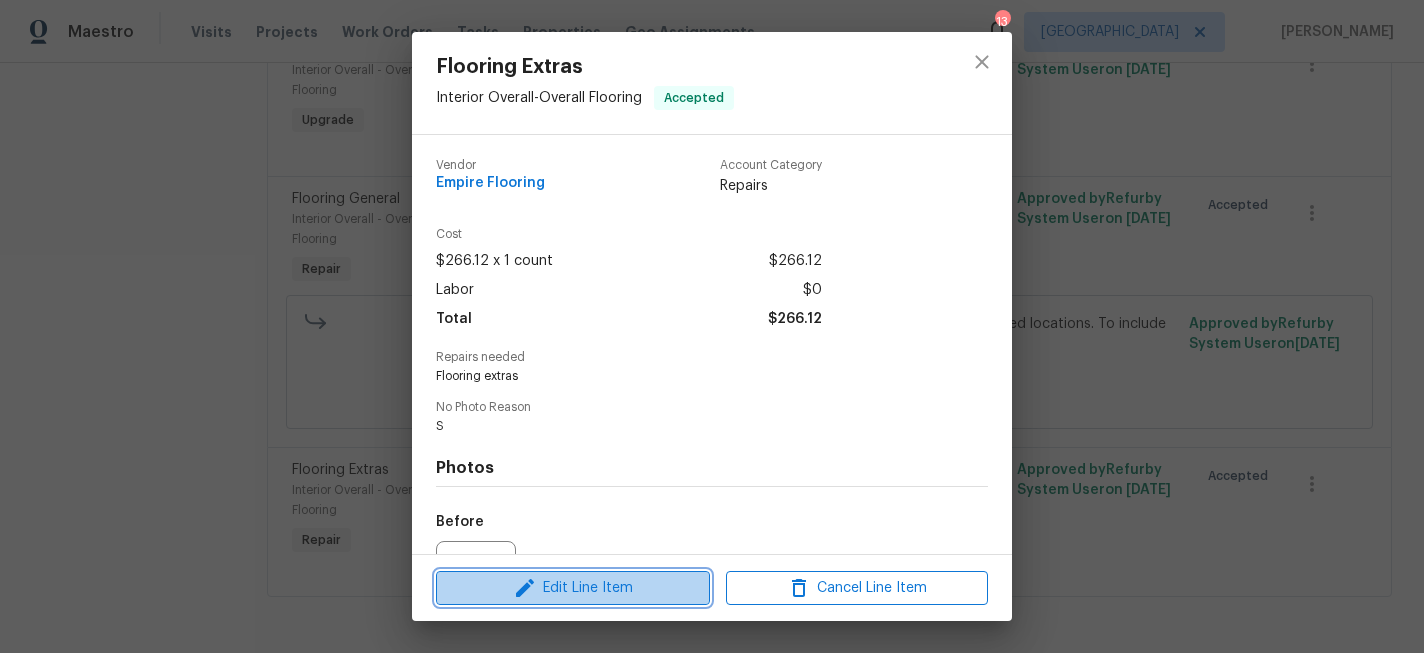 click on "Edit Line Item" at bounding box center (573, 588) 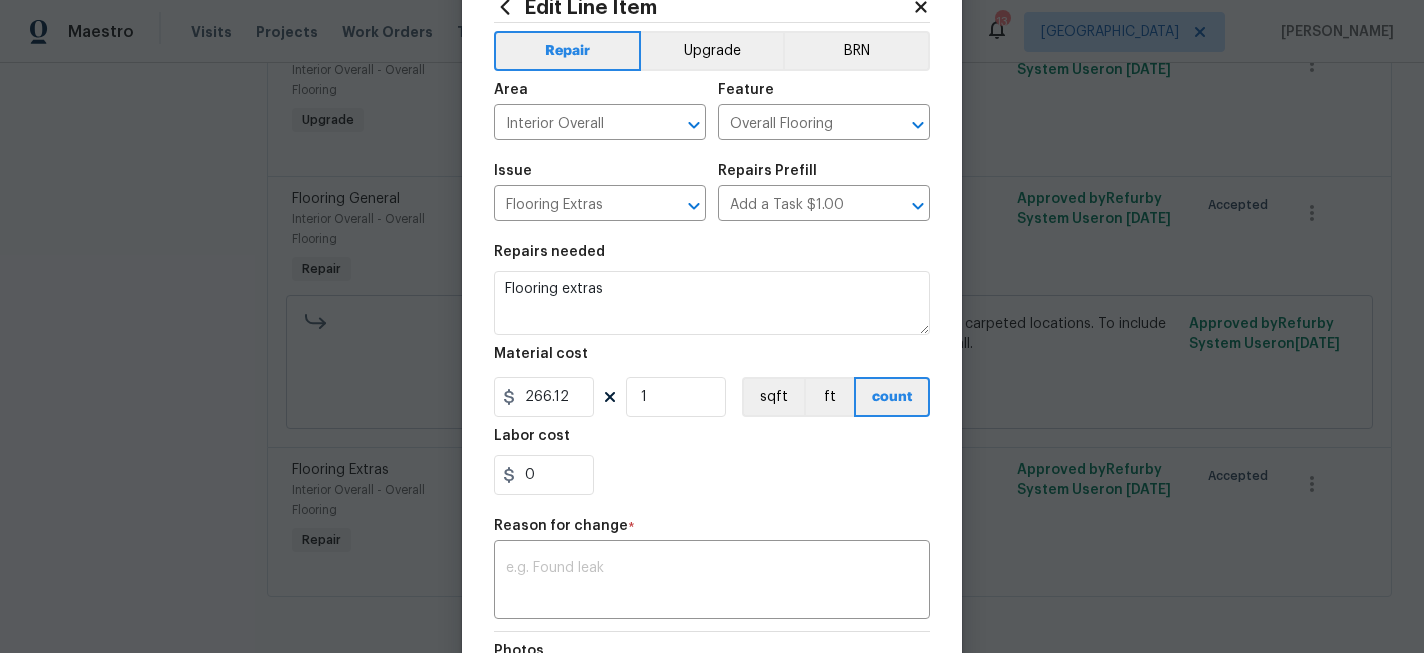 scroll, scrollTop: 144, scrollLeft: 0, axis: vertical 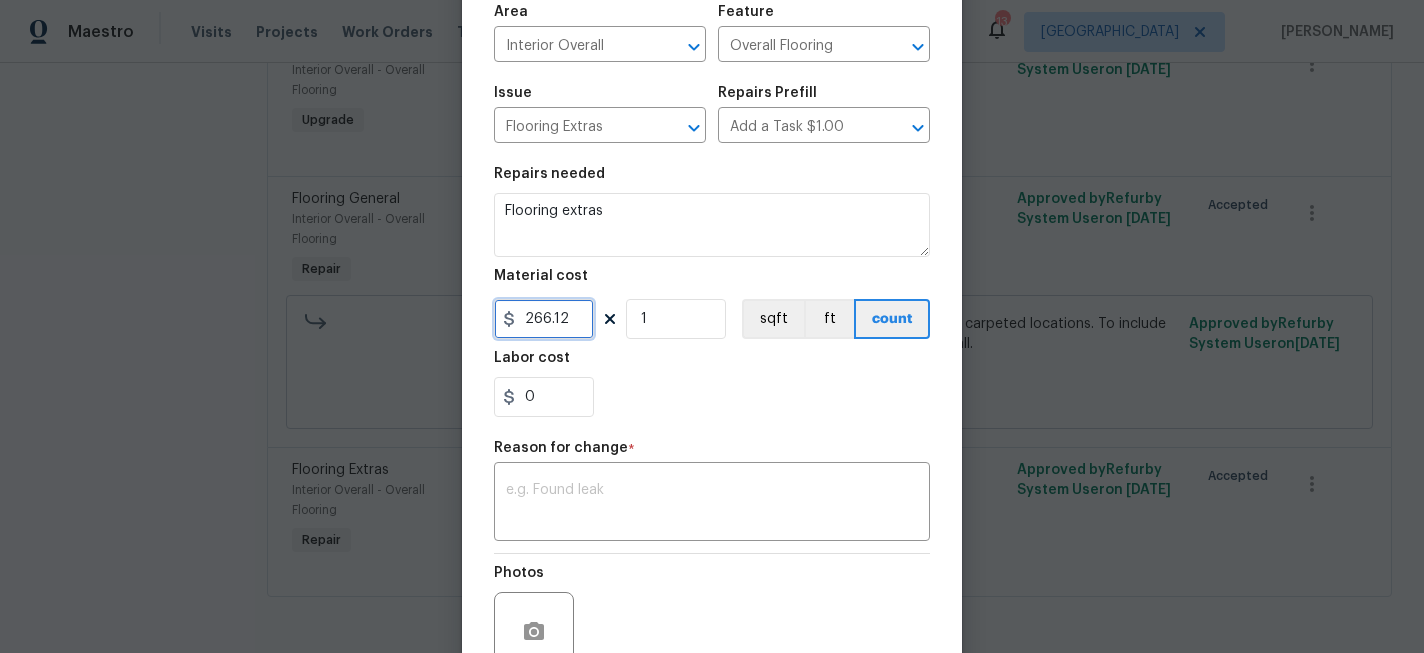 drag, startPoint x: 573, startPoint y: 317, endPoint x: 397, endPoint y: 317, distance: 176 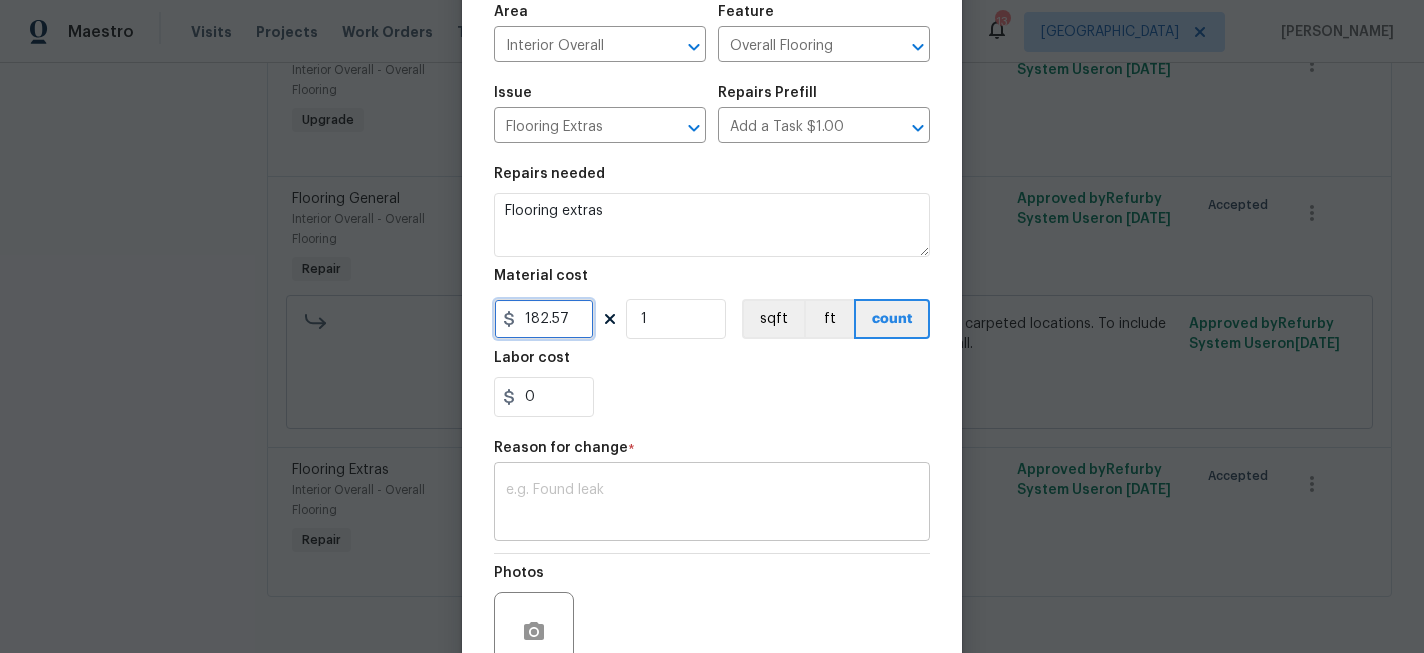 type on "182.57" 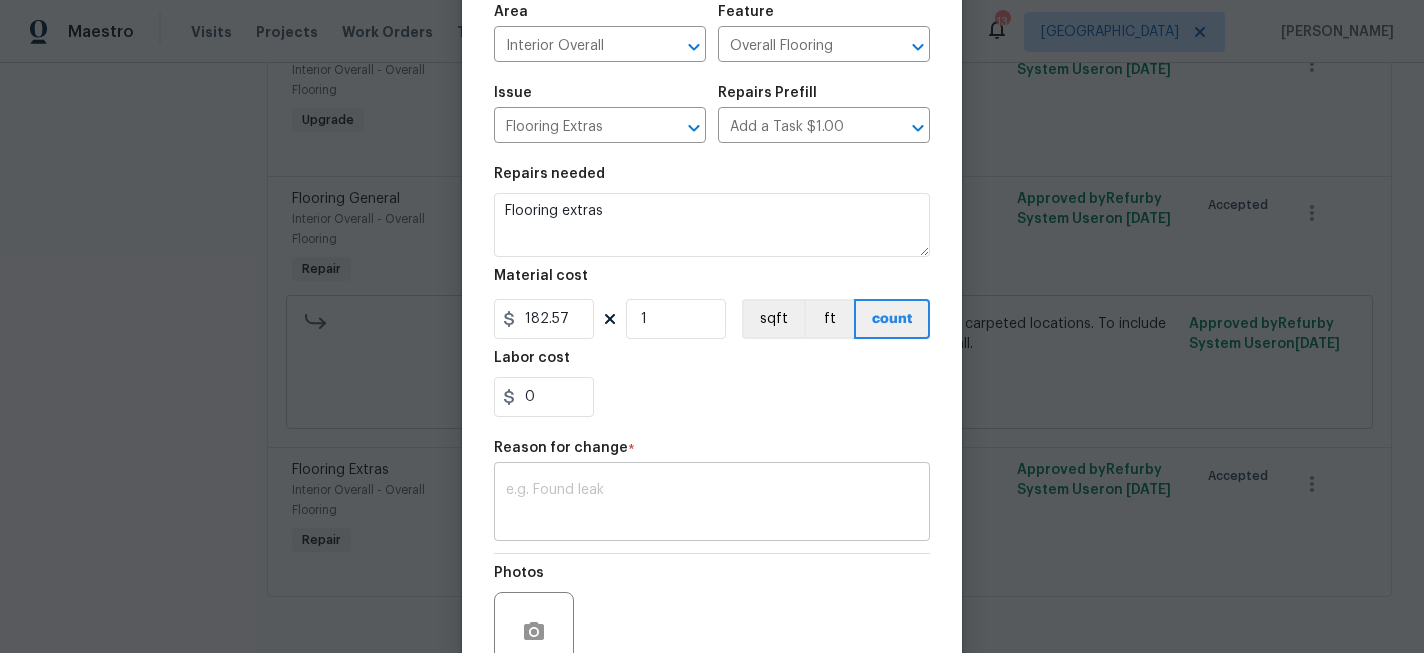 click at bounding box center (712, 504) 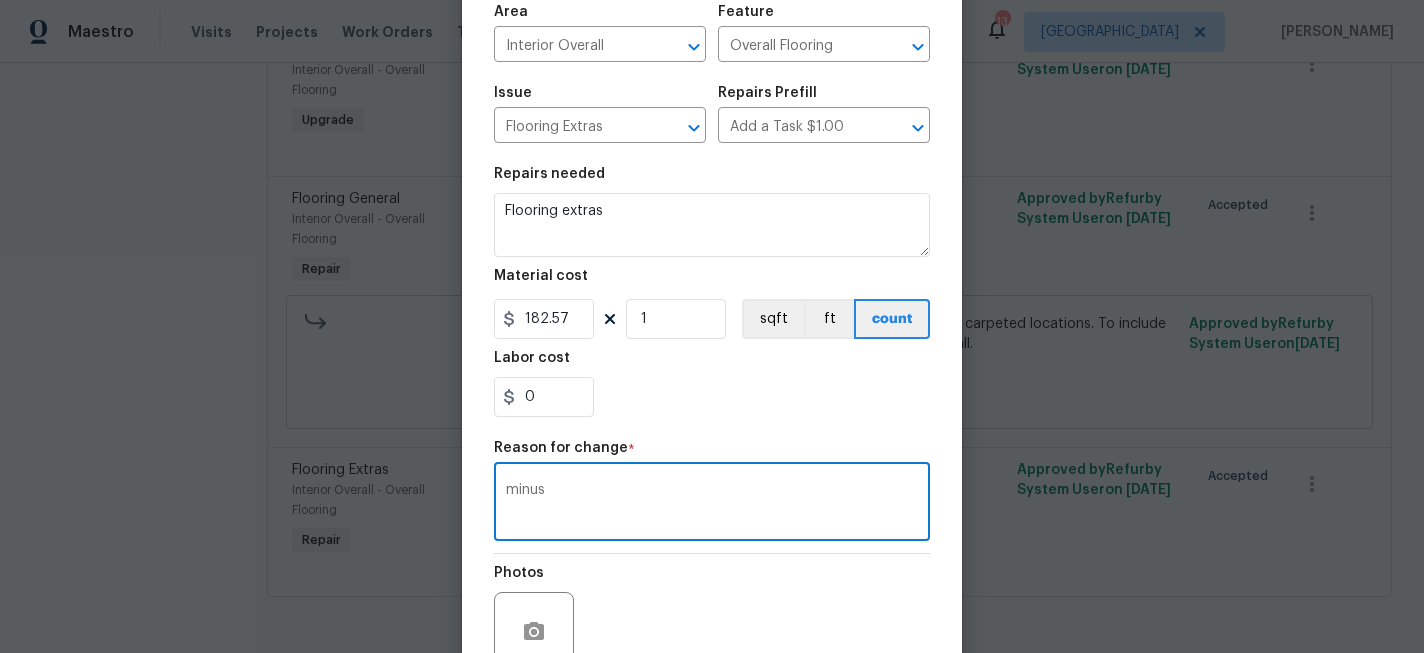 scroll, scrollTop: 333, scrollLeft: 0, axis: vertical 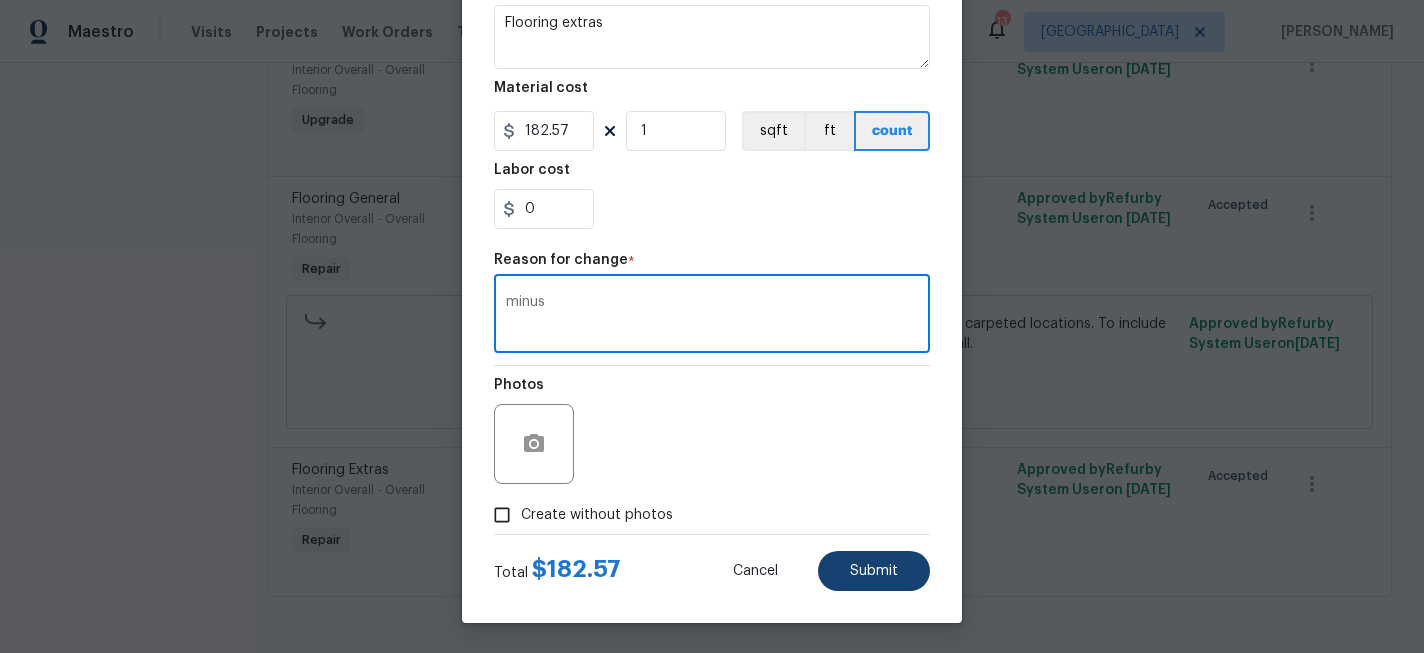 type on "minus" 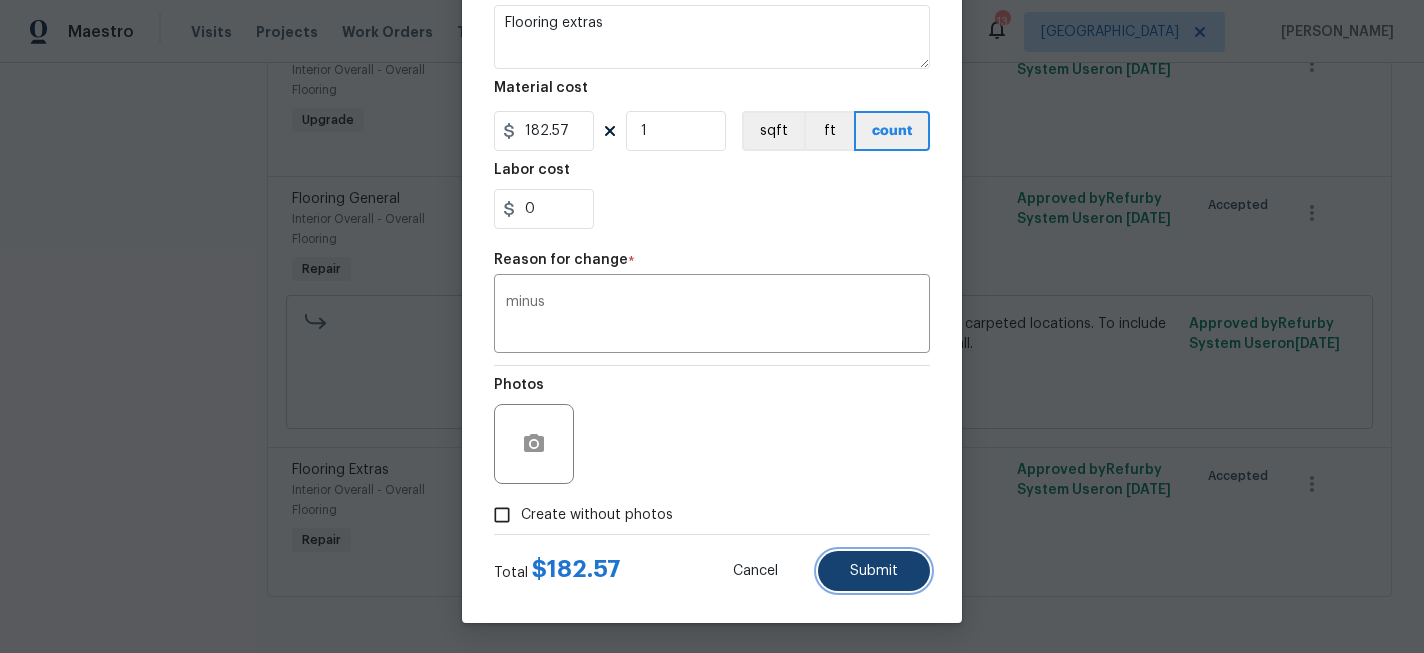 click on "Submit" at bounding box center (874, 571) 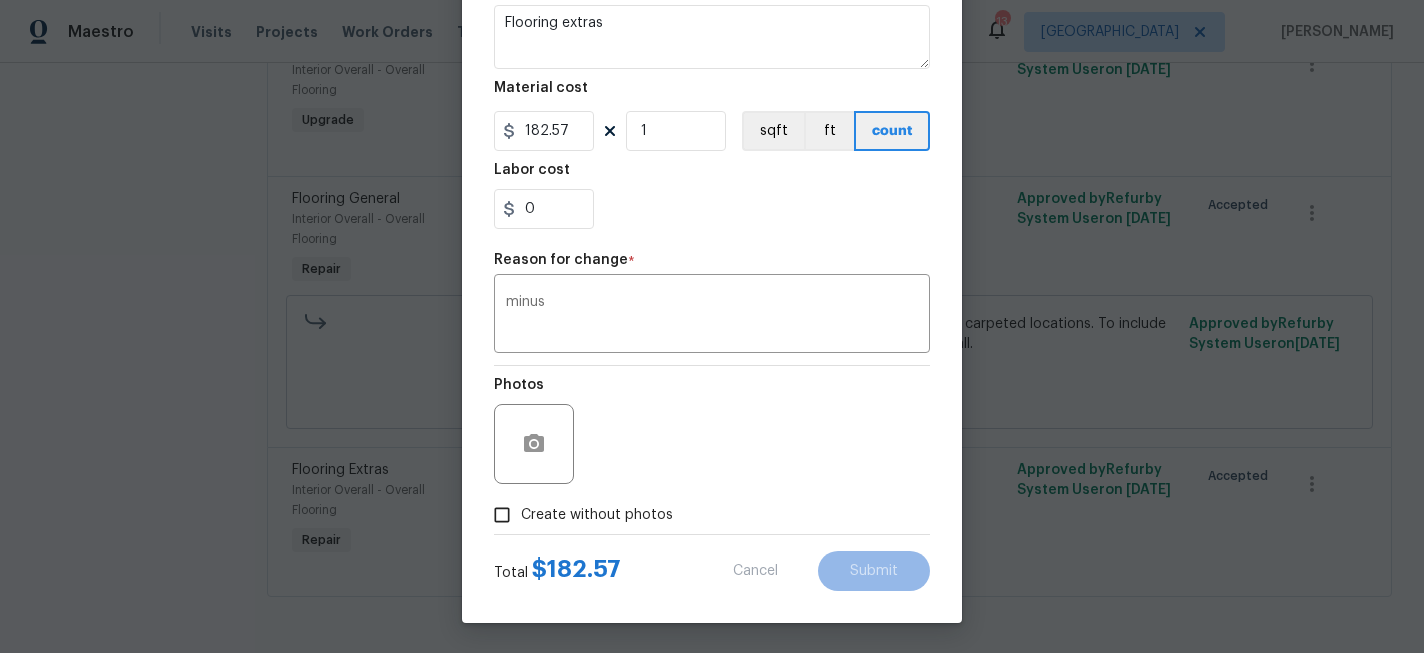 type on "266.12" 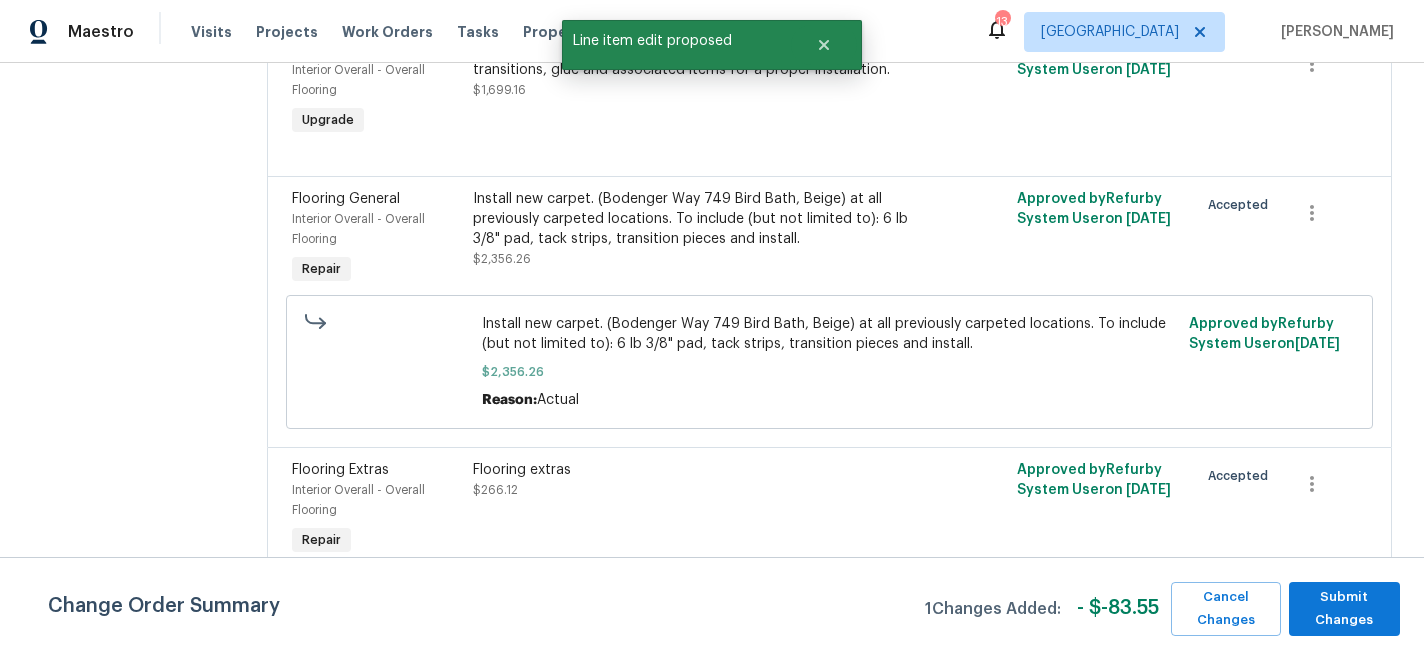scroll, scrollTop: 0, scrollLeft: 0, axis: both 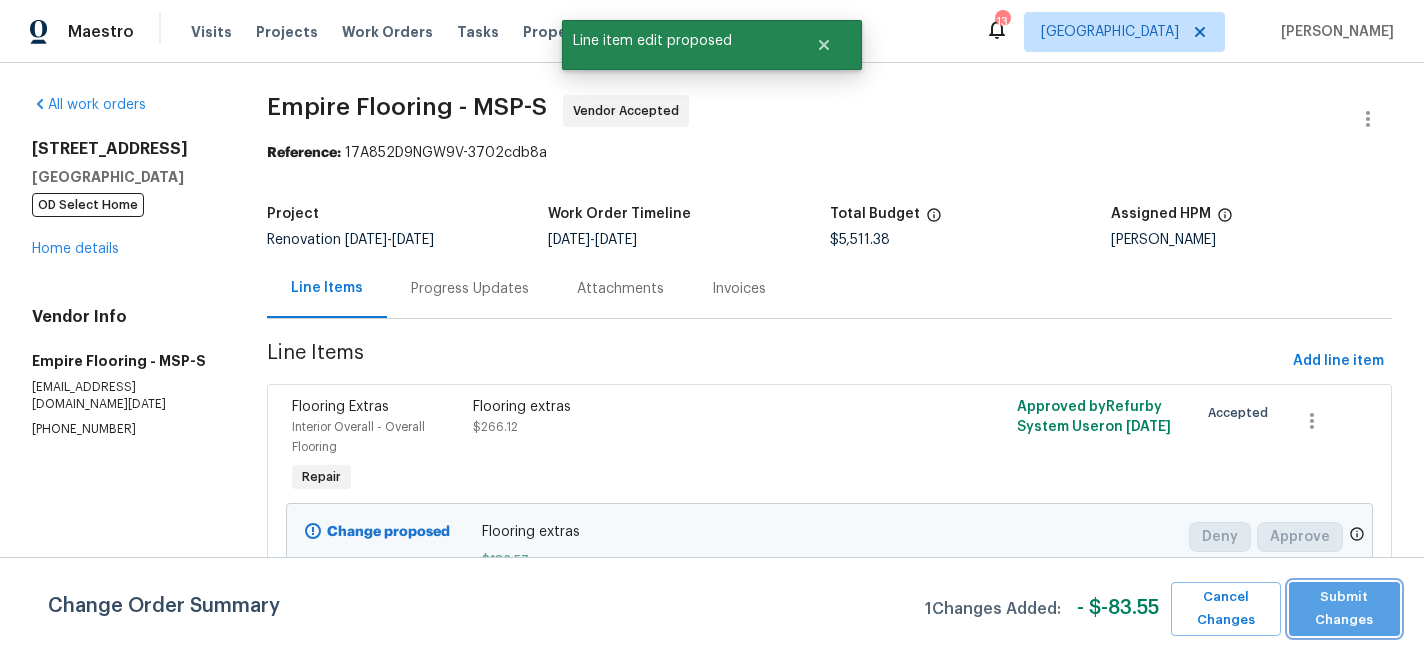 click on "Submit Changes" at bounding box center [1345, 609] 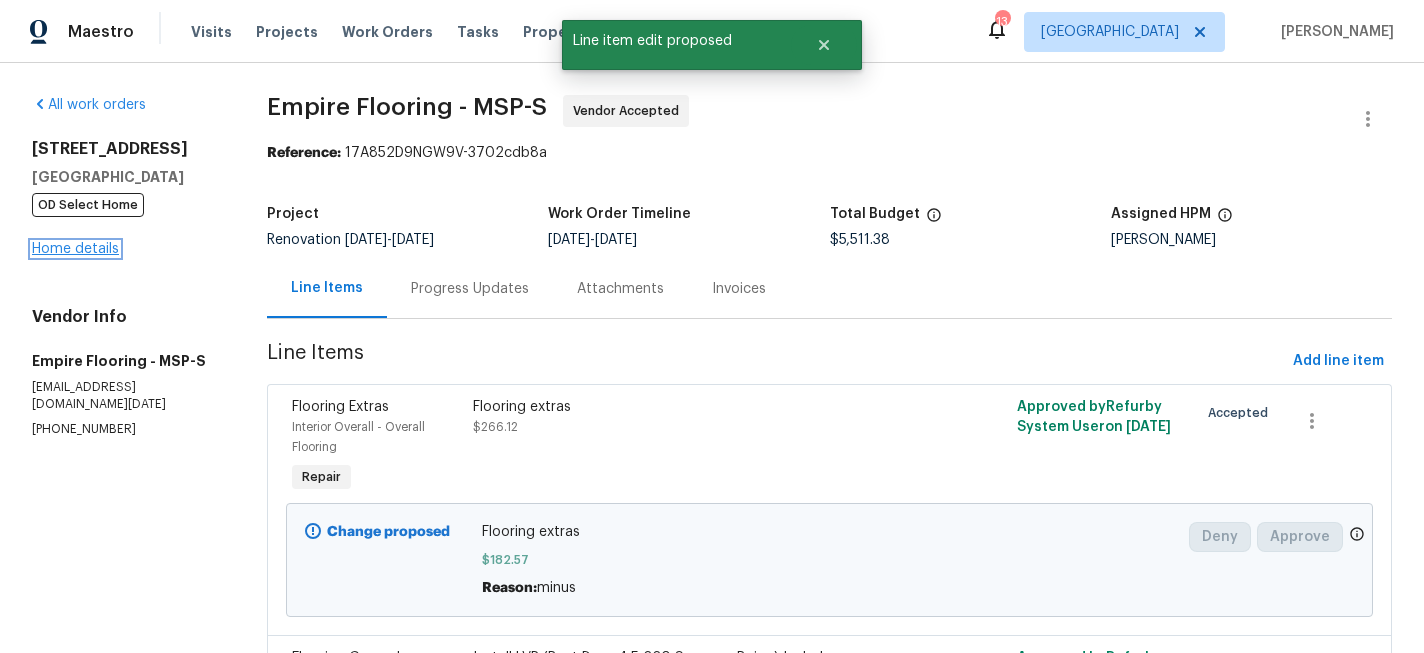 click on "Home details" at bounding box center [75, 249] 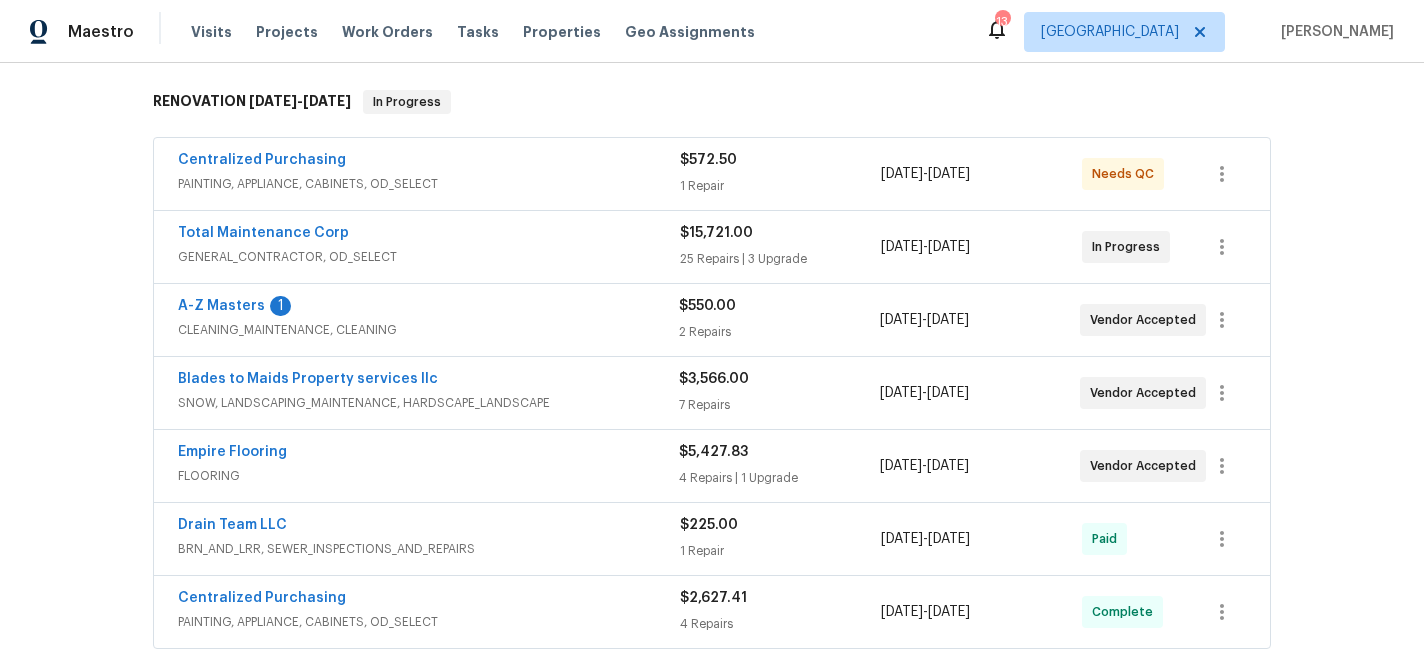 scroll, scrollTop: 341, scrollLeft: 0, axis: vertical 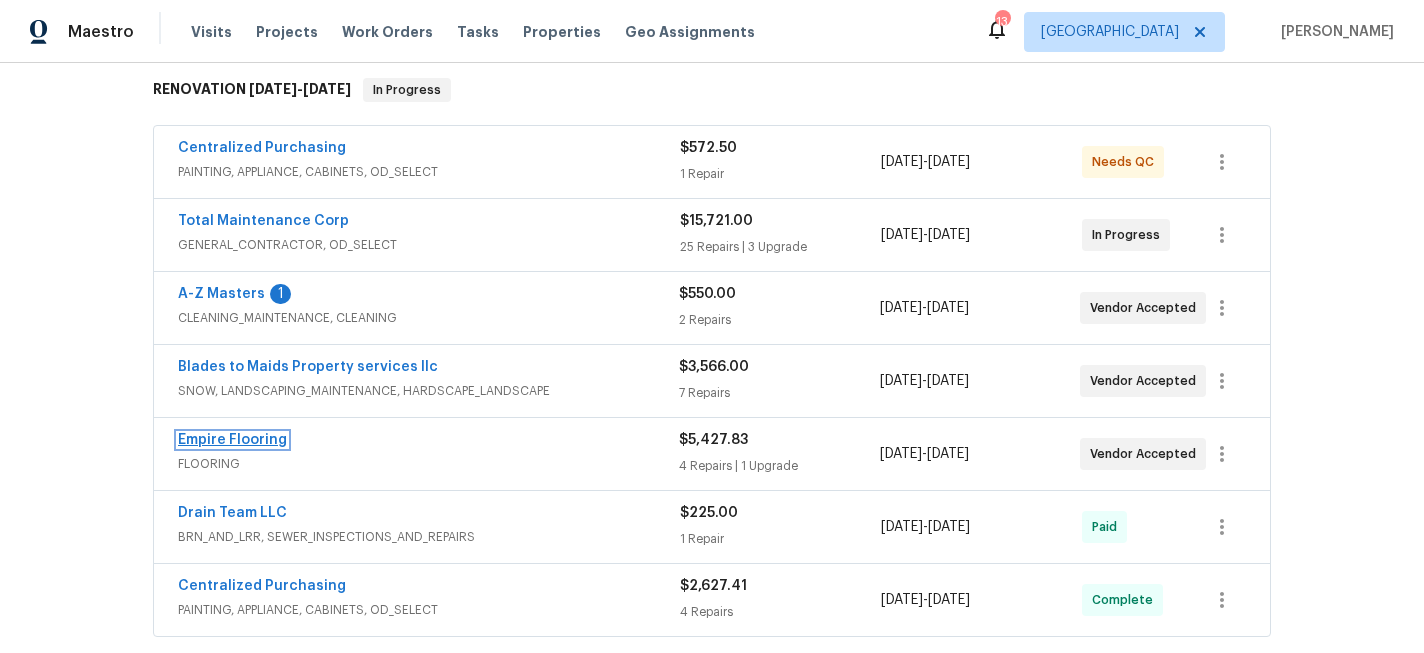 click on "Empire Flooring" at bounding box center [232, 440] 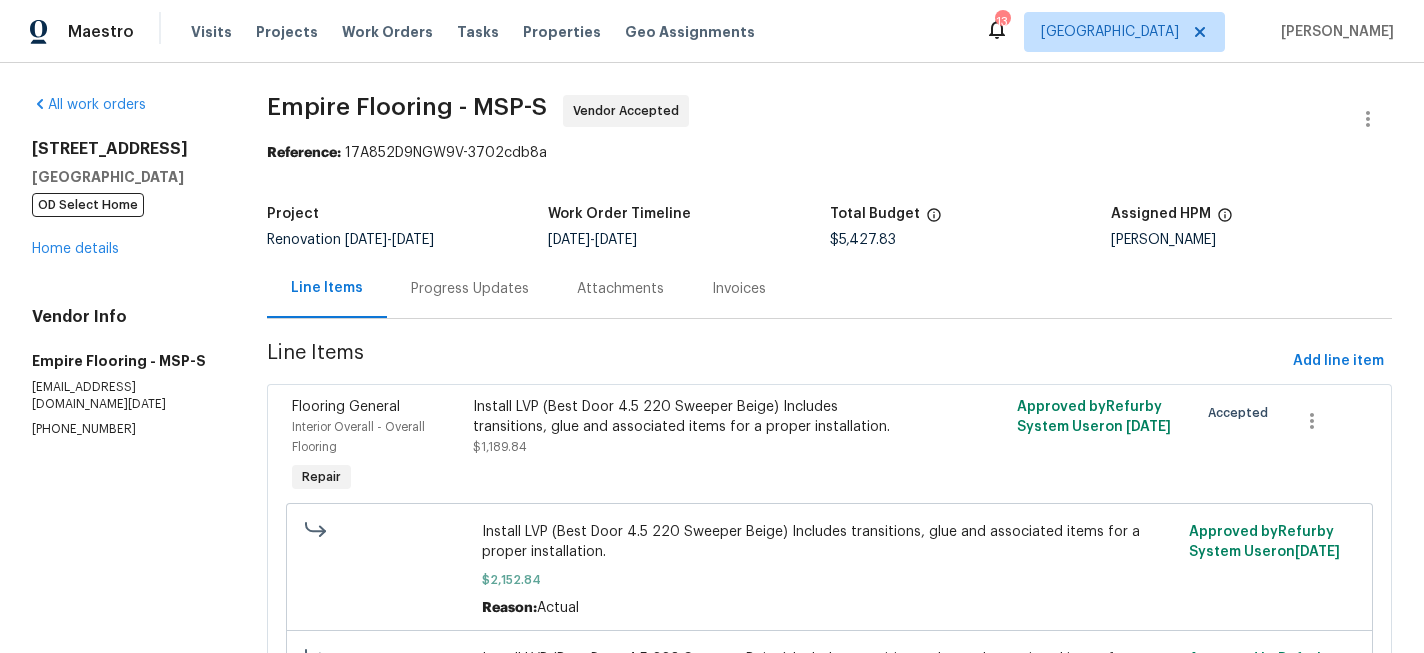 click on "Progress Updates" at bounding box center (470, 288) 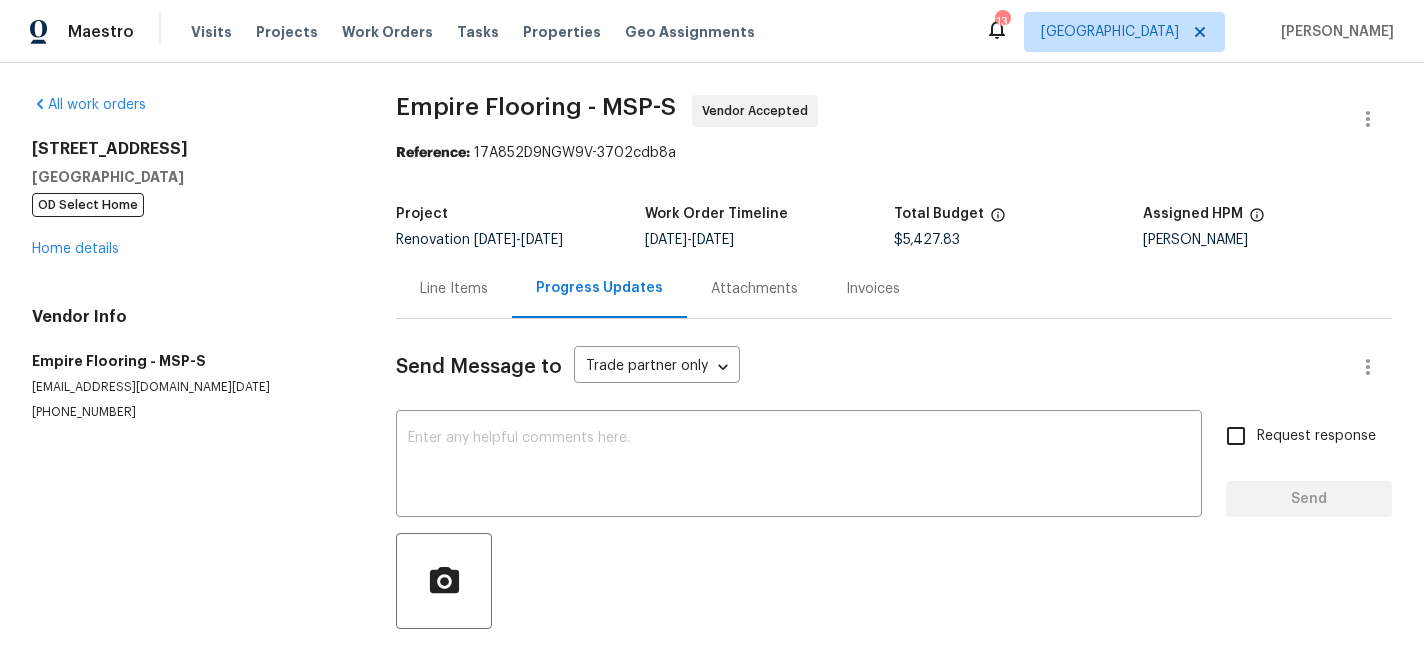 click on "Line Items" at bounding box center [454, 288] 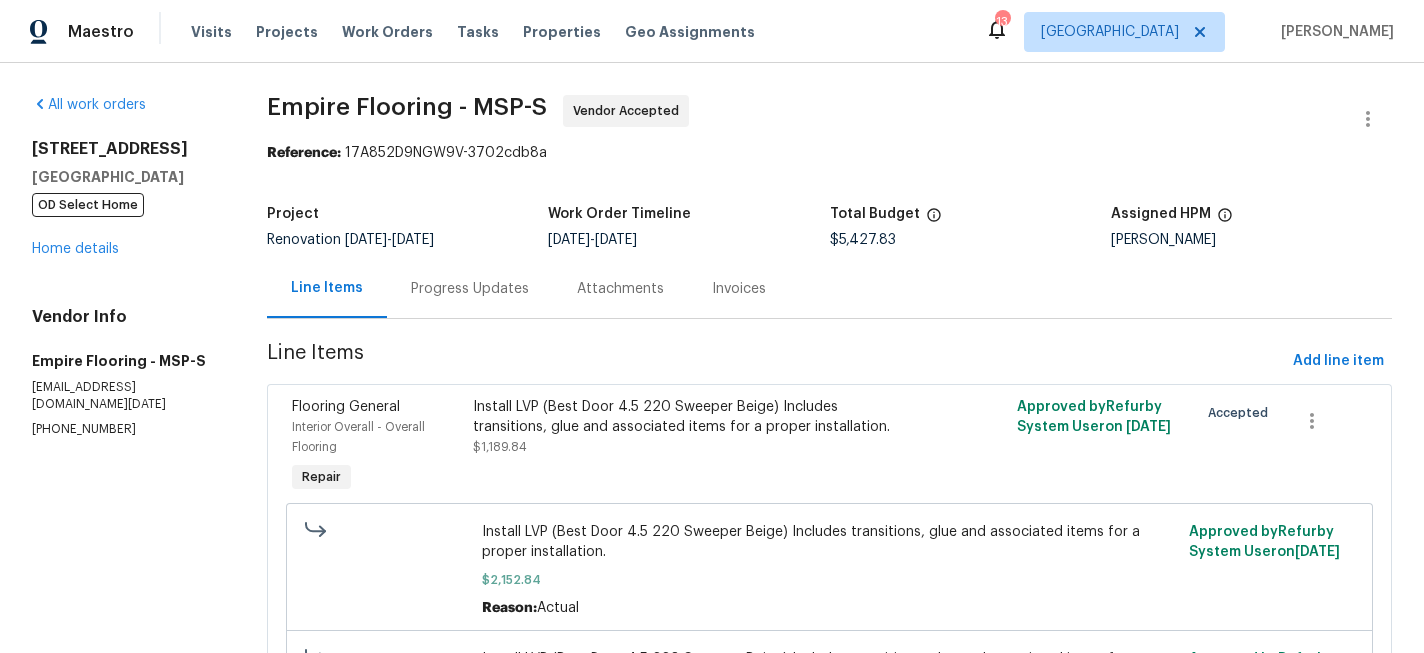 click on "Progress Updates" at bounding box center [470, 289] 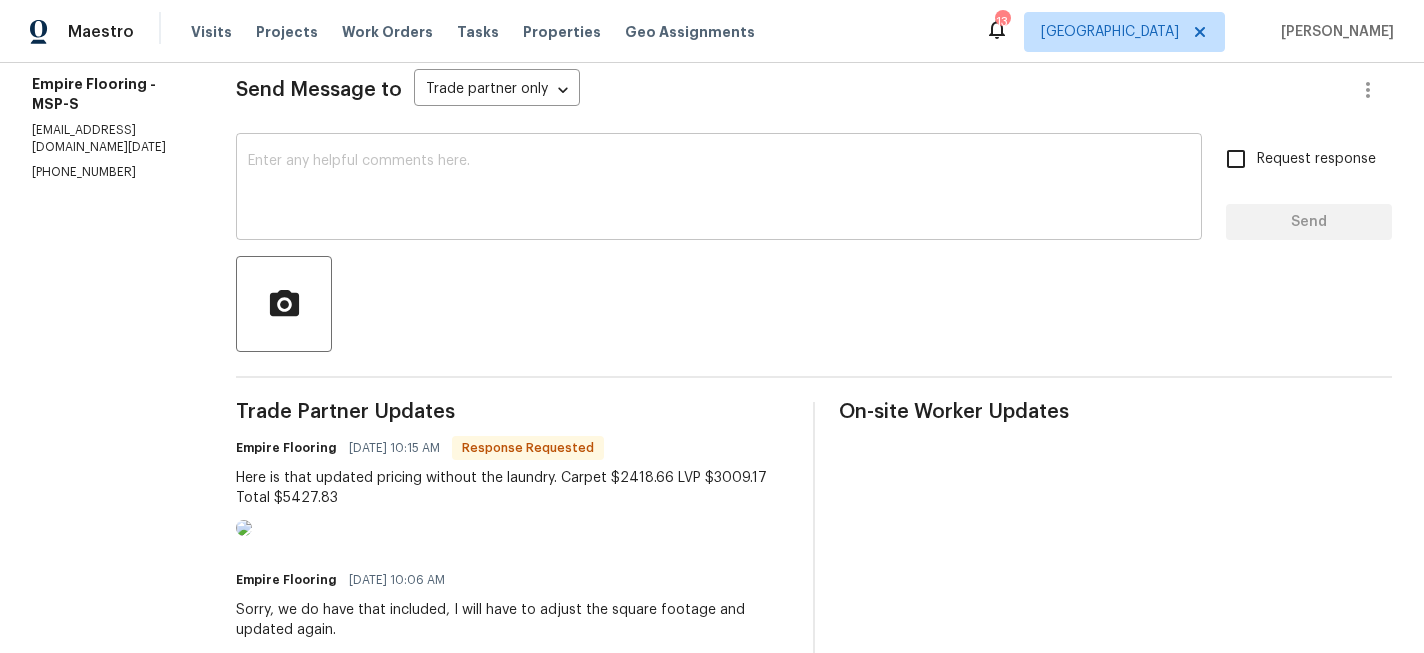 scroll, scrollTop: 278, scrollLeft: 0, axis: vertical 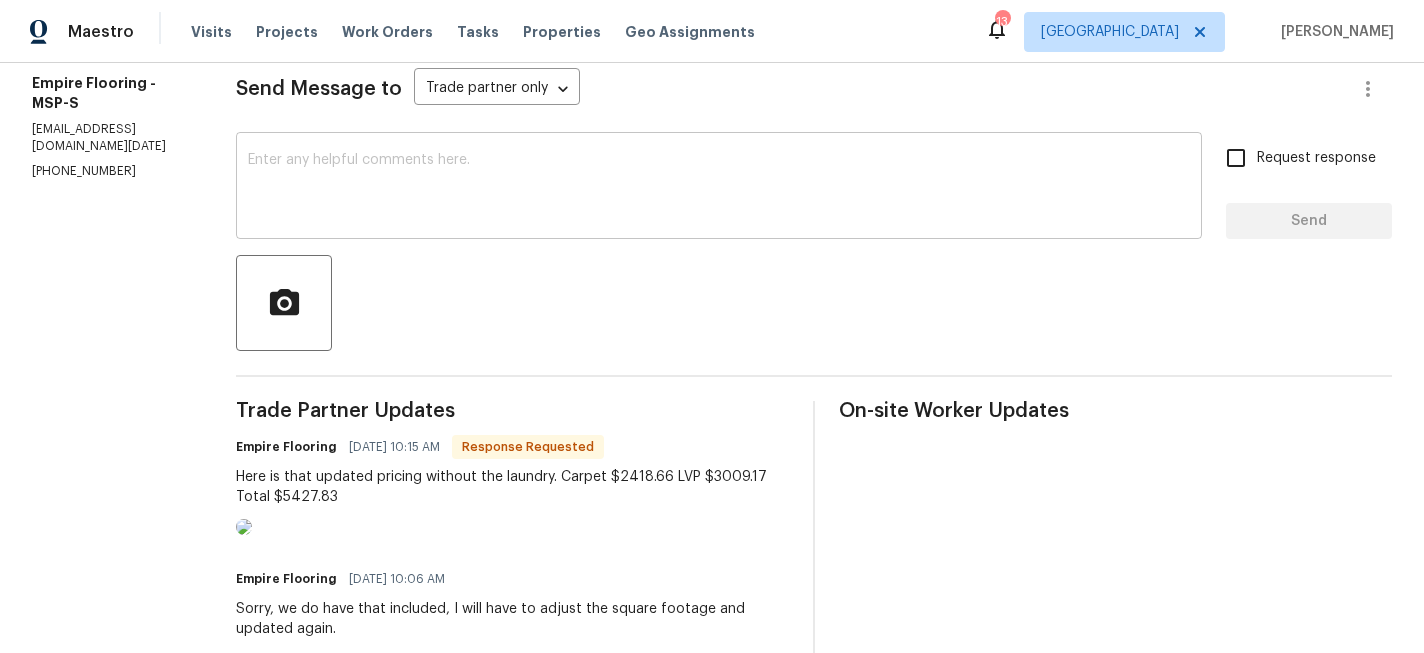 click at bounding box center (719, 188) 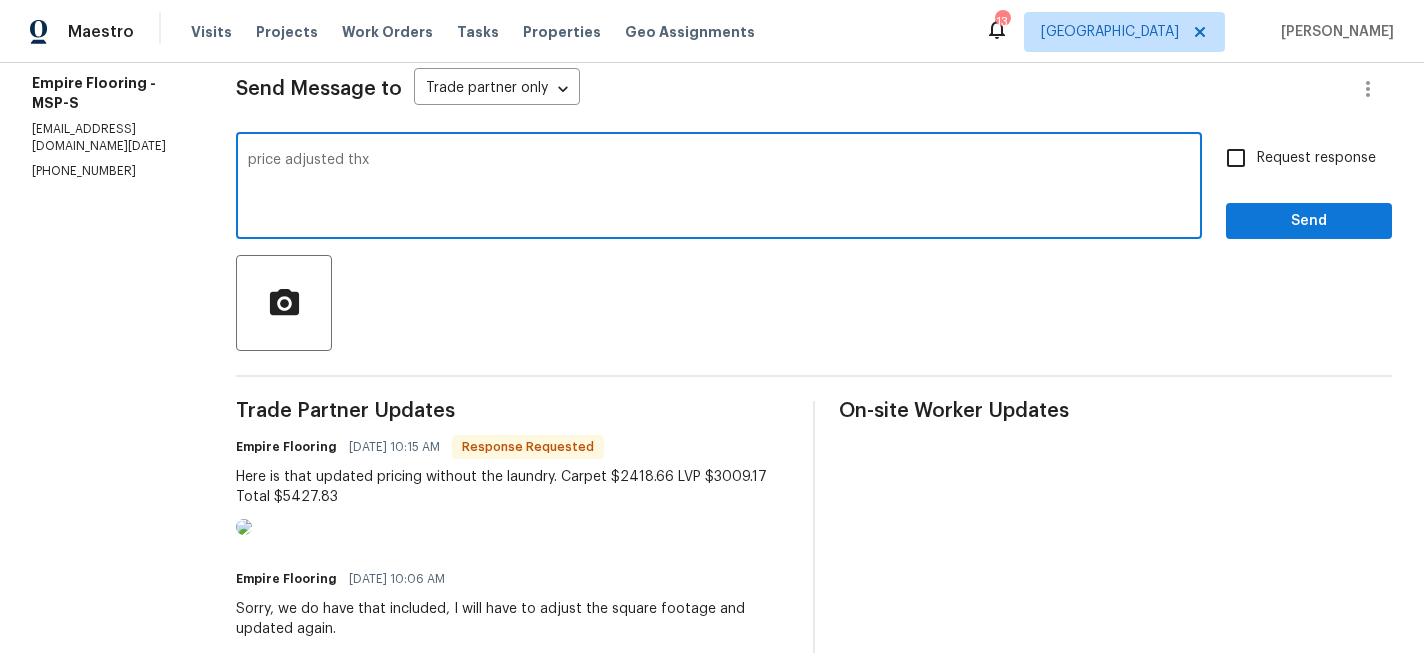 type on "price adjusted thx" 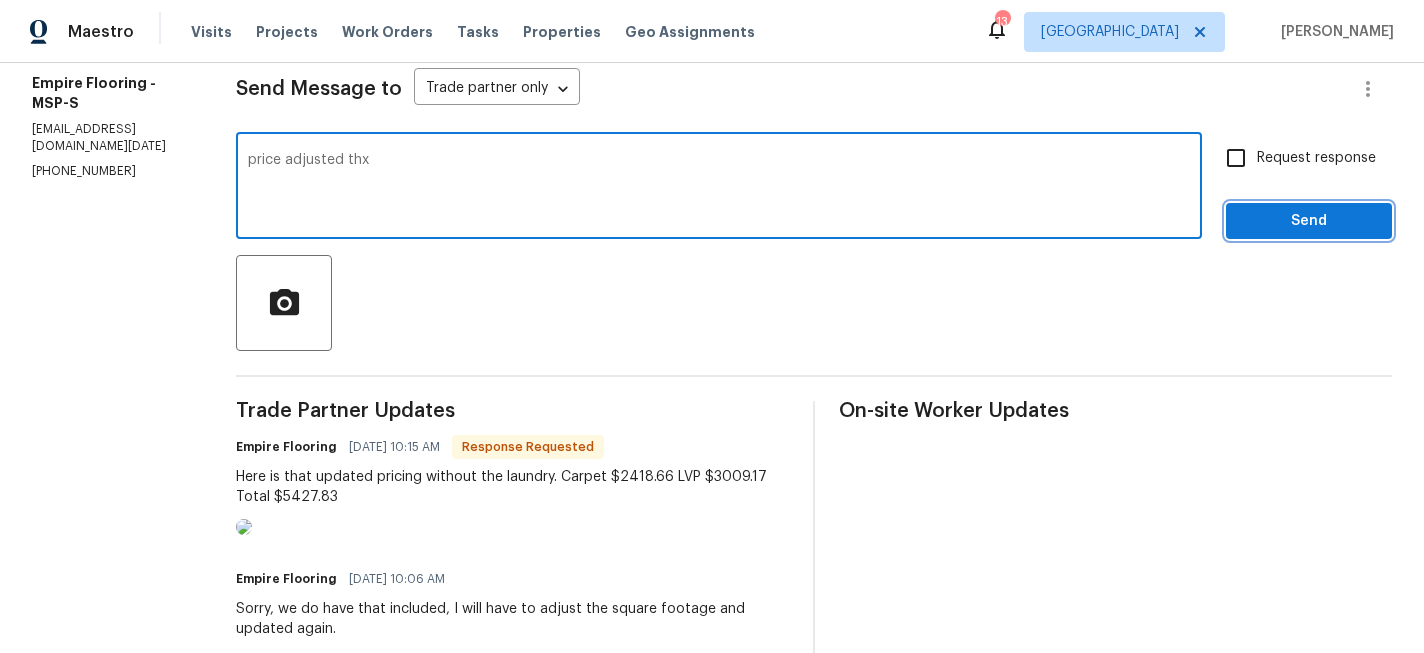click on "Send" at bounding box center (1309, 221) 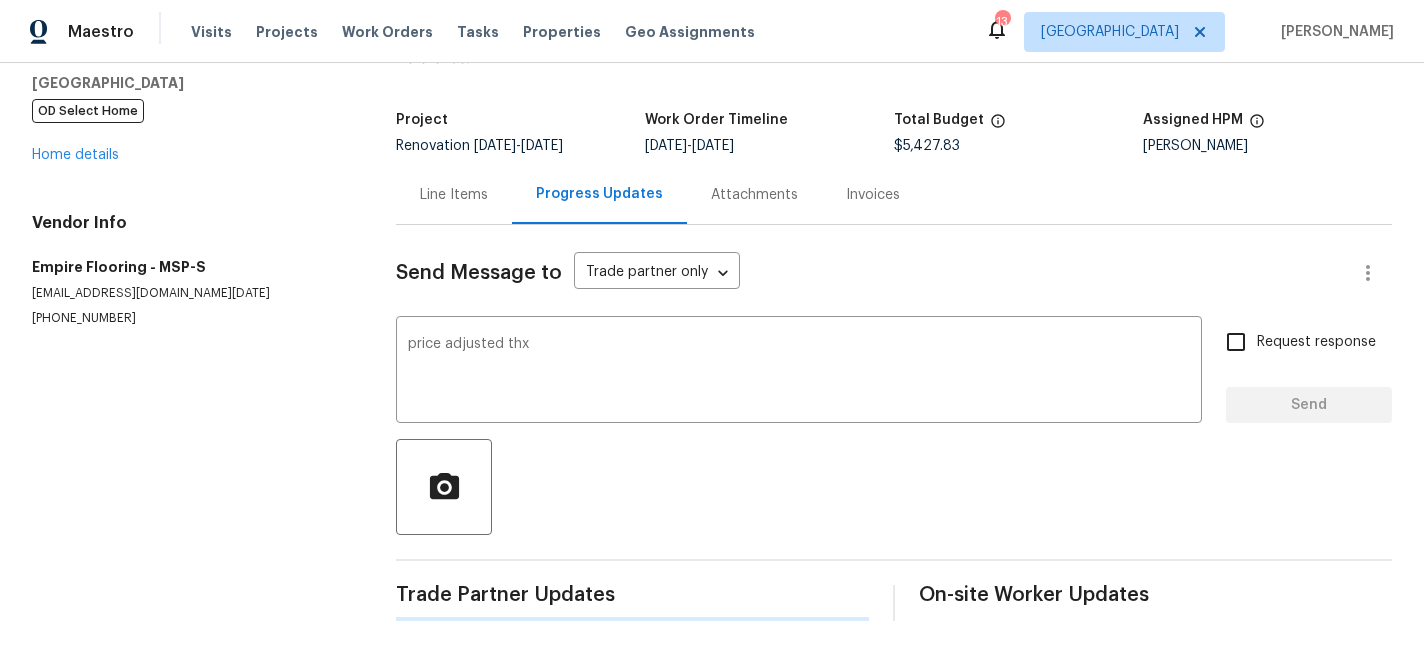 type 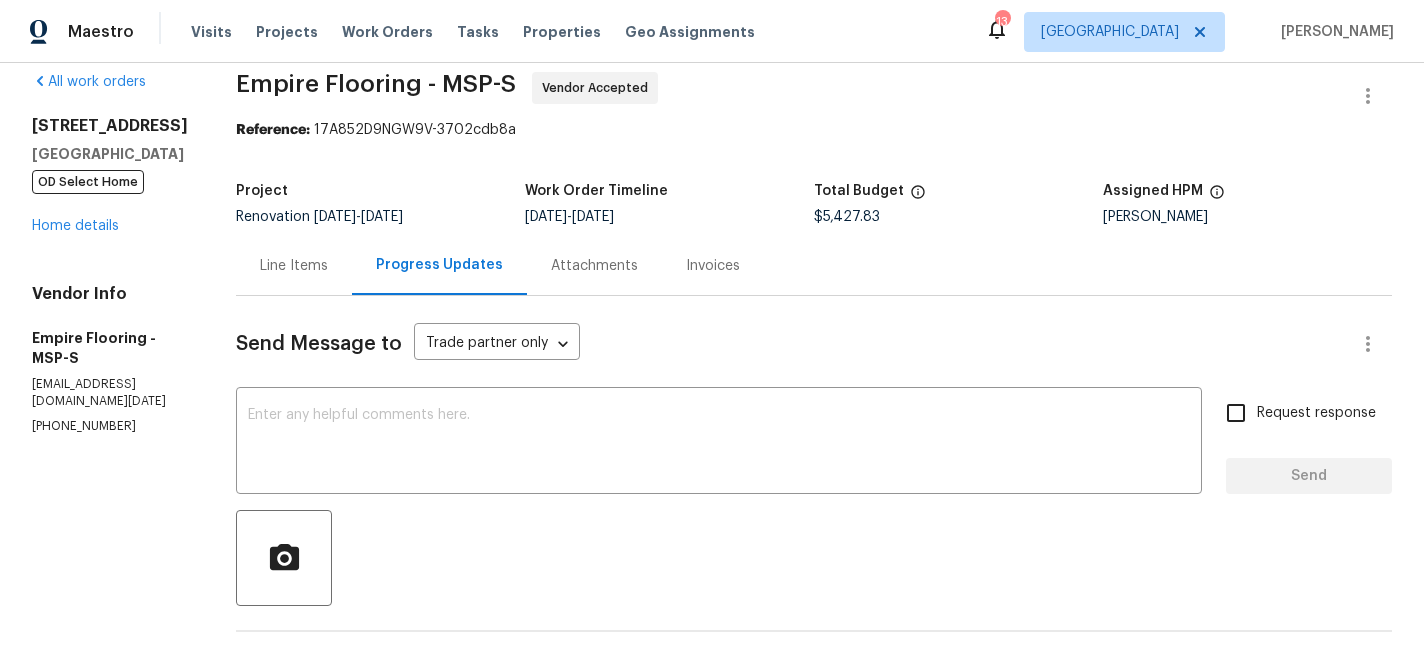 scroll, scrollTop: 0, scrollLeft: 0, axis: both 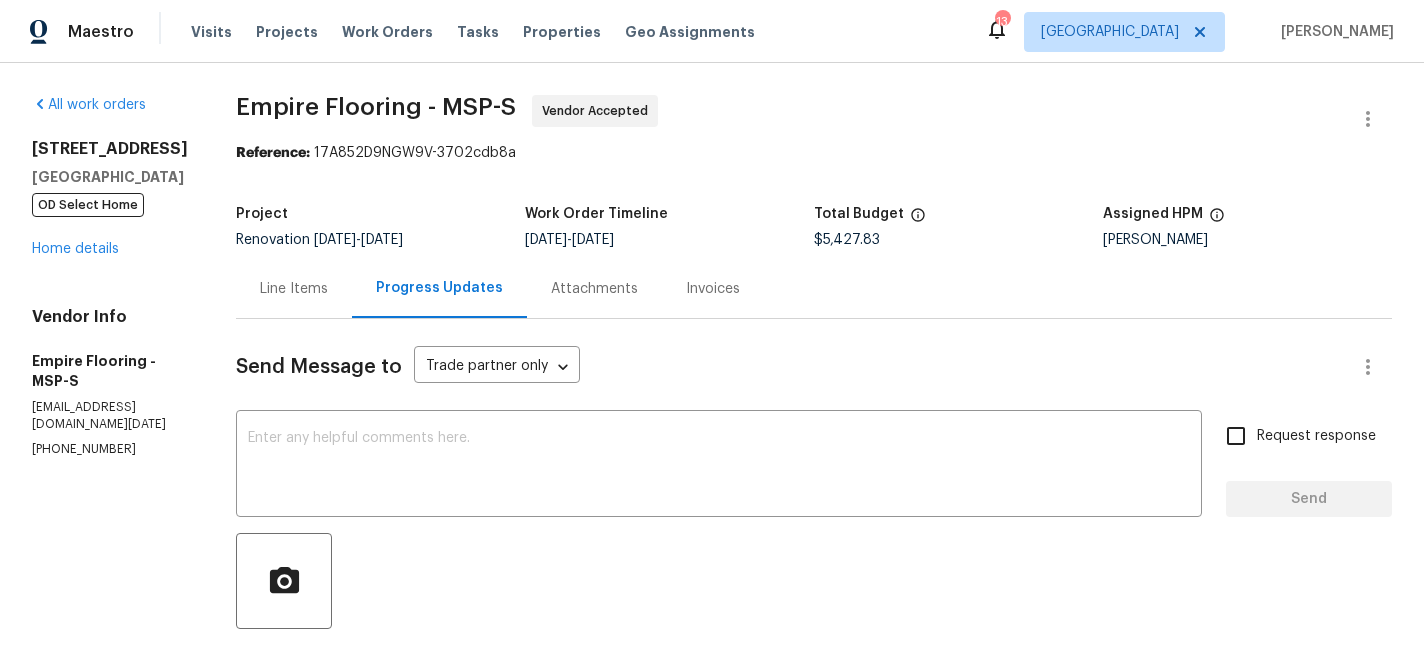 click on "Visits Projects Work Orders Tasks Properties Geo Assignments" at bounding box center (485, 32) 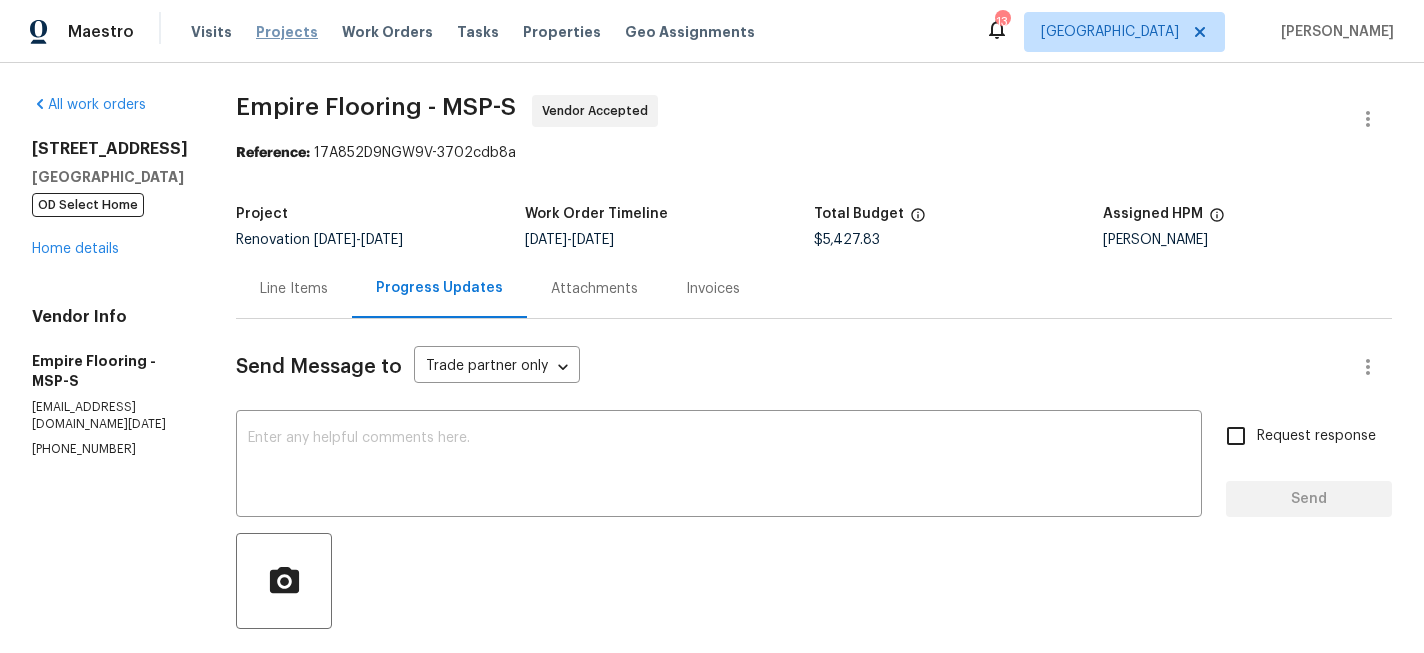 click on "Projects" at bounding box center [287, 32] 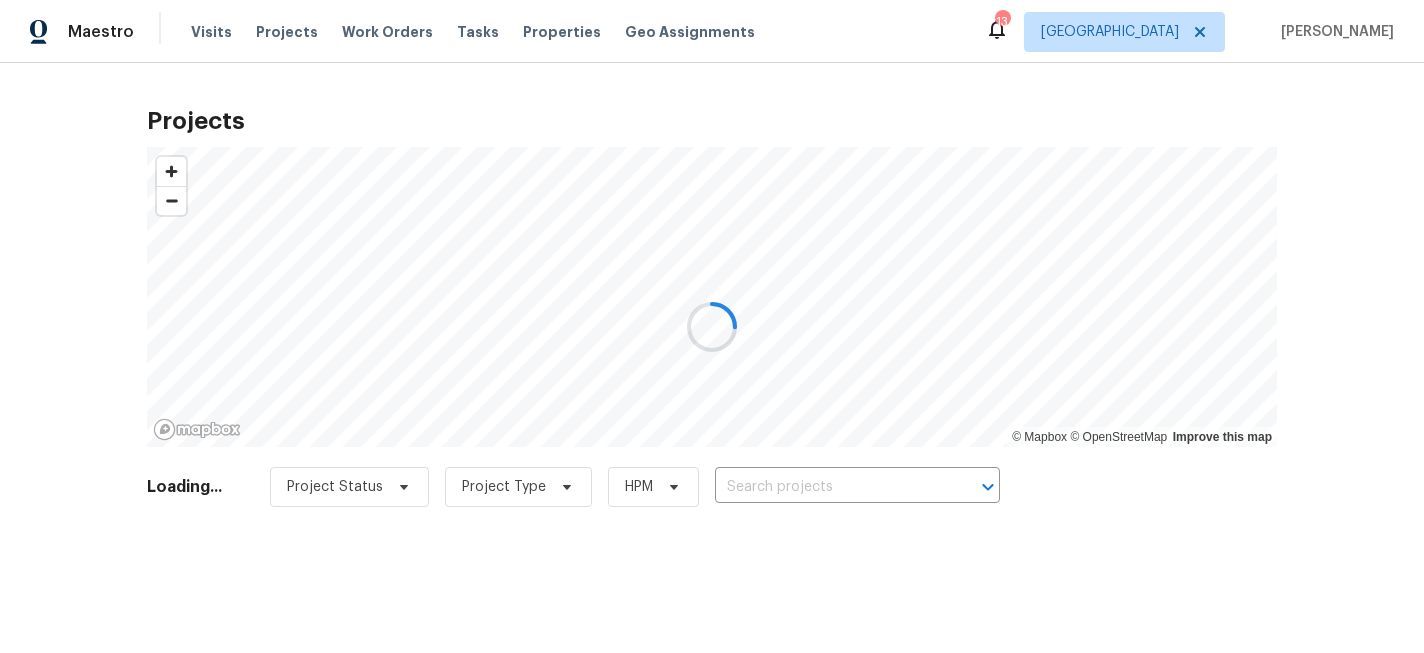 click at bounding box center [712, 326] 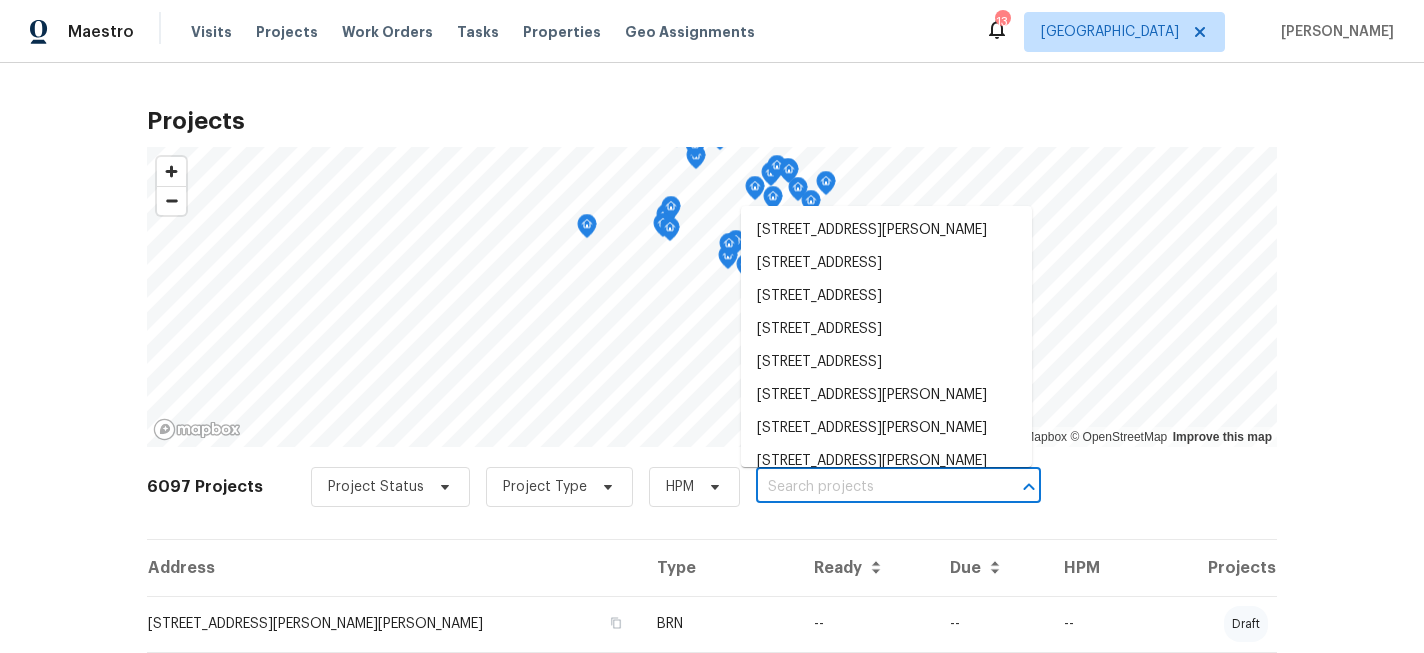 click at bounding box center [870, 487] 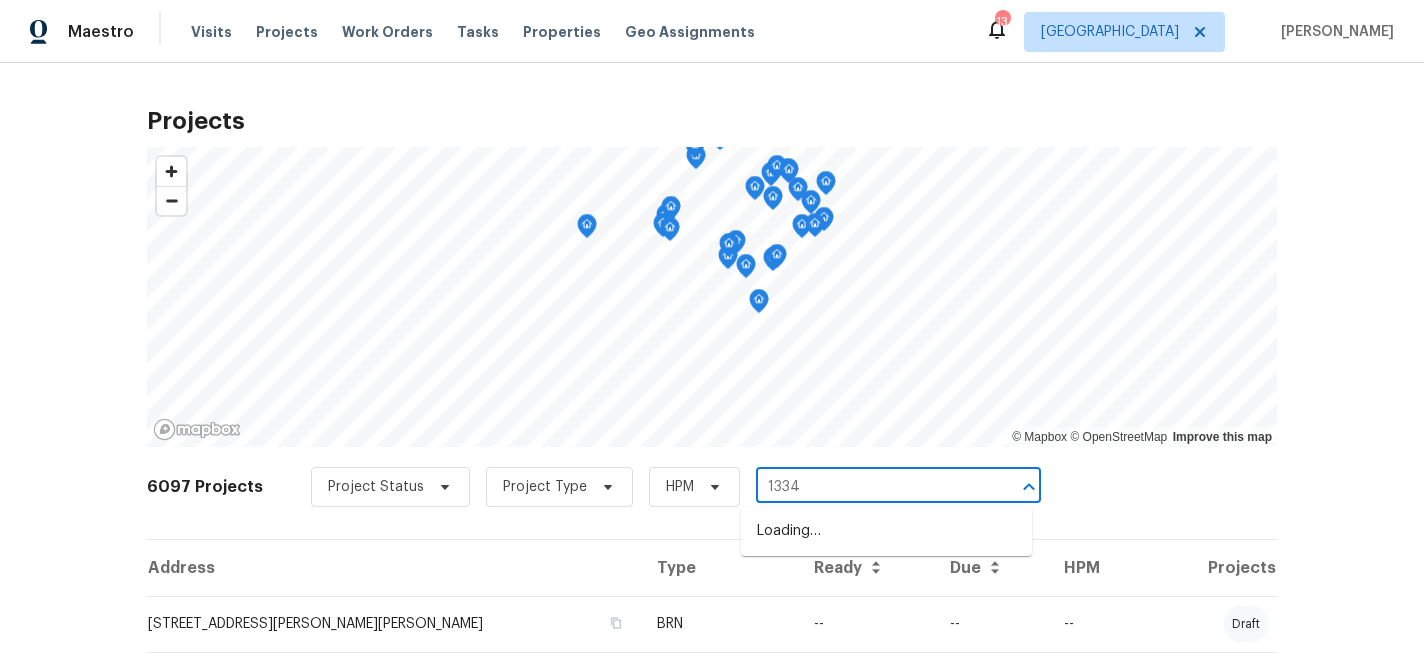type on "13343" 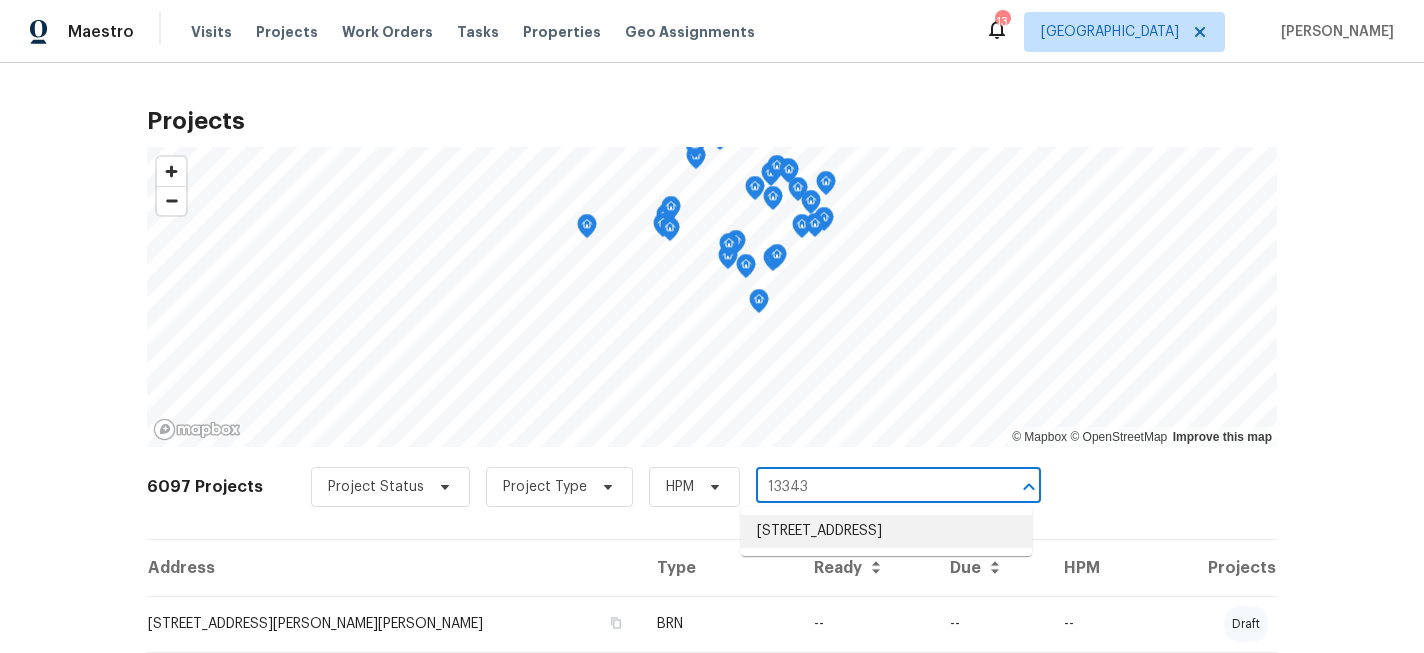 click on "[STREET_ADDRESS]" at bounding box center (886, 531) 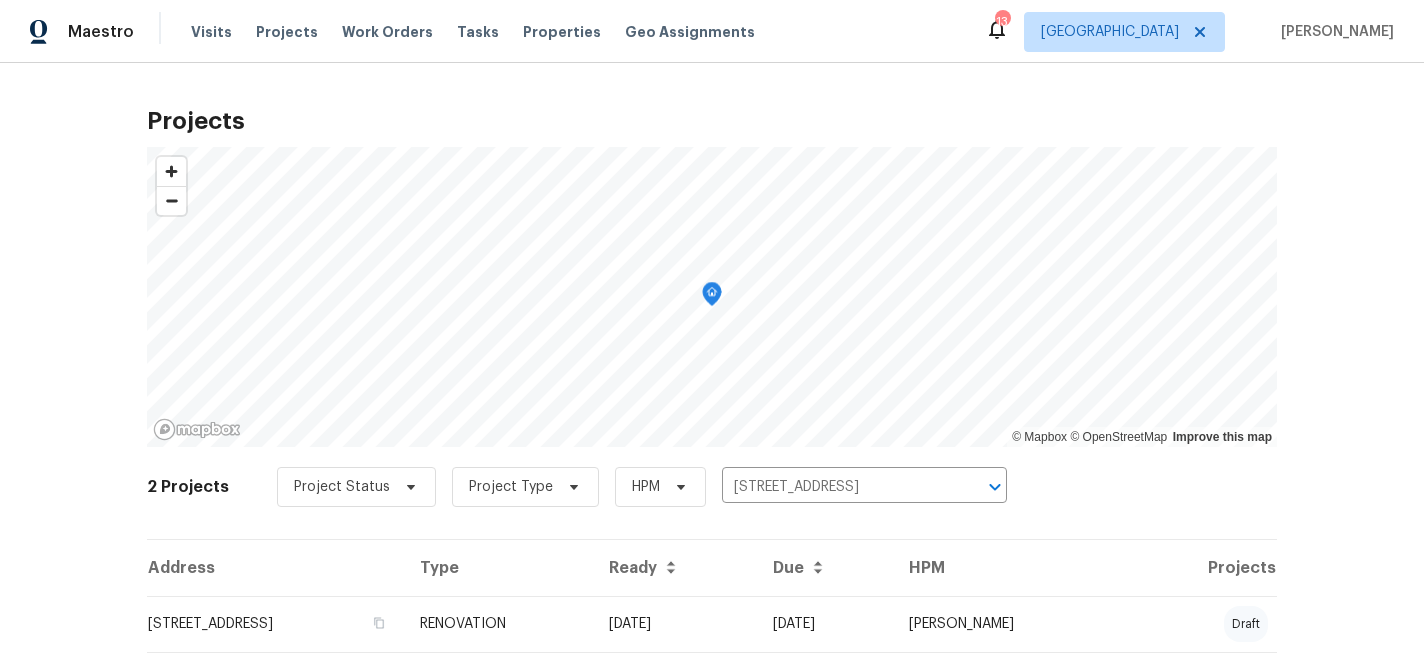 scroll, scrollTop: 74, scrollLeft: 0, axis: vertical 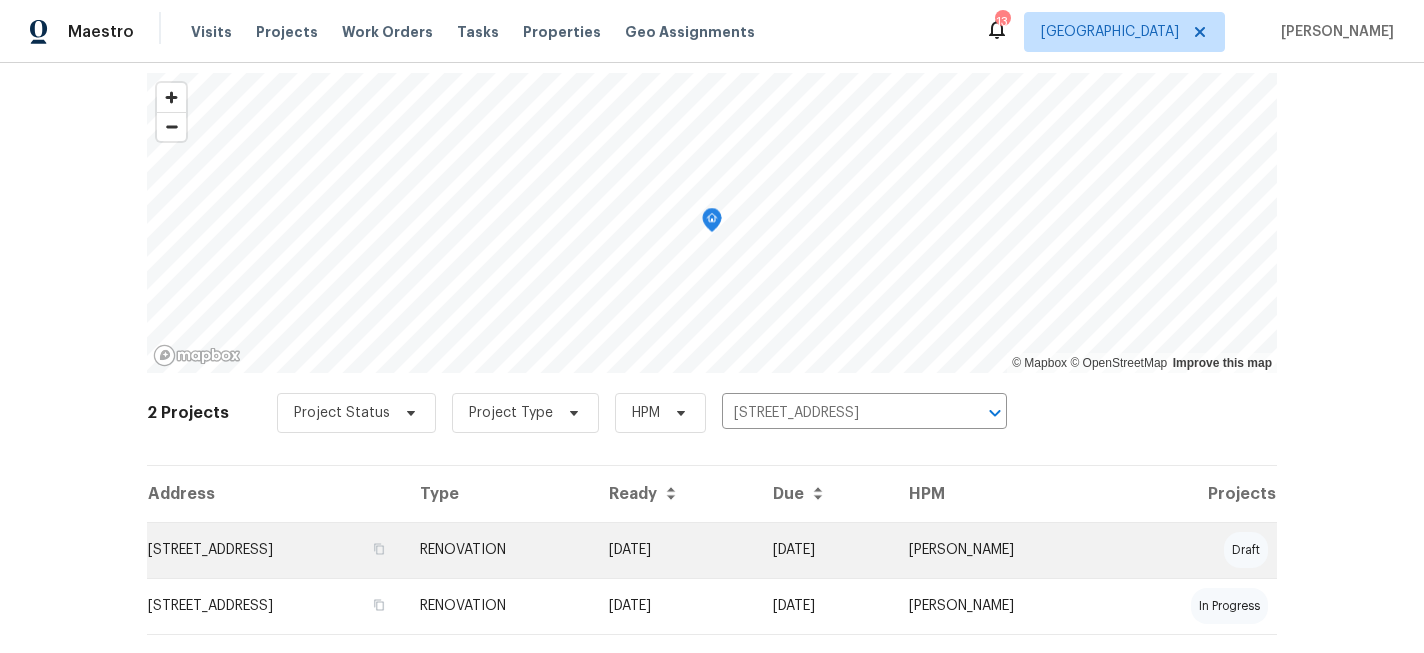 click on "[STREET_ADDRESS]" at bounding box center (275, 550) 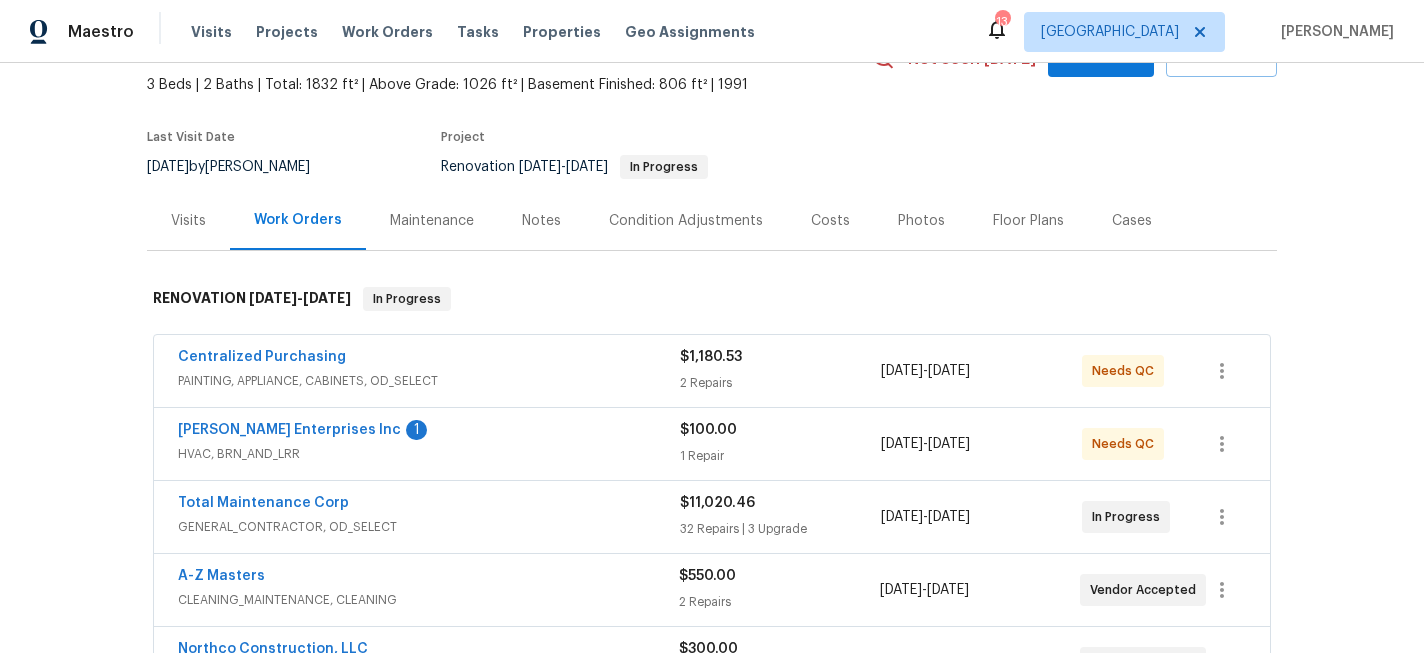 scroll, scrollTop: 131, scrollLeft: 0, axis: vertical 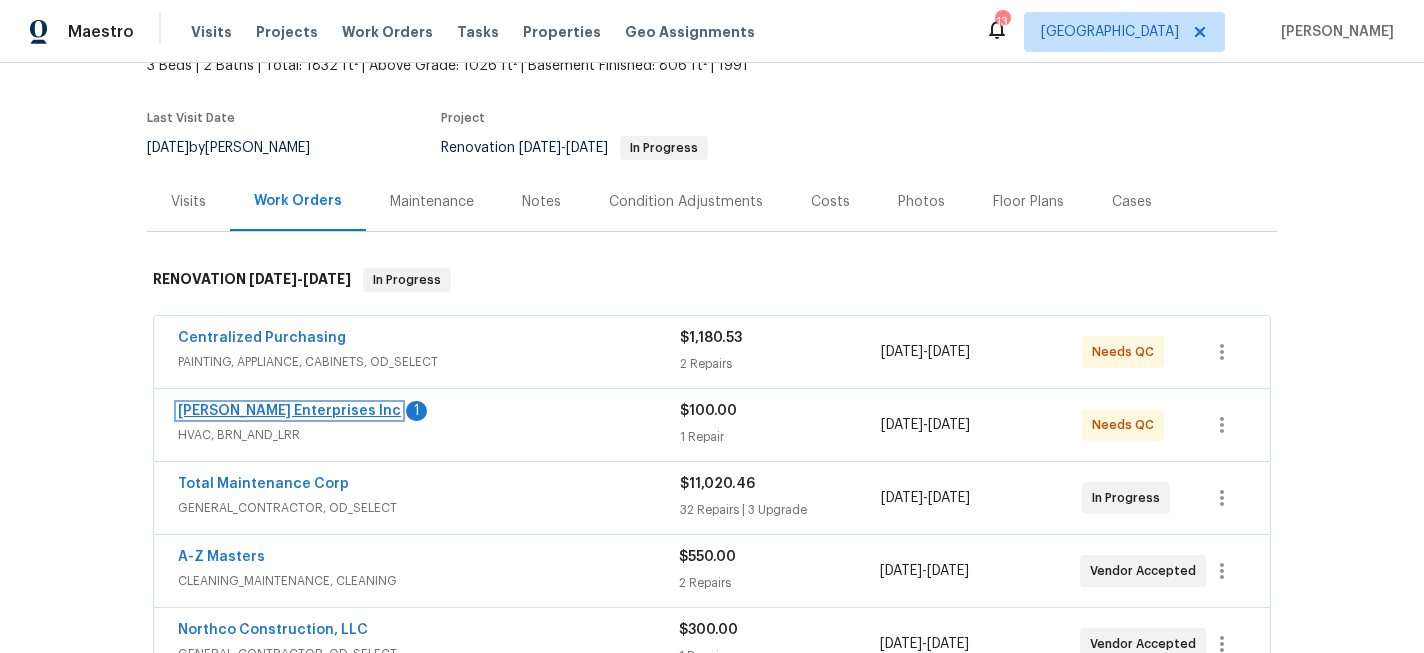 click on "Deschene Enterprises Inc" at bounding box center (289, 411) 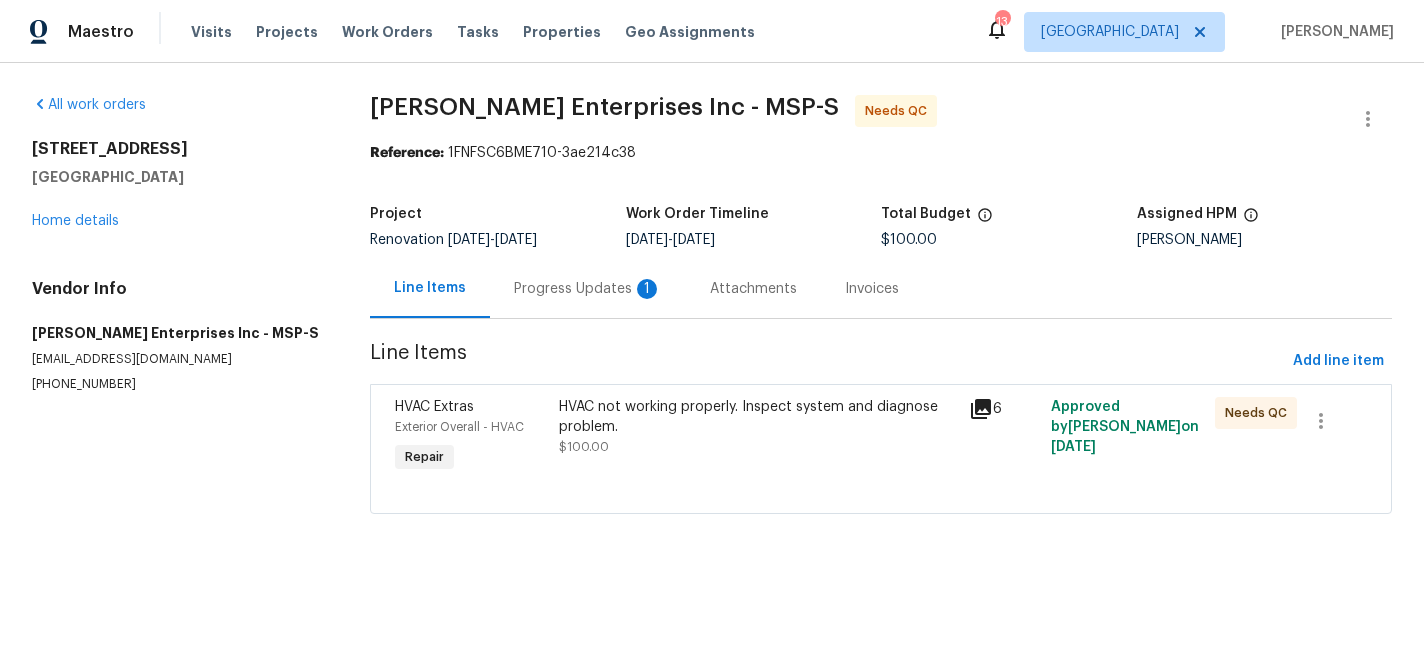 click on "HVAC not working properly. Inspect system and diagnose problem. $100.00" at bounding box center (758, 427) 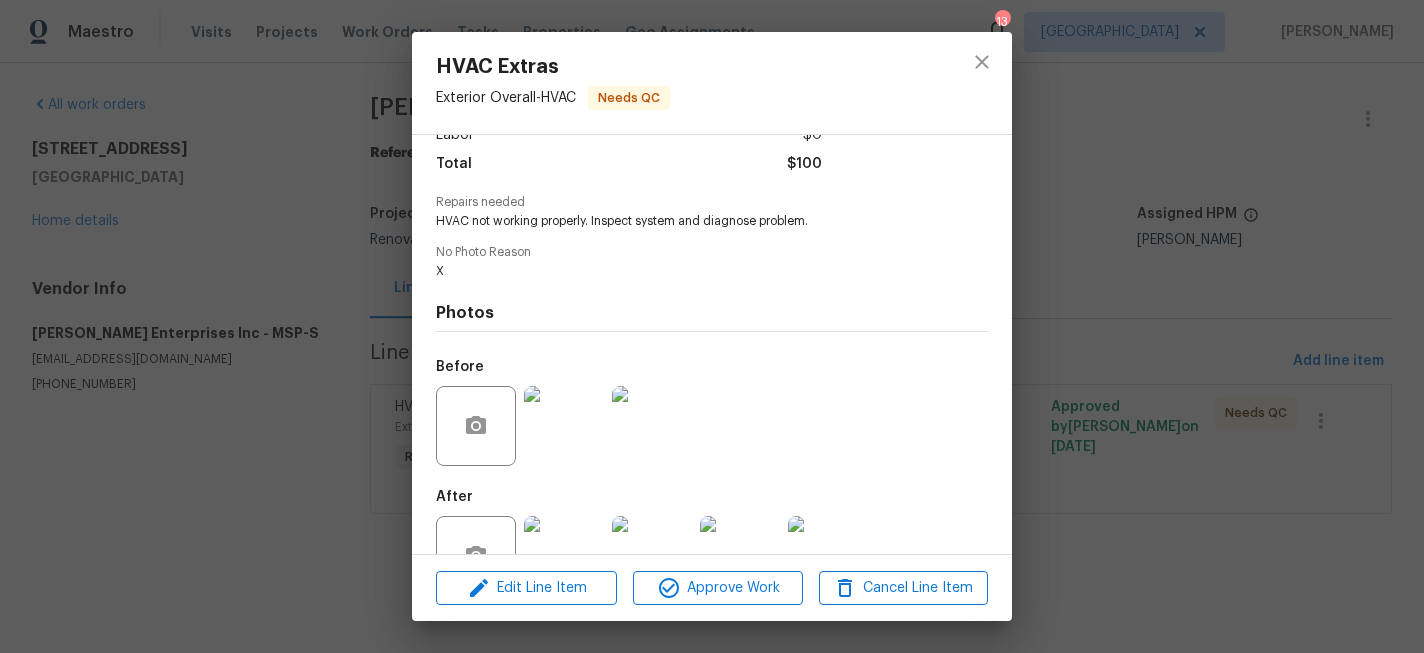 scroll, scrollTop: 217, scrollLeft: 0, axis: vertical 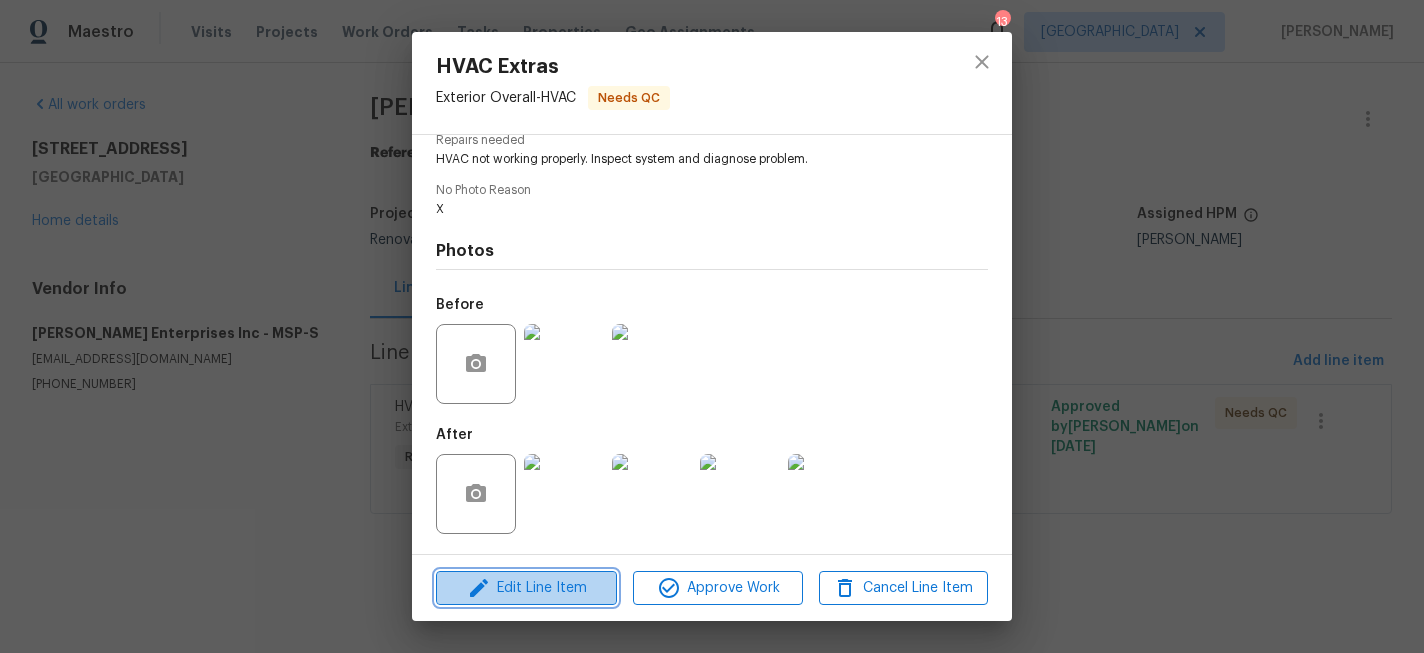 click on "Edit Line Item" at bounding box center (526, 588) 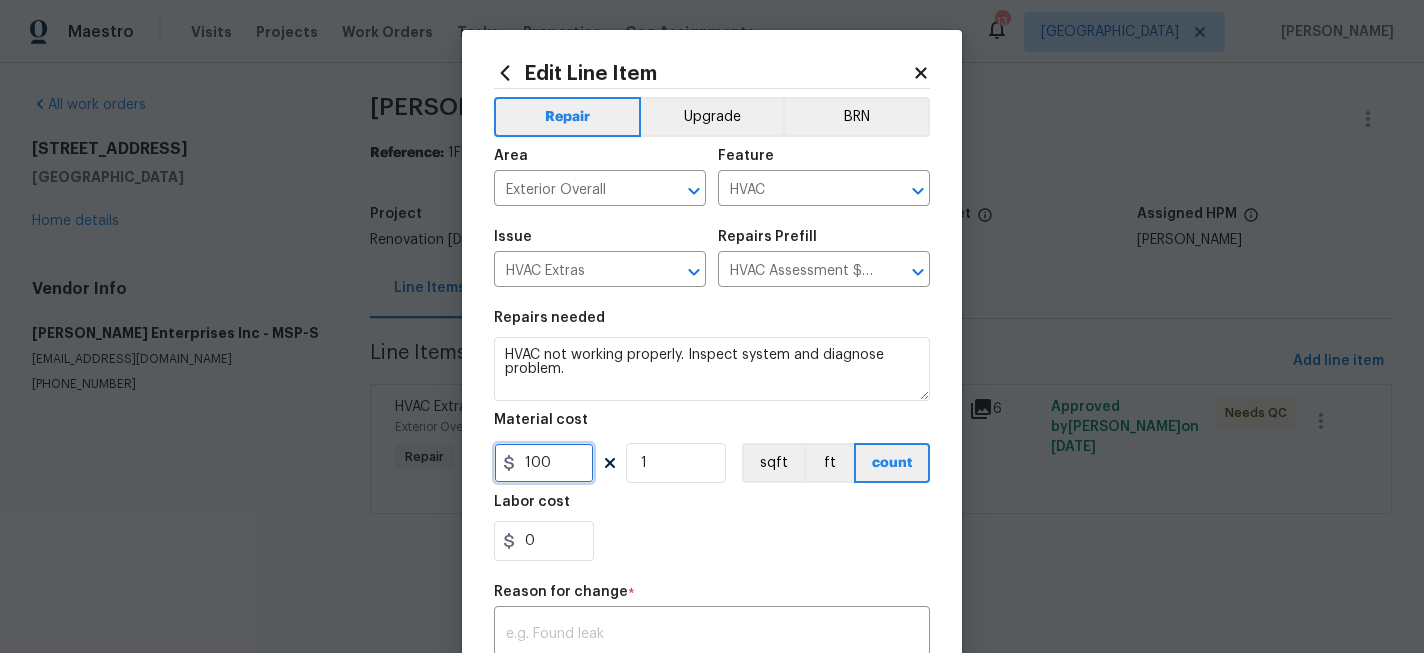 drag, startPoint x: 578, startPoint y: 462, endPoint x: 467, endPoint y: 461, distance: 111.0045 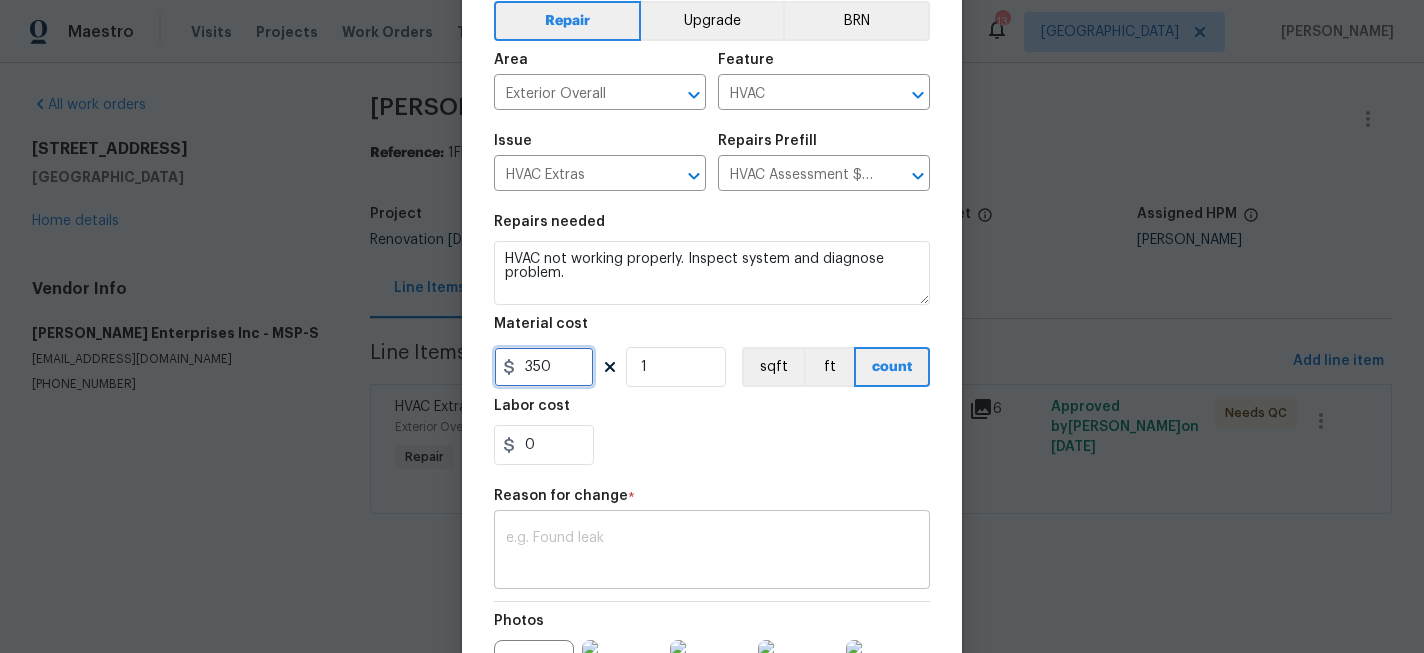 scroll, scrollTop: 100, scrollLeft: 0, axis: vertical 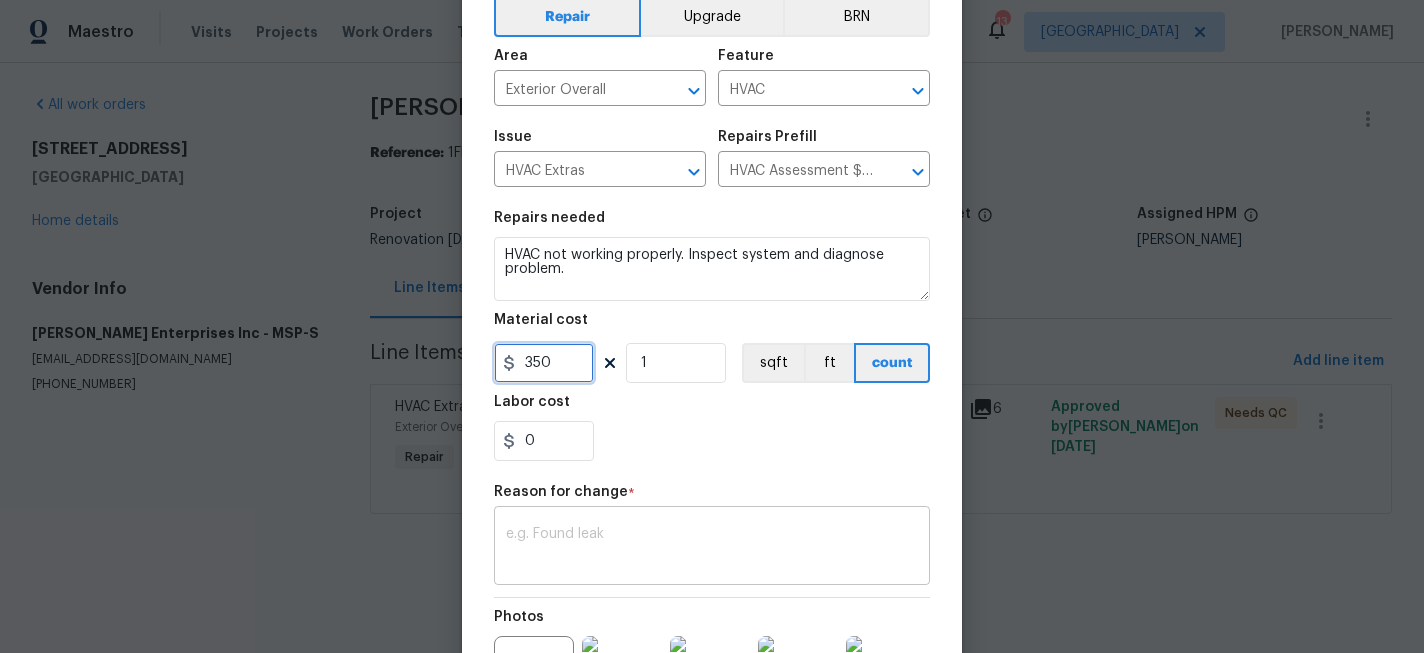 type on "350" 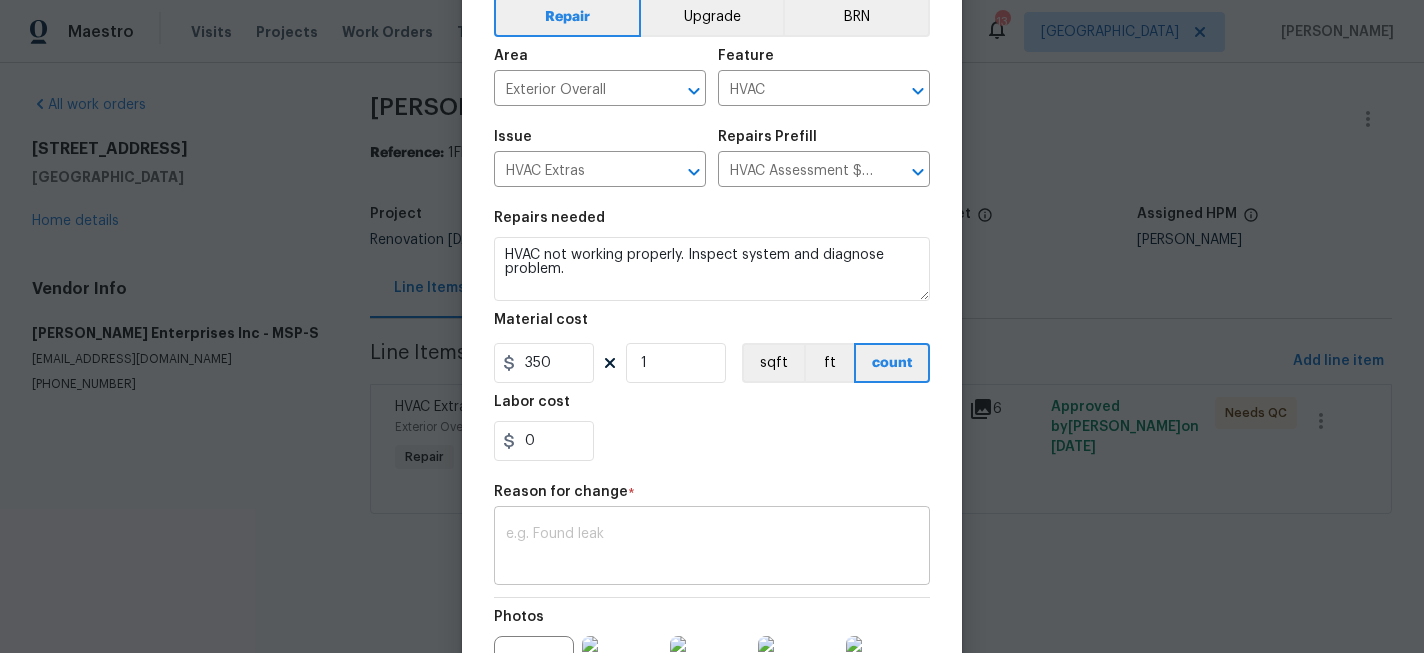 click at bounding box center (712, 548) 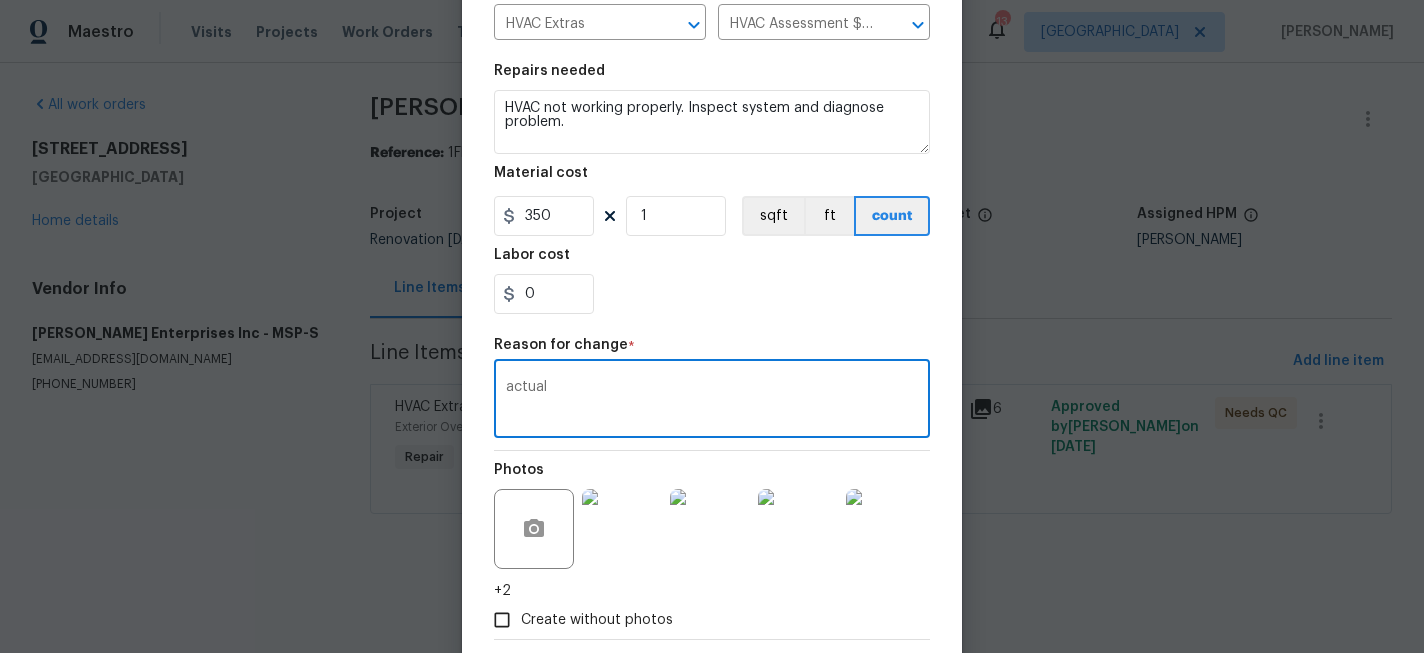 scroll, scrollTop: 314, scrollLeft: 0, axis: vertical 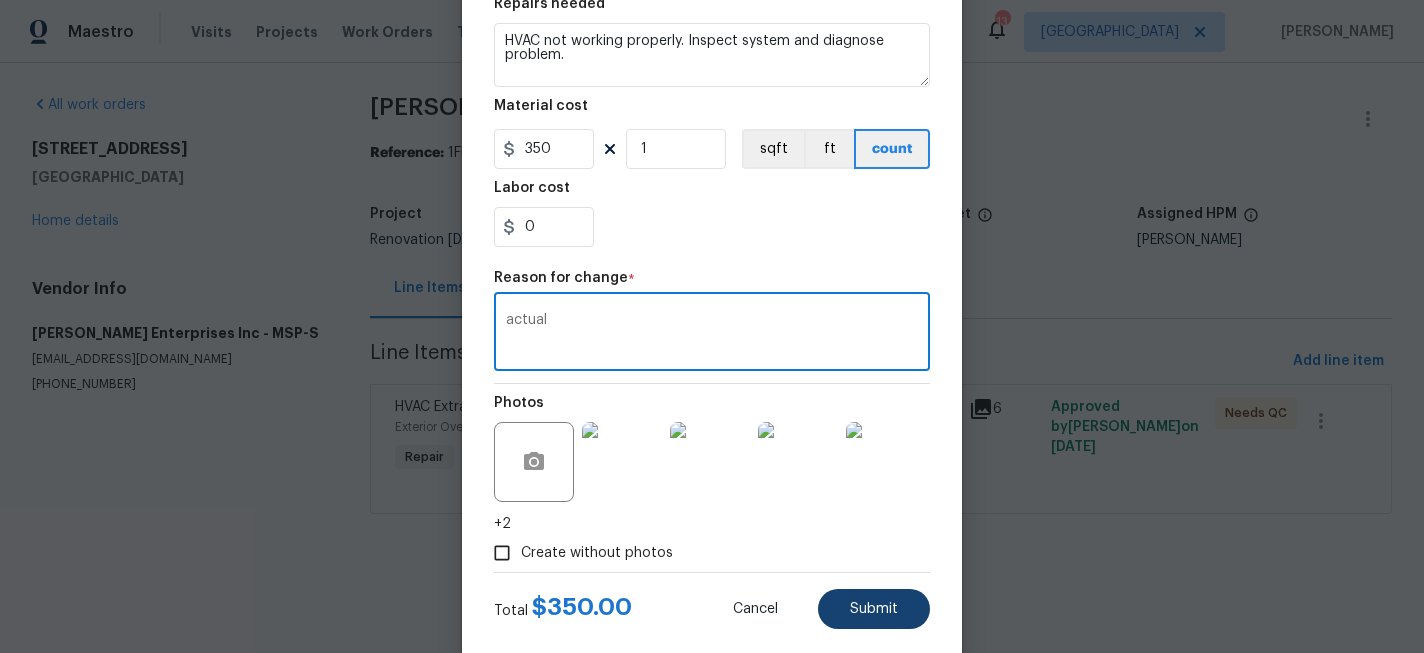 type on "actual" 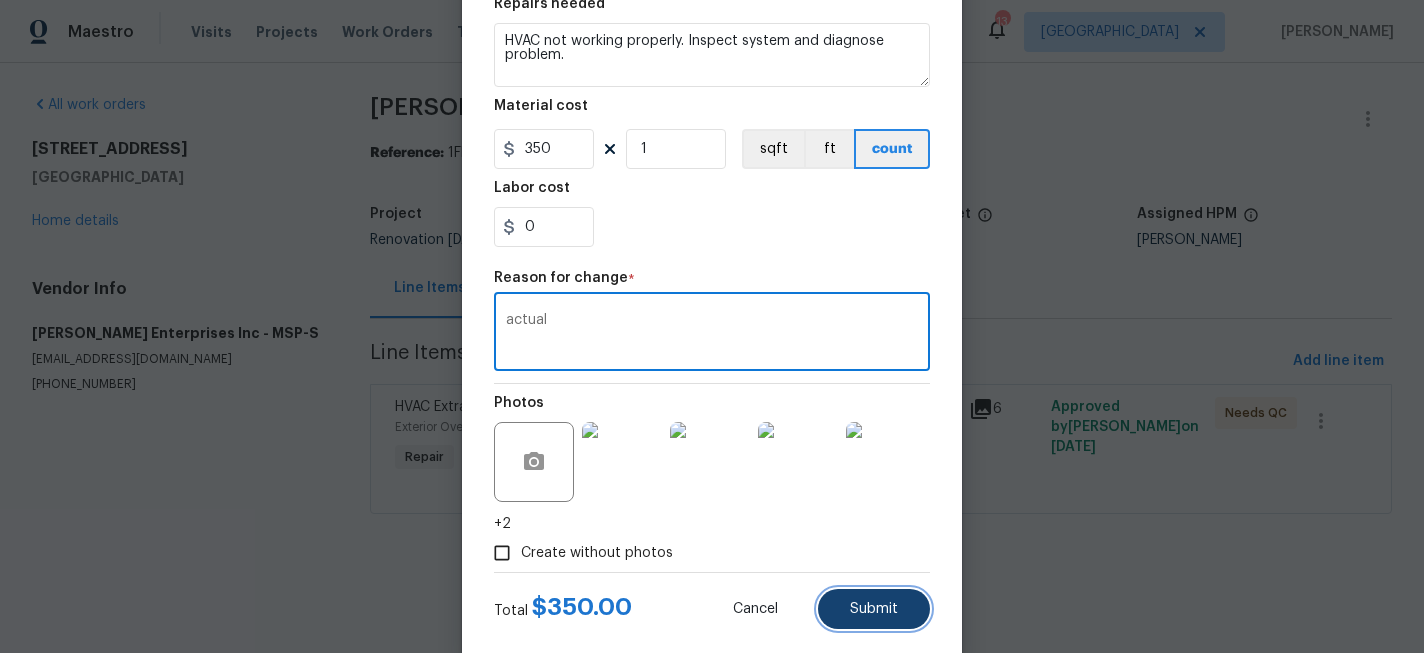 click on "Submit" at bounding box center [874, 609] 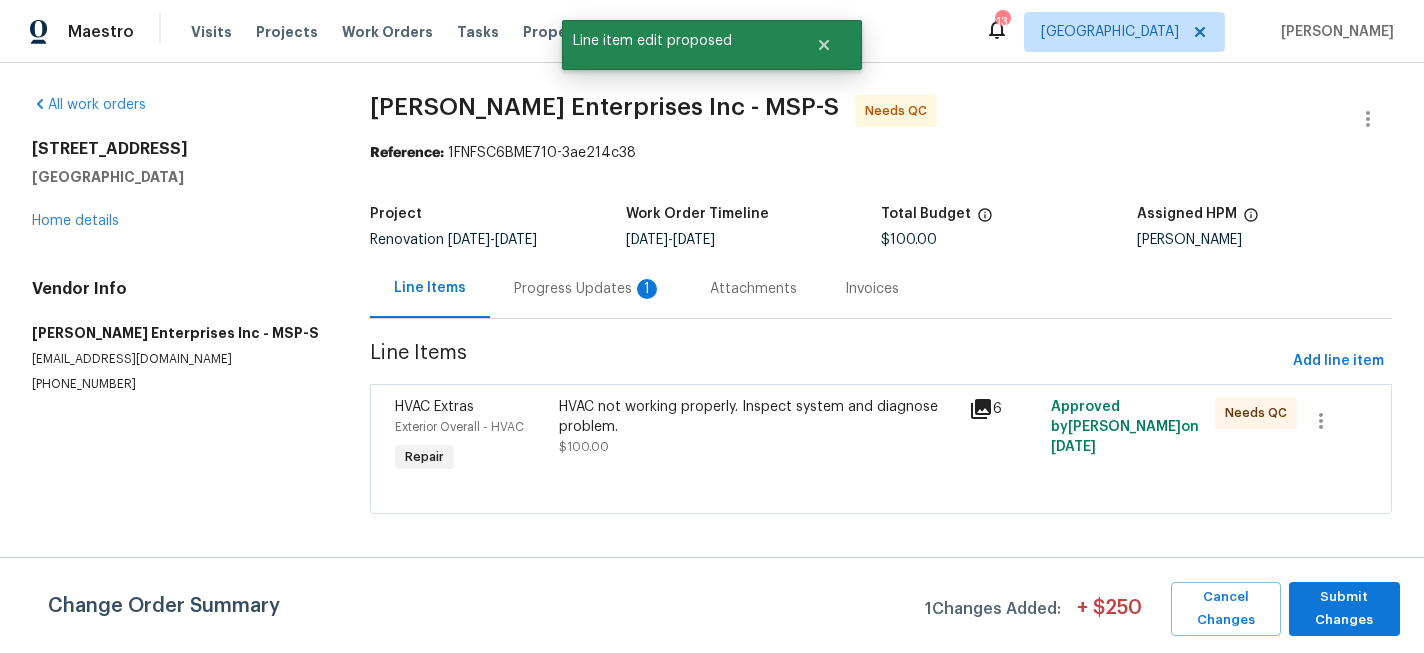 scroll, scrollTop: 0, scrollLeft: 0, axis: both 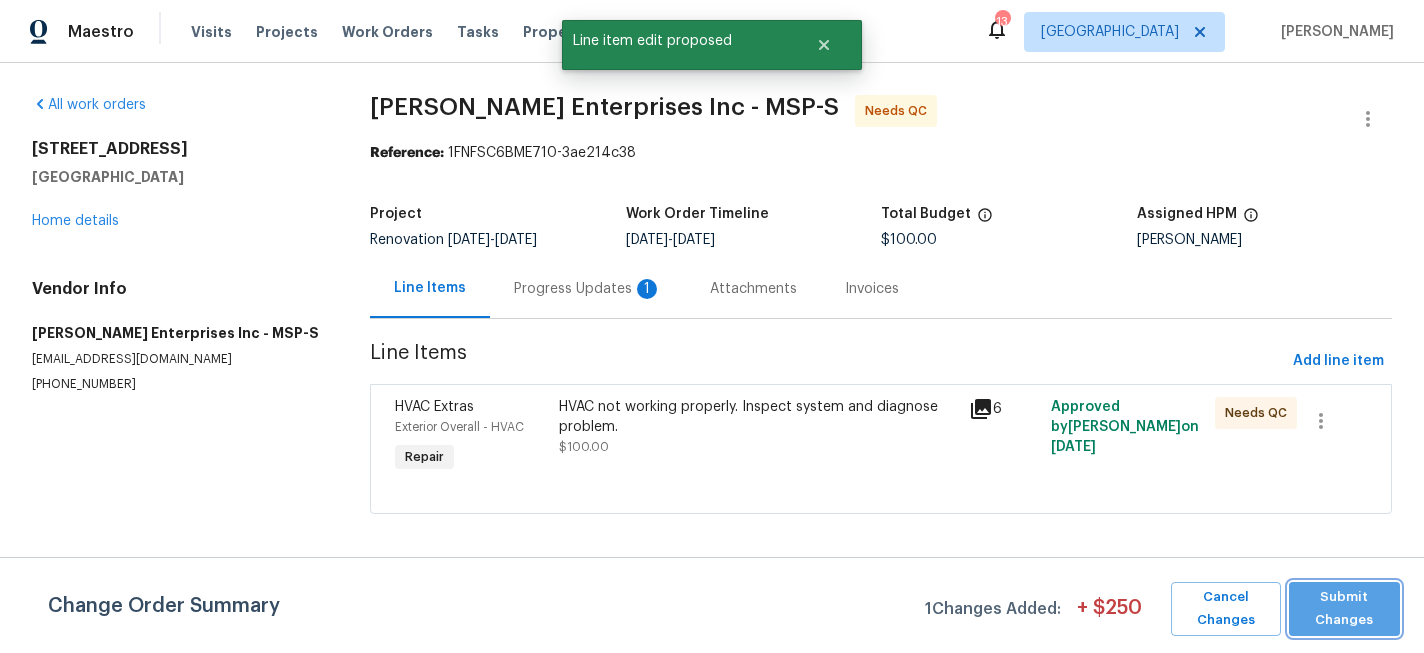 click on "Submit Changes" at bounding box center (1345, 609) 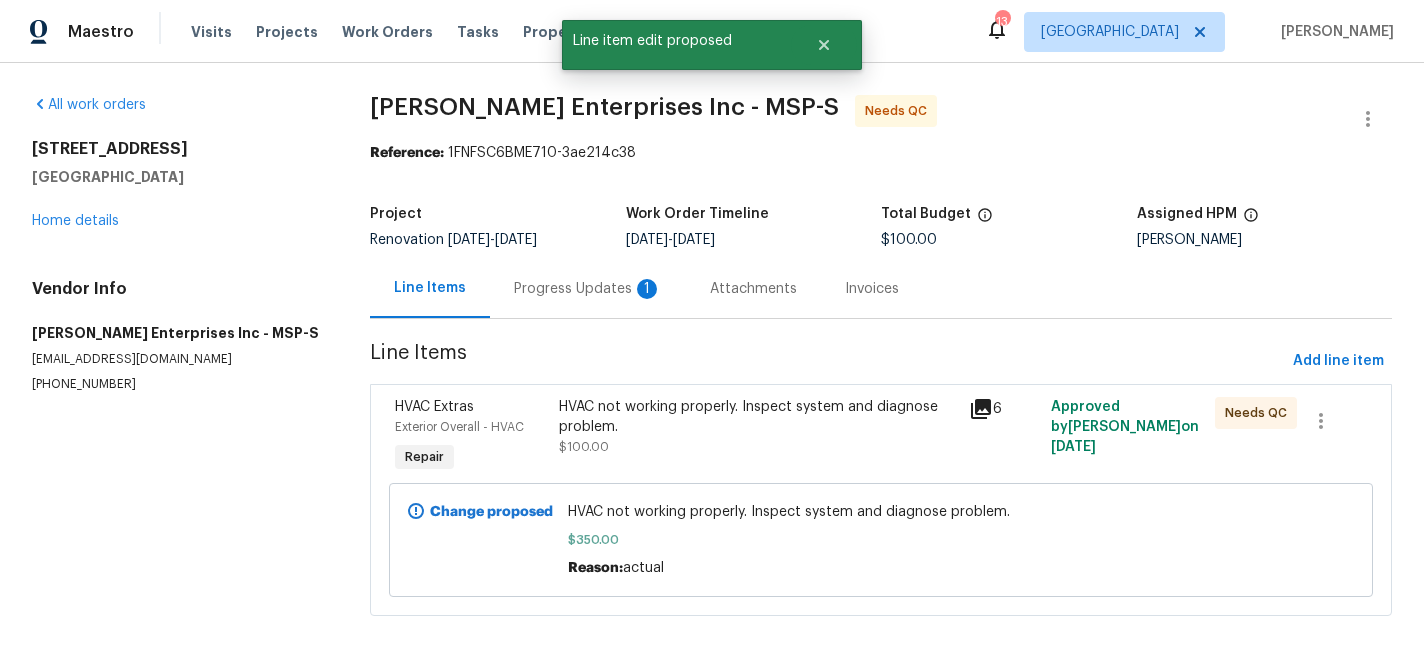 click on "HVAC not working properly. Inspect system and diagnose problem." at bounding box center (758, 417) 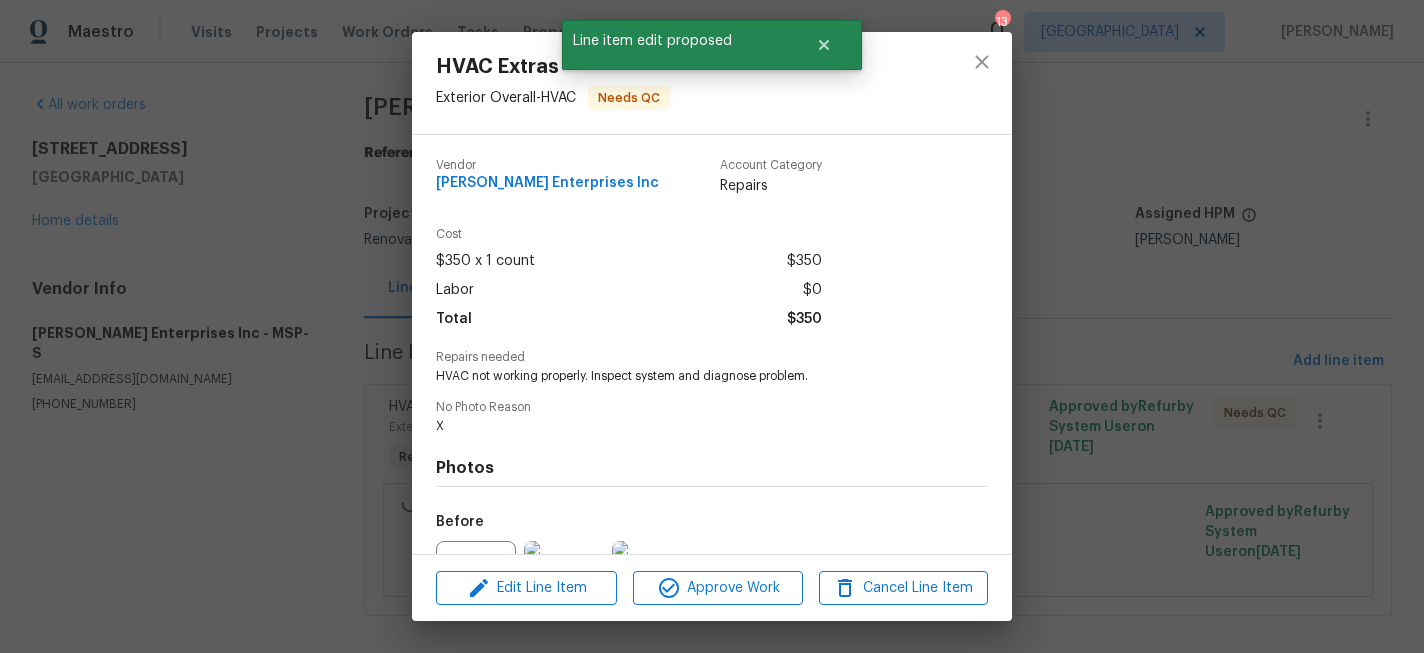 scroll, scrollTop: 217, scrollLeft: 0, axis: vertical 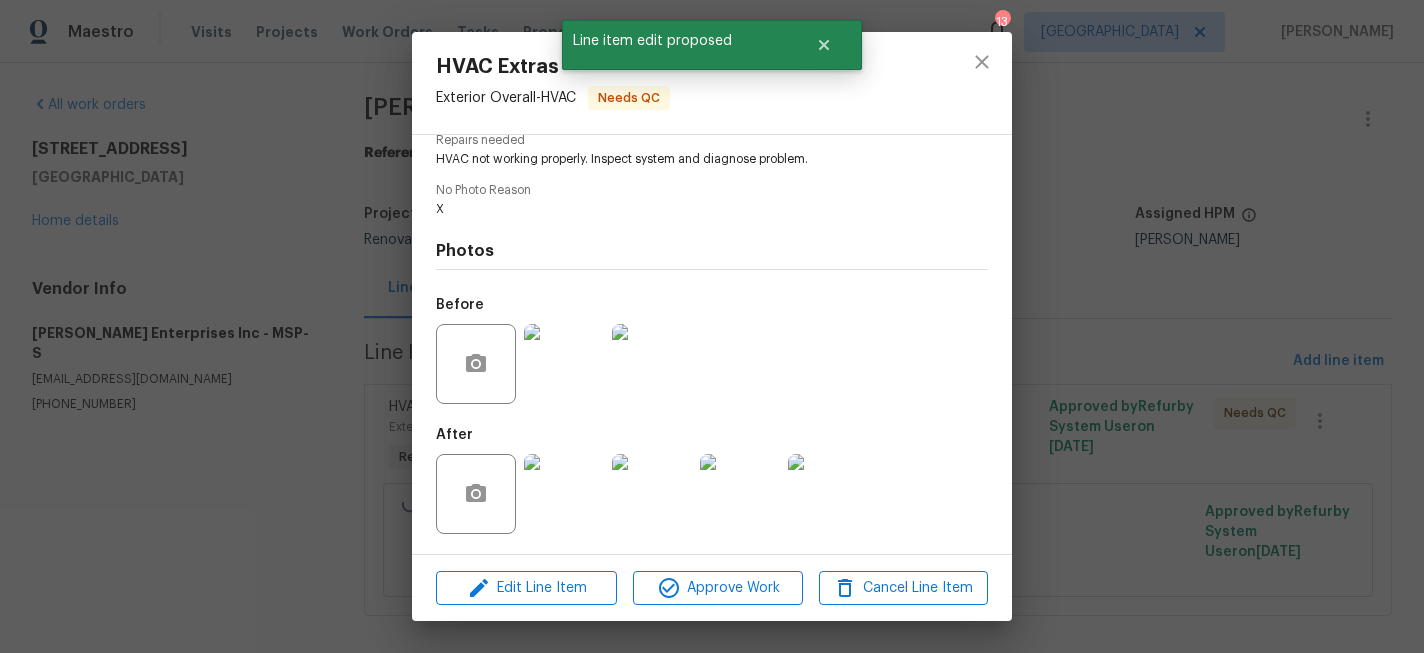 click at bounding box center [564, 494] 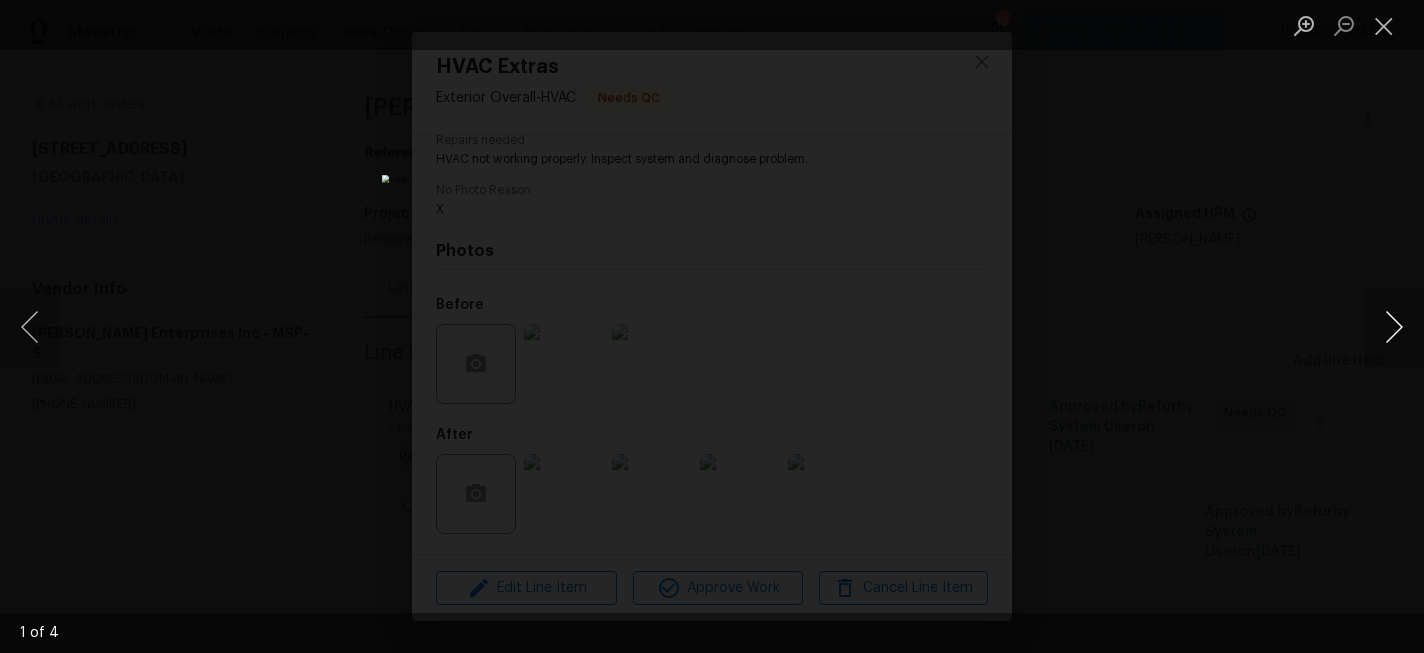 click at bounding box center (1394, 327) 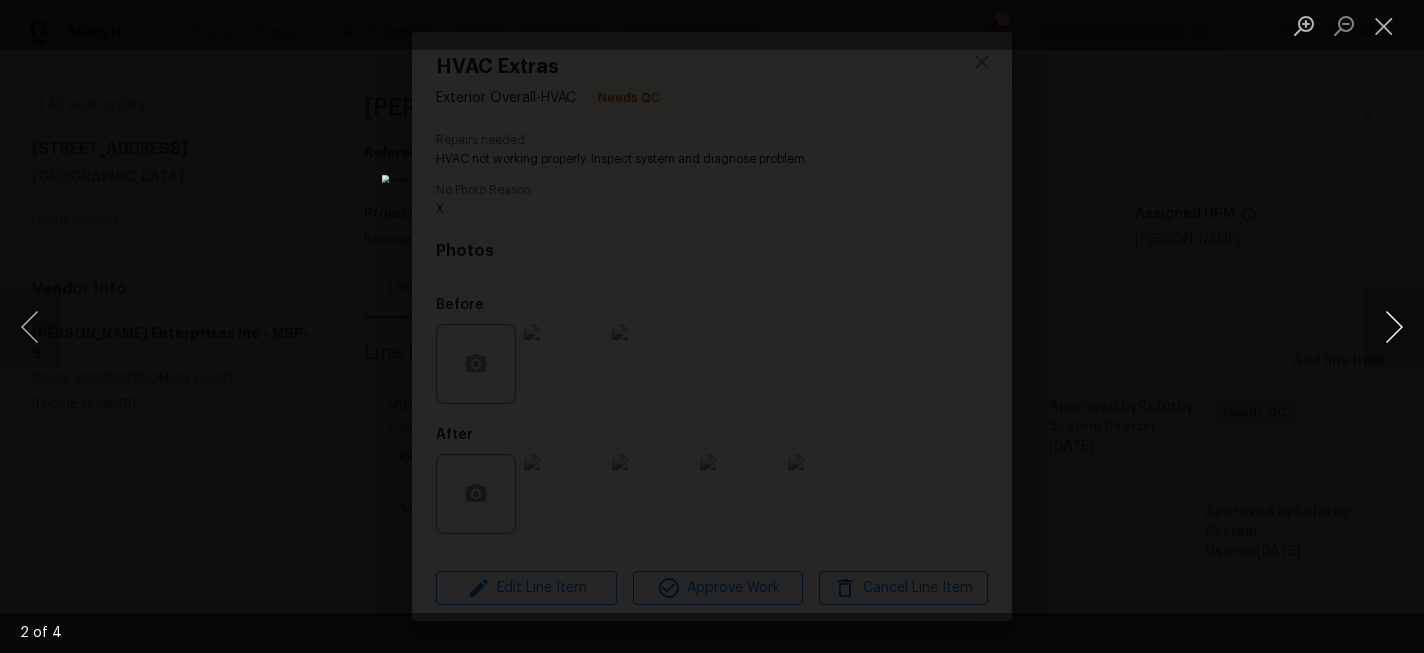 click at bounding box center (1394, 327) 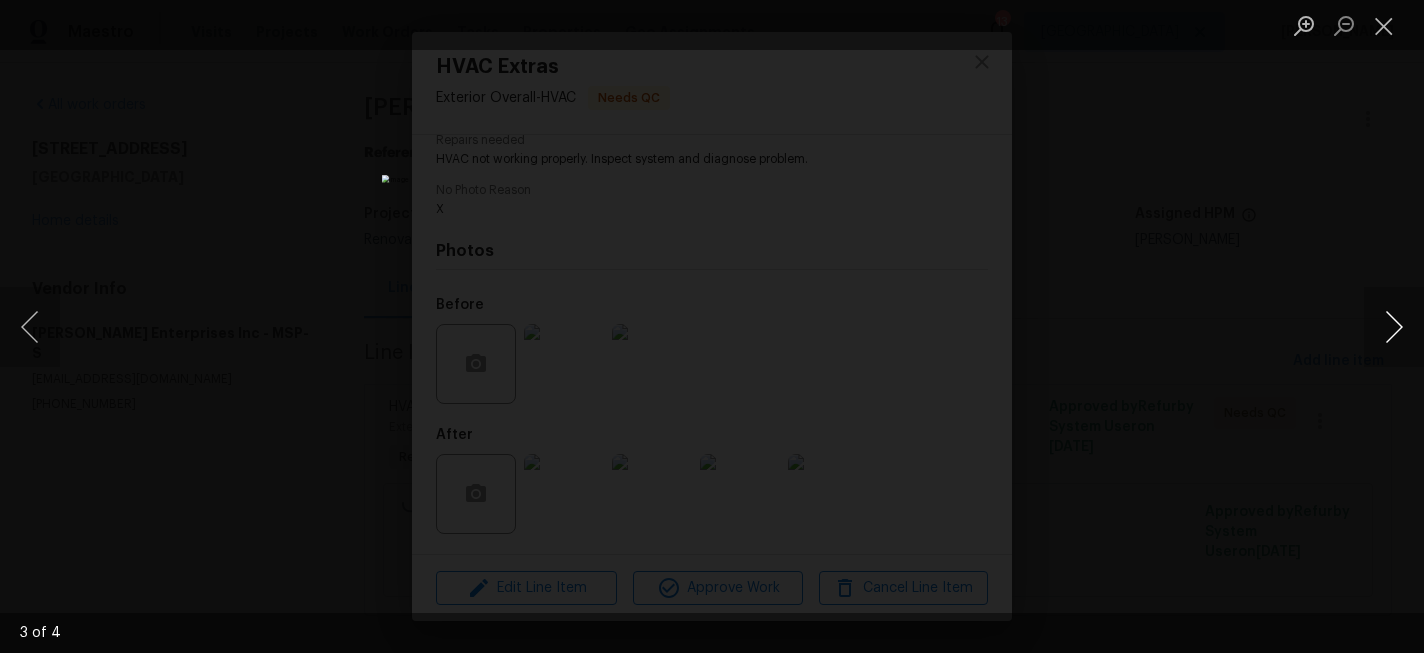 click at bounding box center [1394, 327] 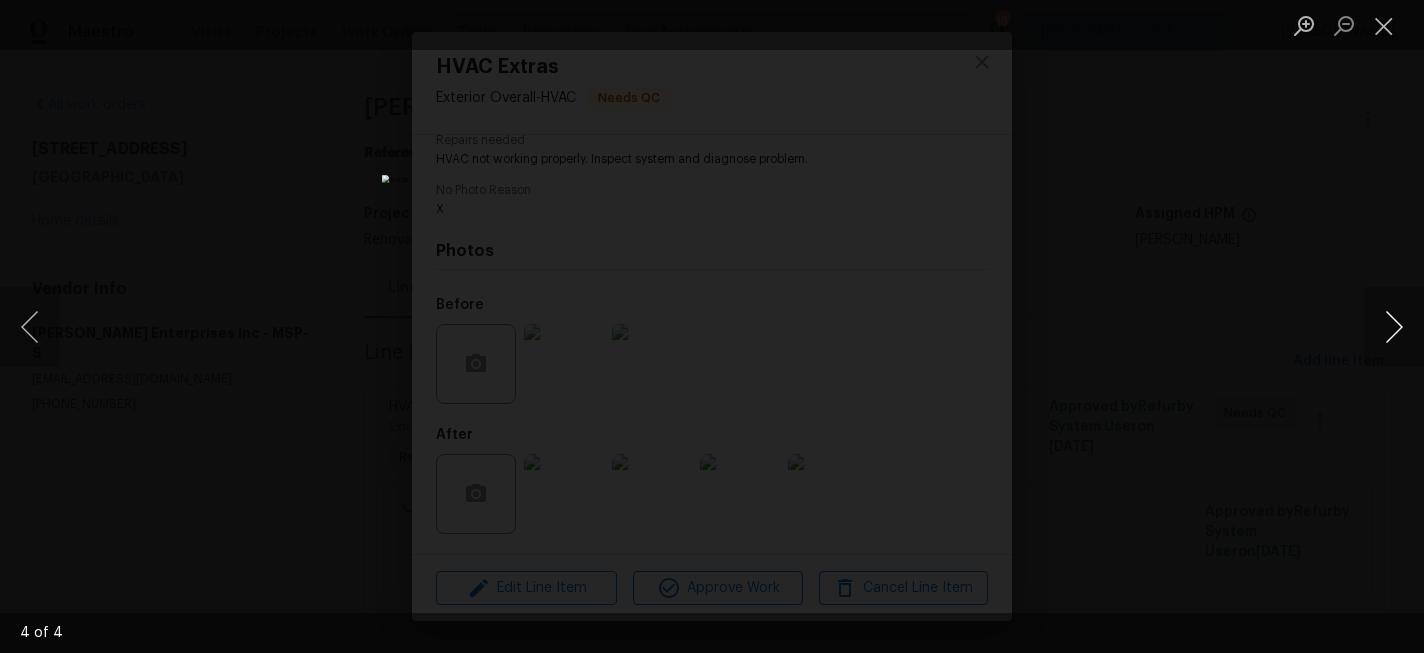 click at bounding box center (1394, 327) 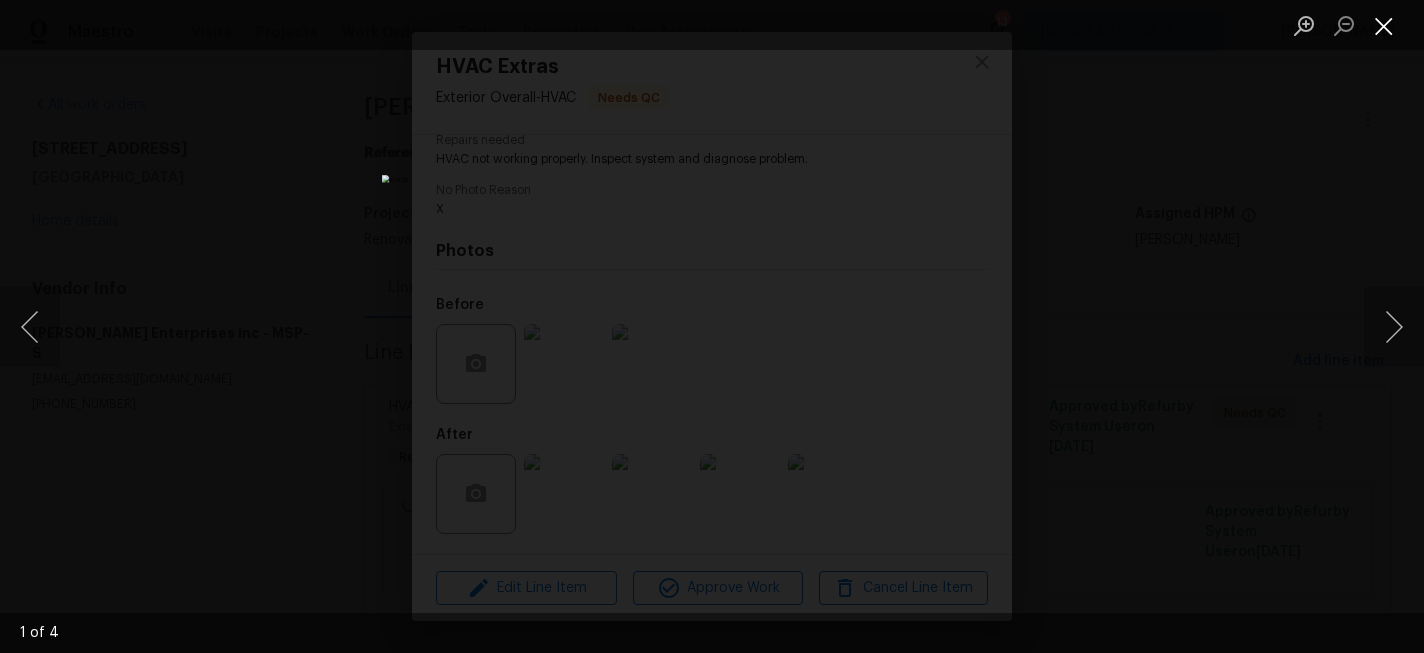 click at bounding box center (1384, 25) 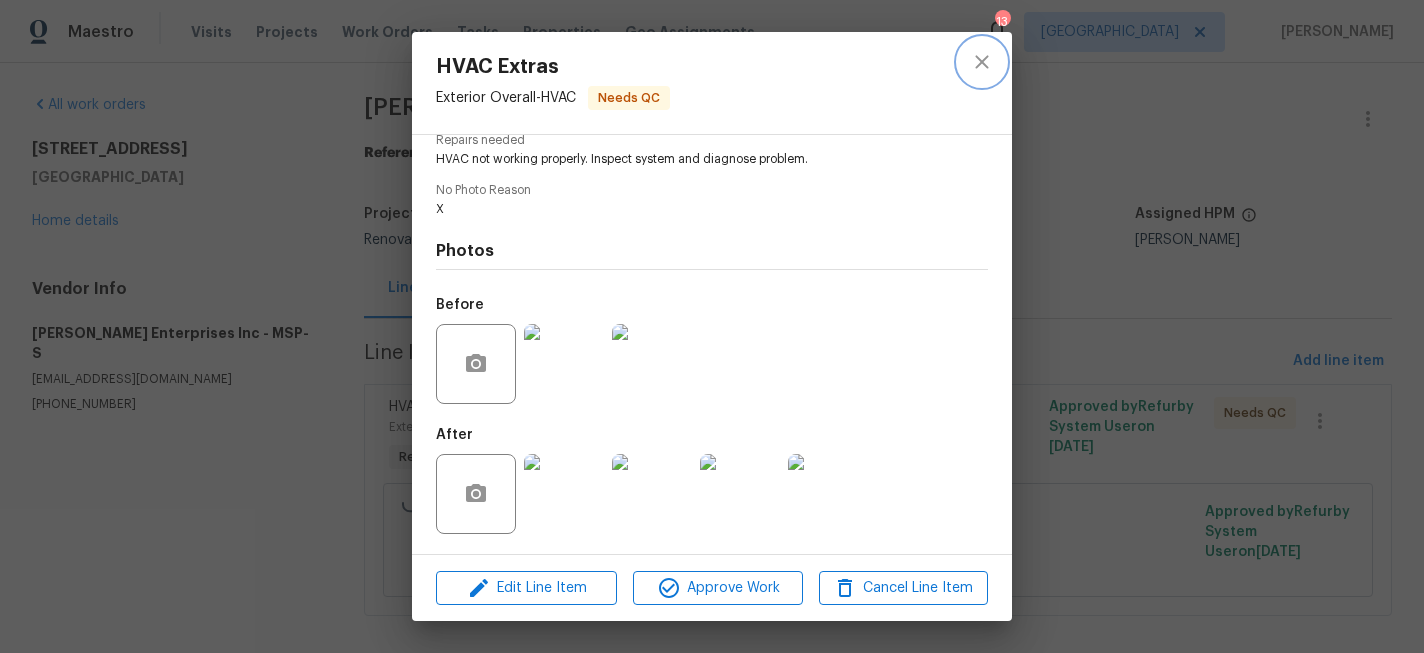 click 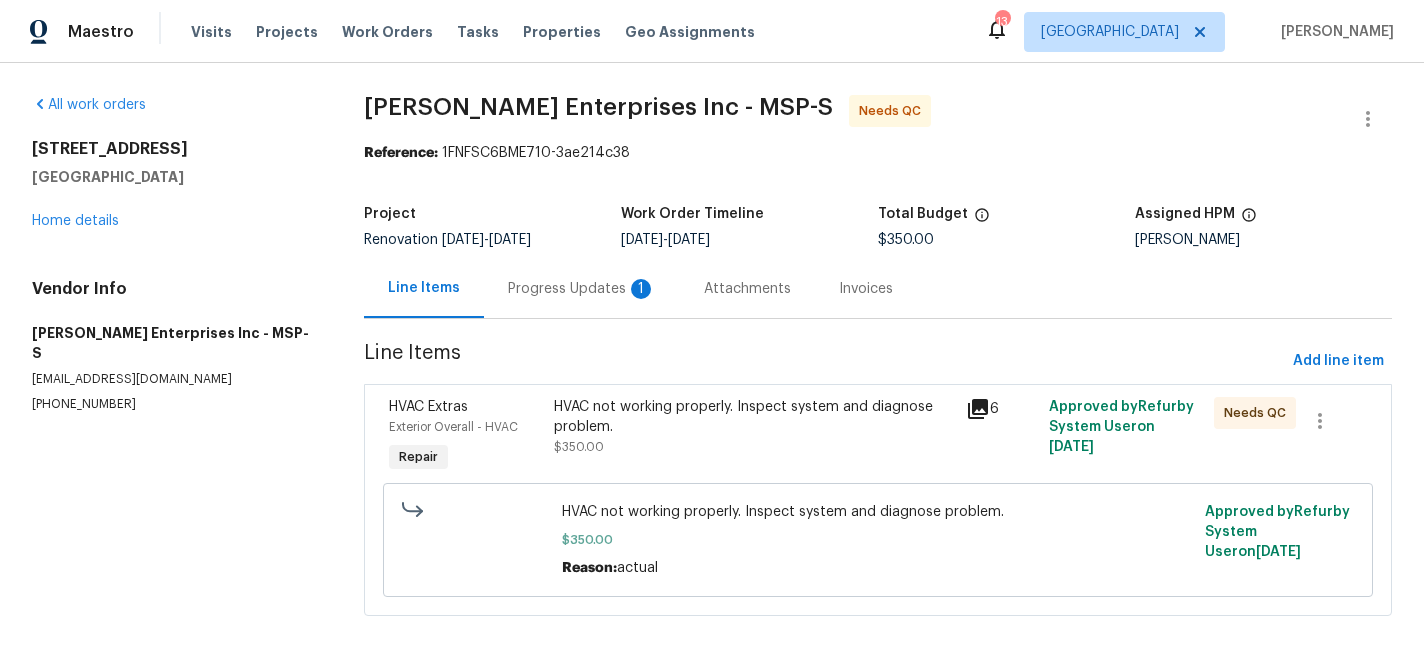 click on "Progress Updates 1" at bounding box center (582, 289) 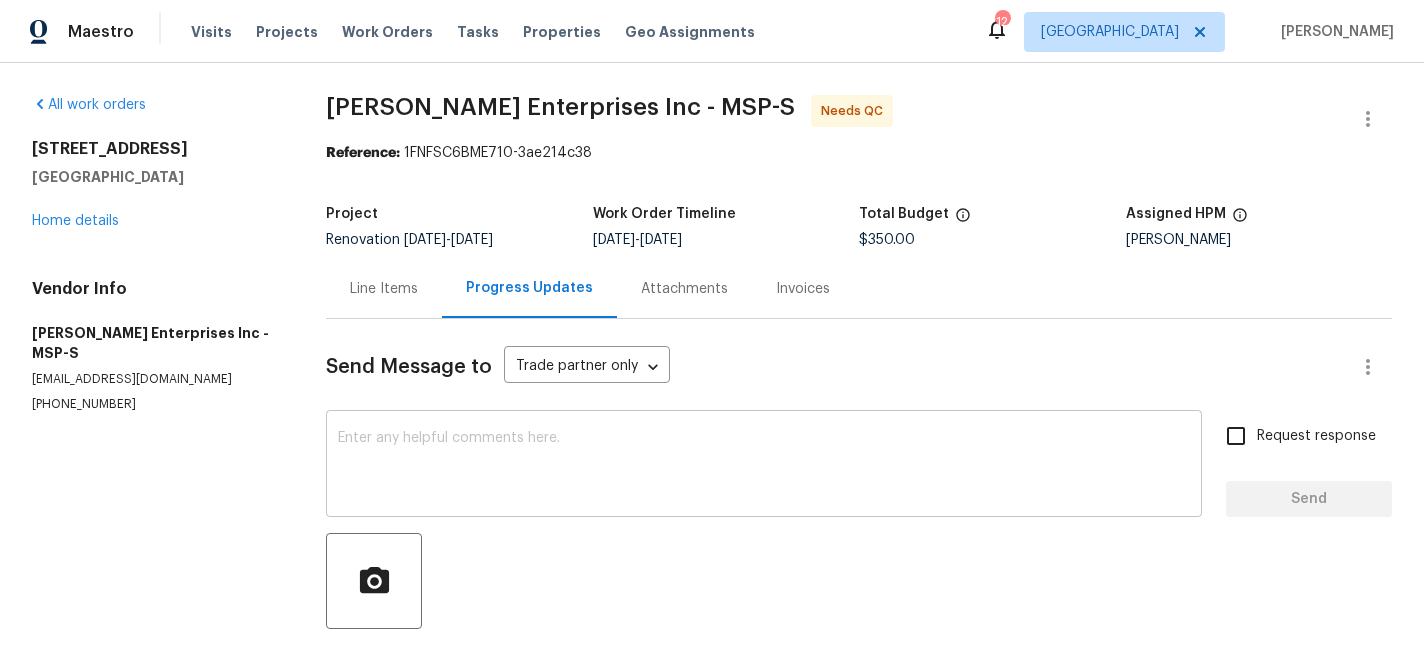 click at bounding box center [764, 466] 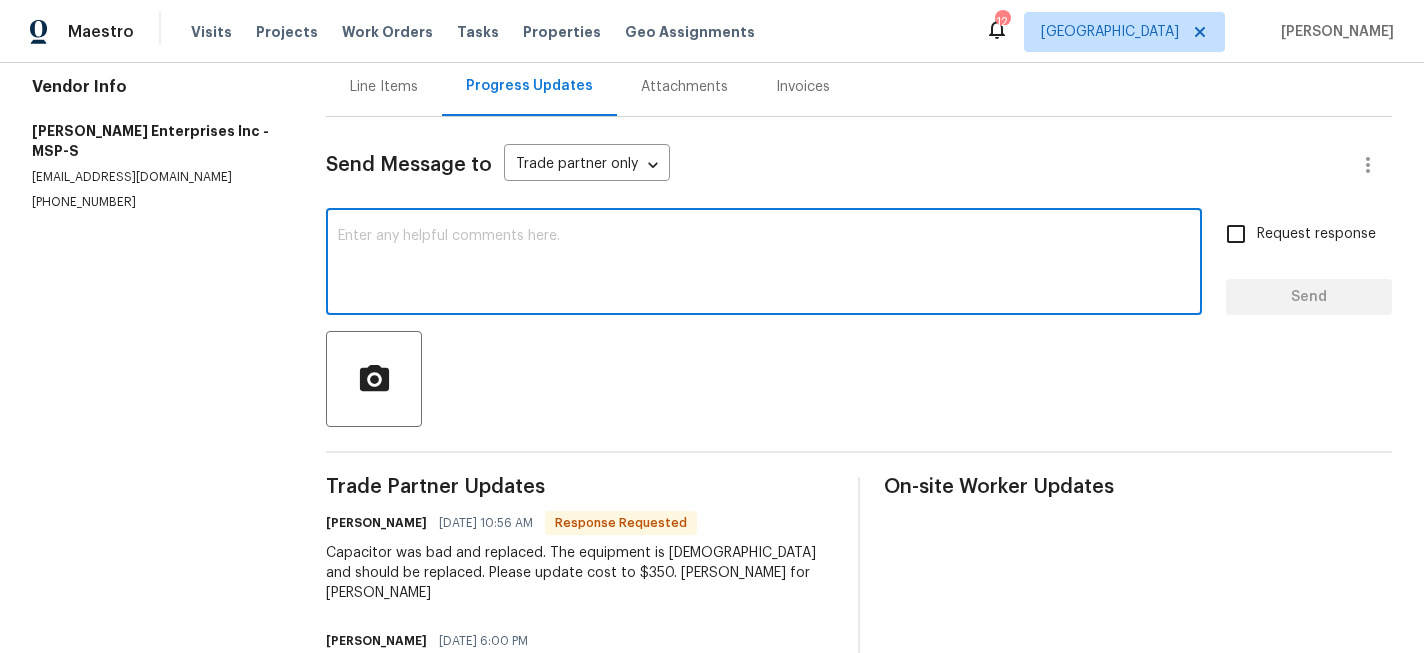 scroll, scrollTop: 227, scrollLeft: 0, axis: vertical 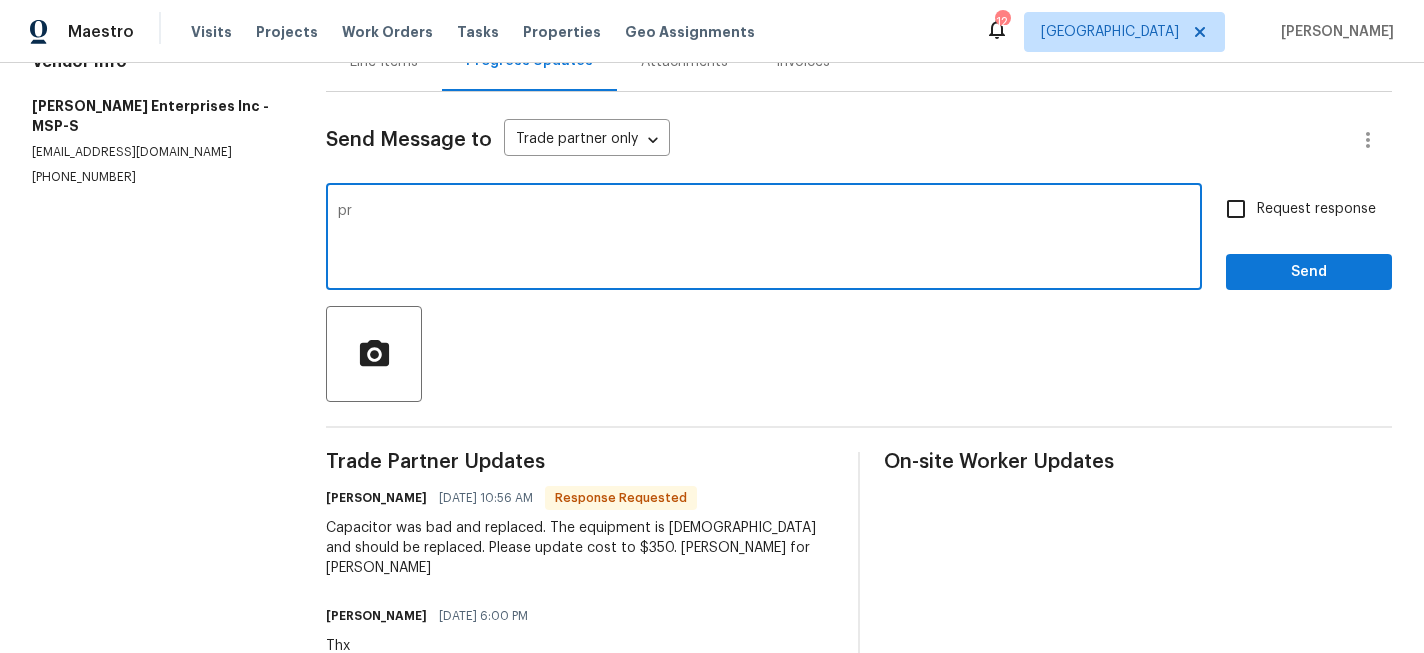 type on "p" 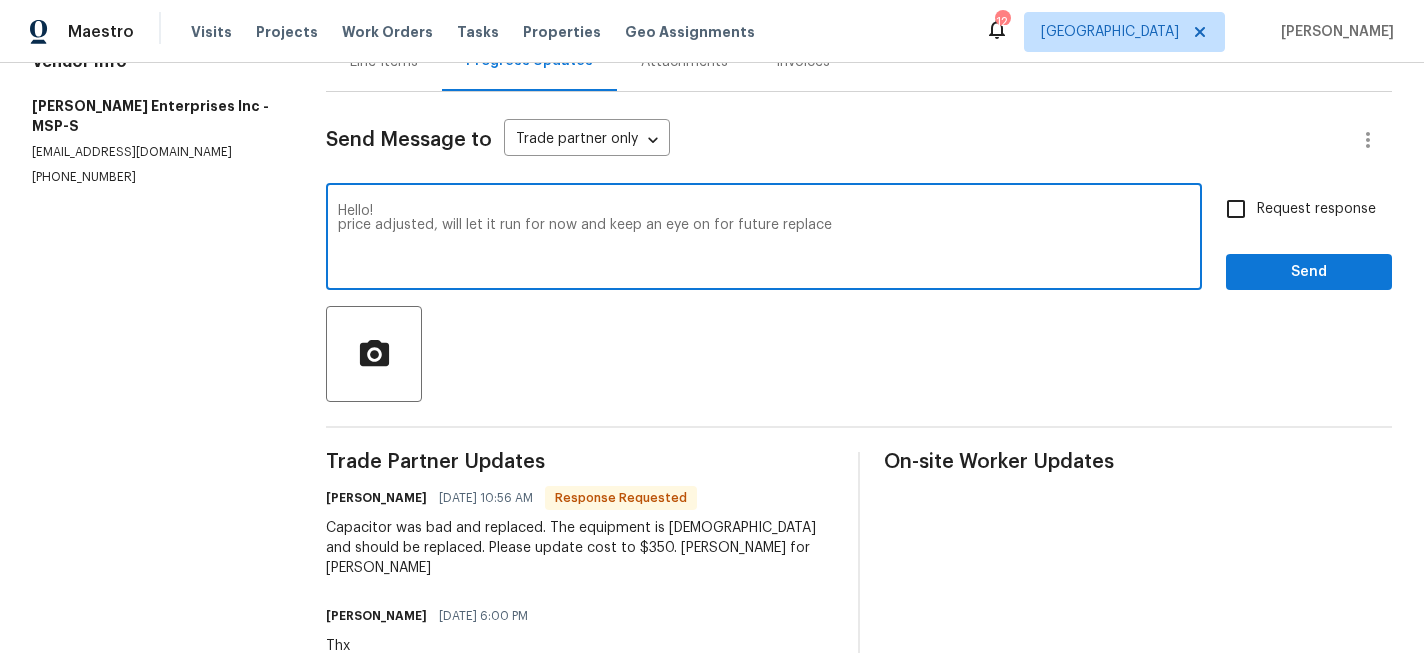 type on "Hello!
price adjusted, will let it run for now and keep an eye on for future replace" 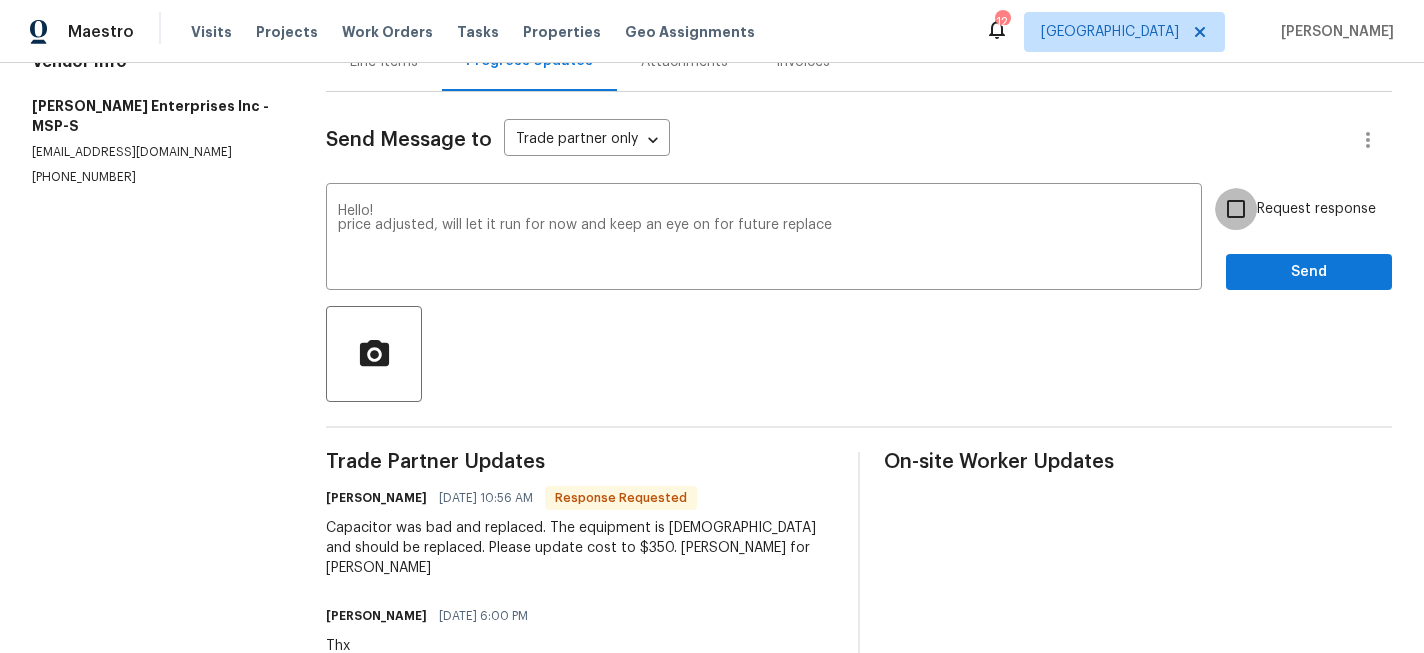 click on "Request response" at bounding box center (1236, 209) 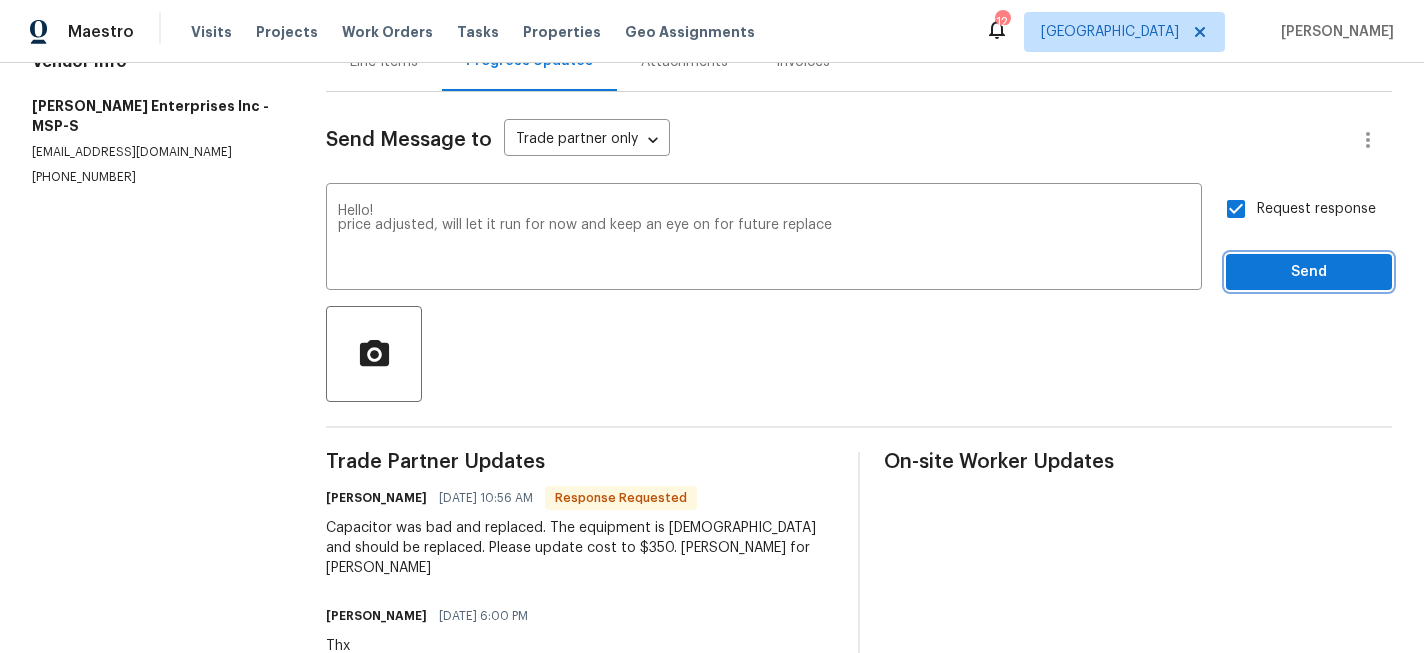 click on "Send" at bounding box center (1309, 272) 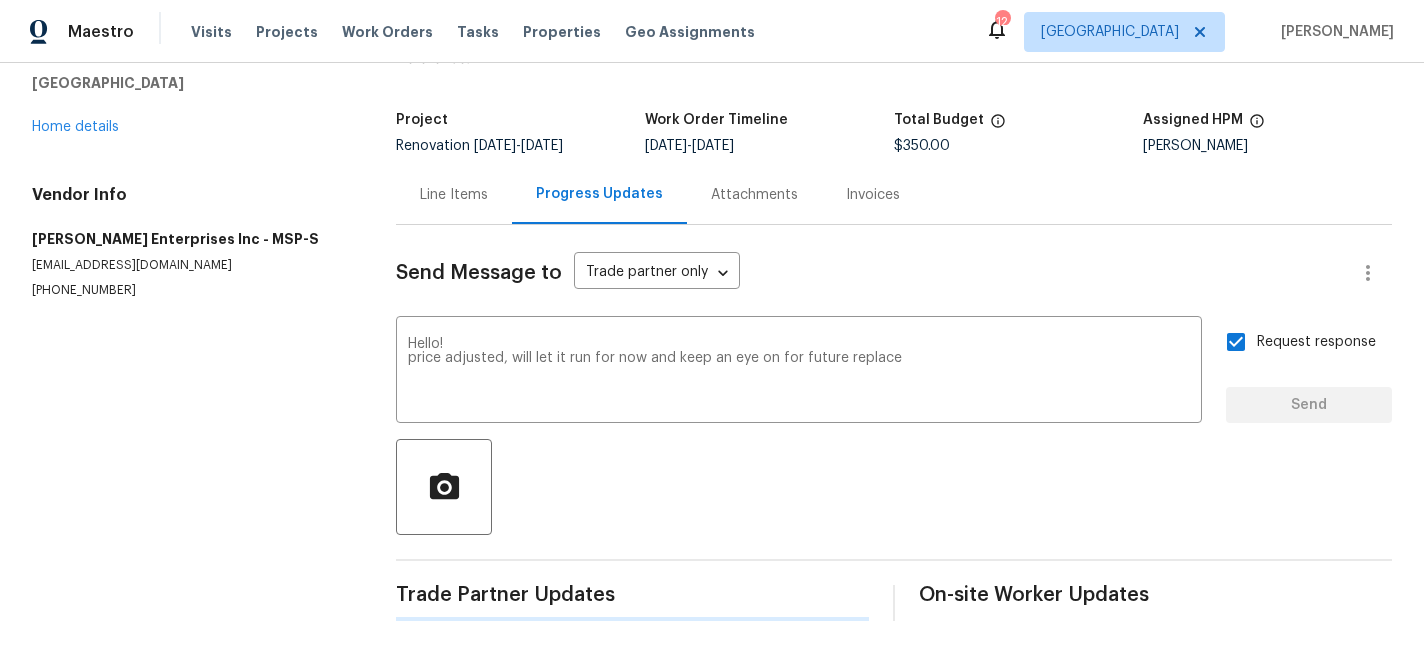 type 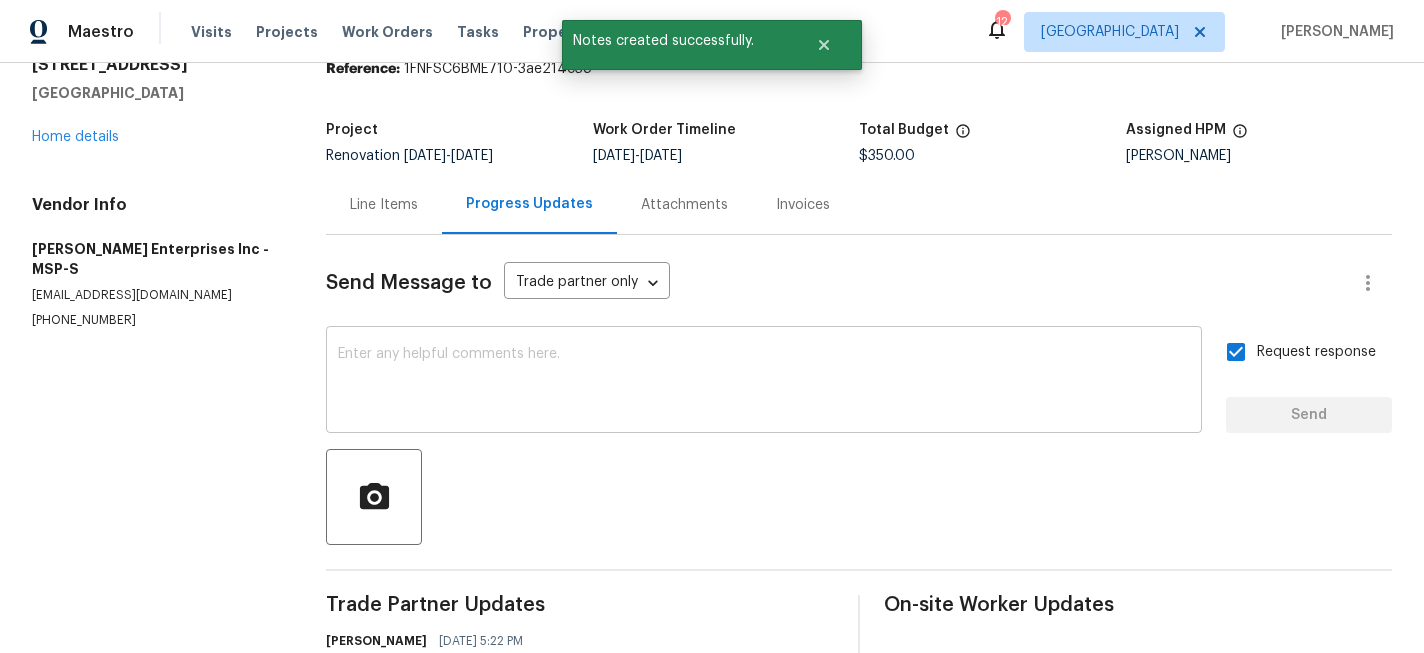 scroll, scrollTop: 0, scrollLeft: 0, axis: both 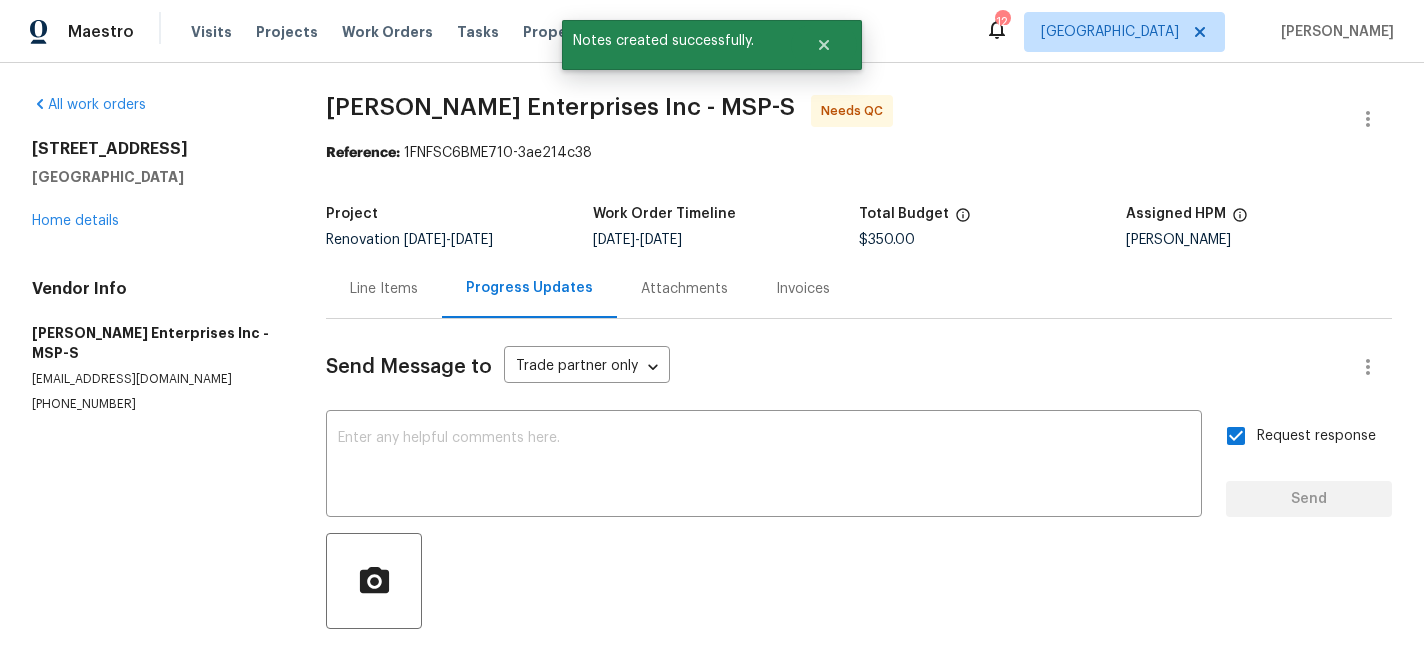 click on "Line Items" at bounding box center [384, 288] 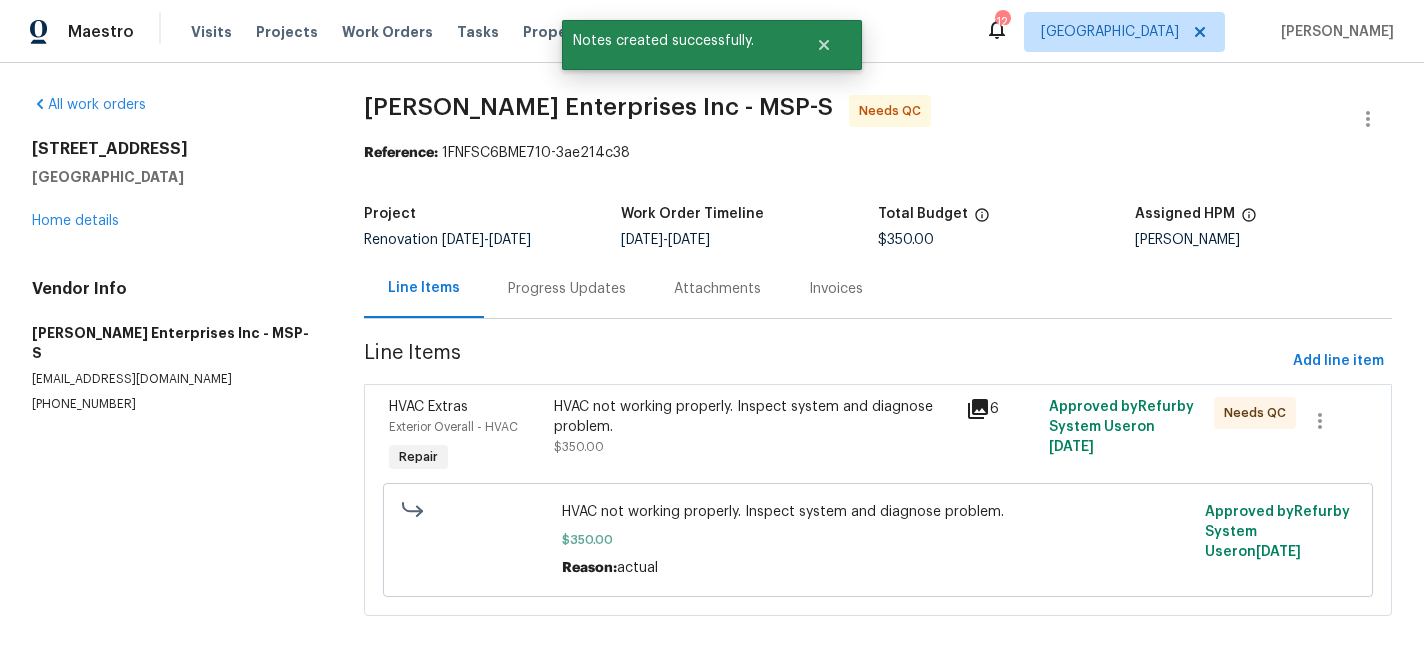 click on "HVAC not working properly. Inspect system and diagnose problem. $350.00" at bounding box center [754, 427] 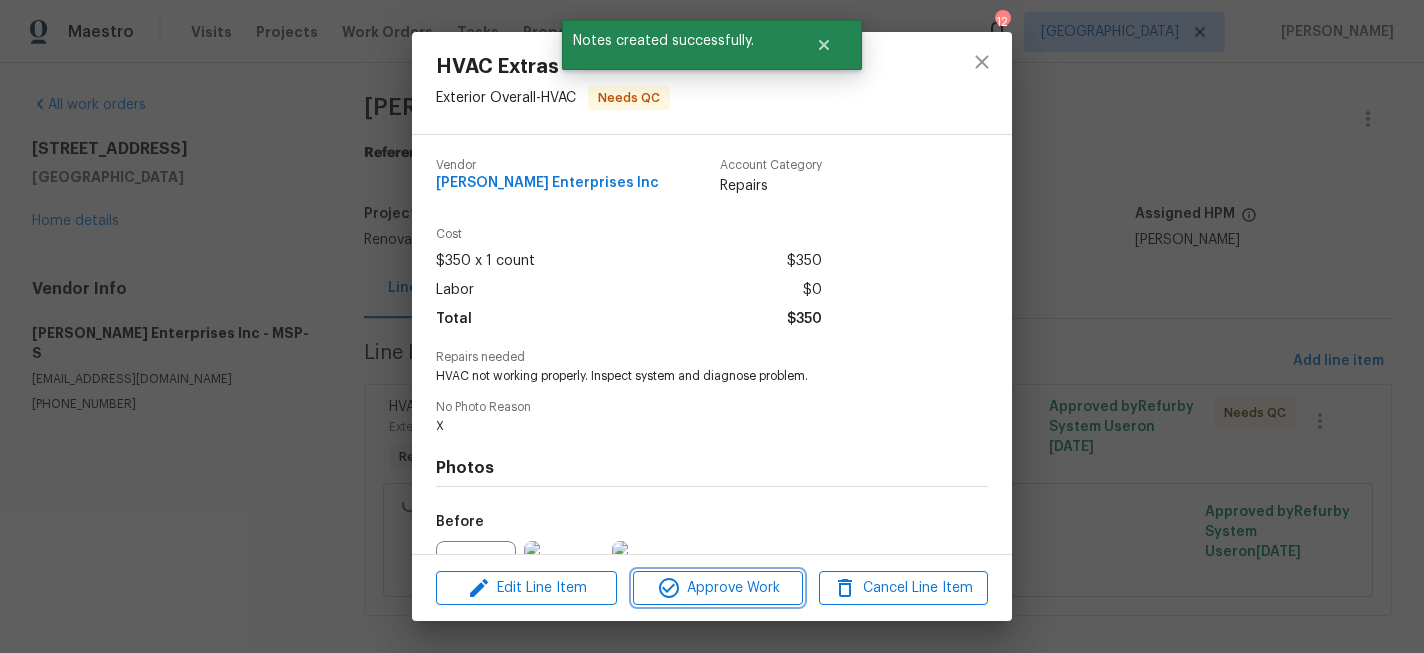 click on "Approve Work" at bounding box center (717, 588) 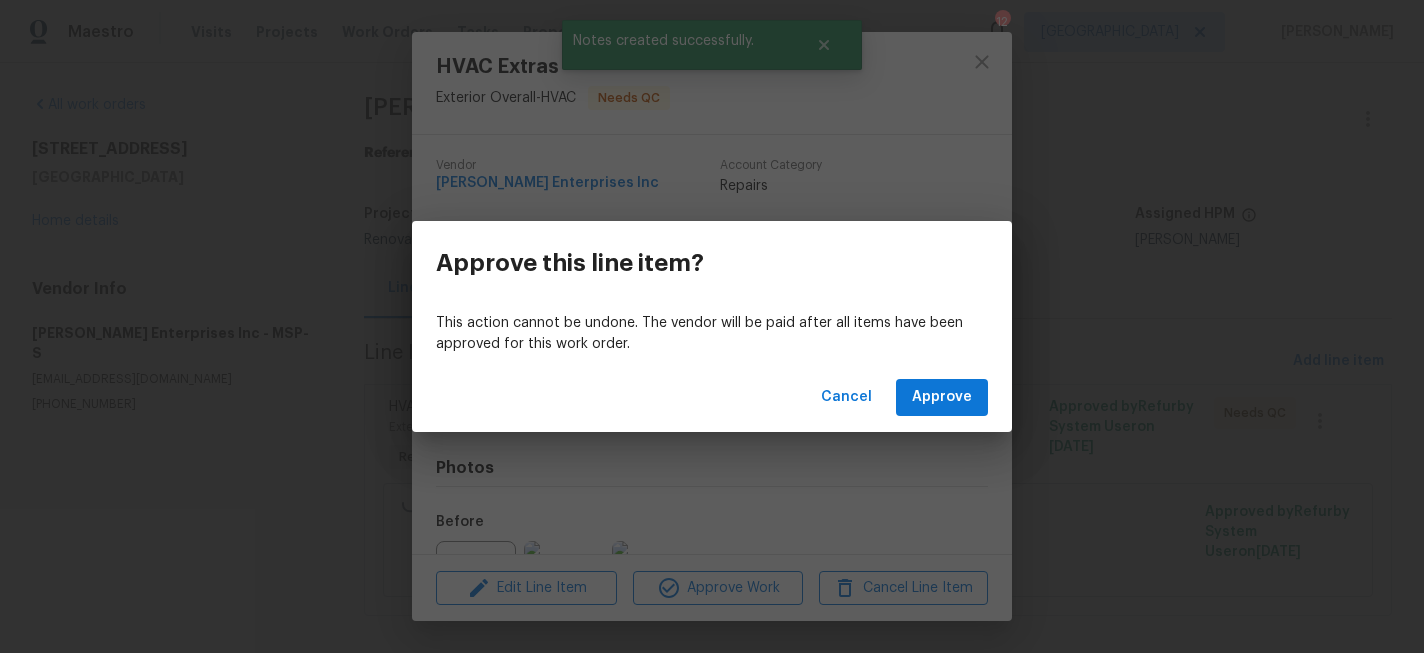 click on "Cancel Approve" at bounding box center (712, 397) 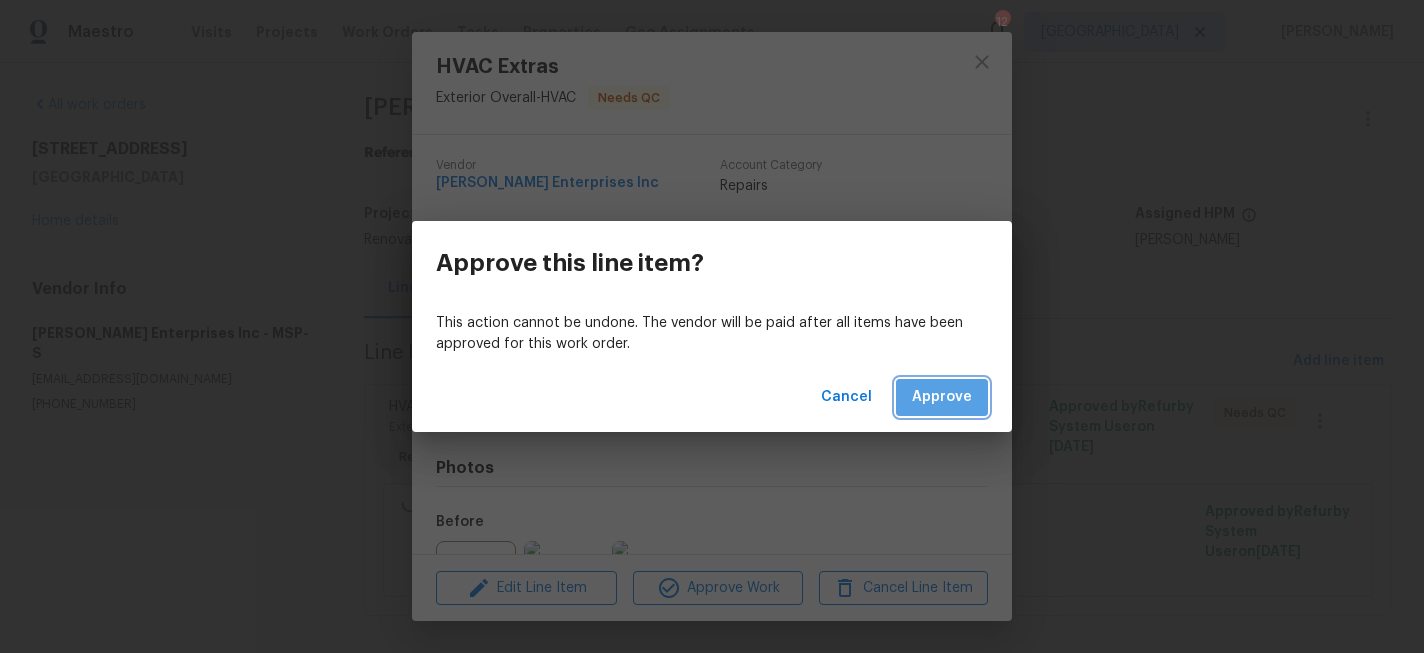 click on "Approve" at bounding box center (942, 397) 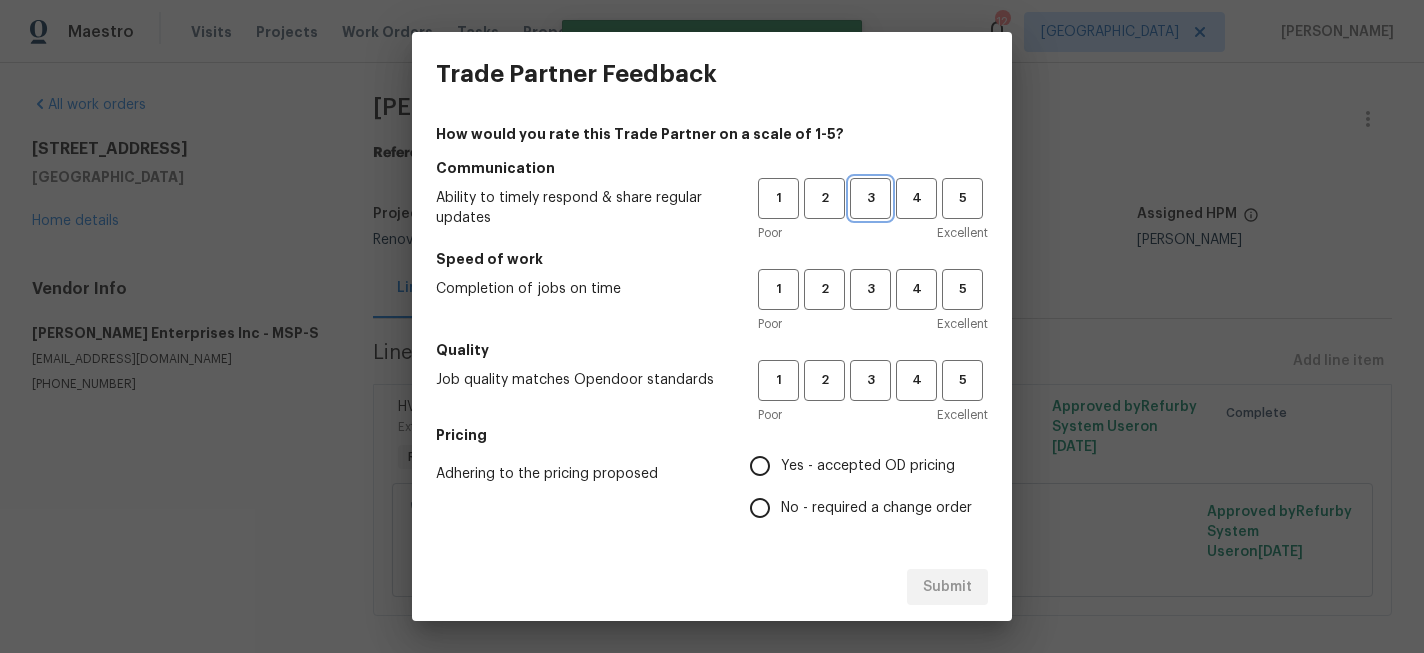 click on "3" at bounding box center [870, 198] 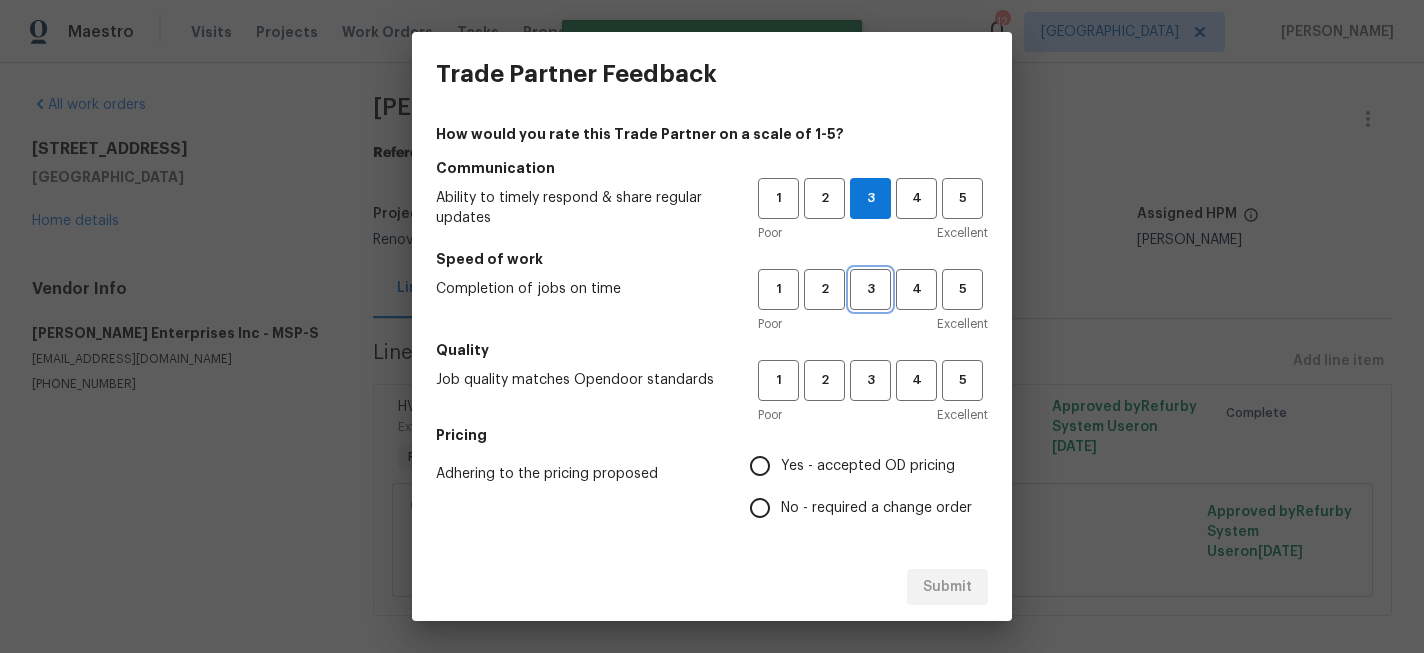 click on "3" at bounding box center (870, 289) 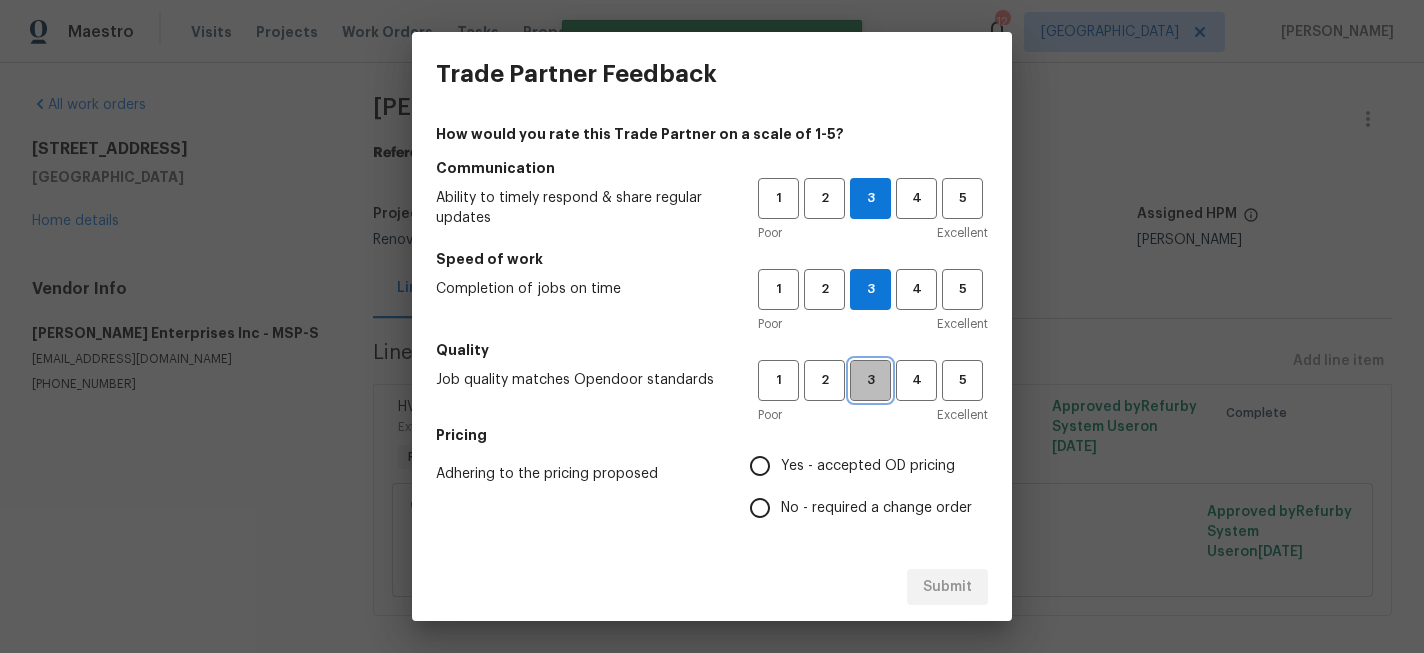 click on "3" at bounding box center (870, 380) 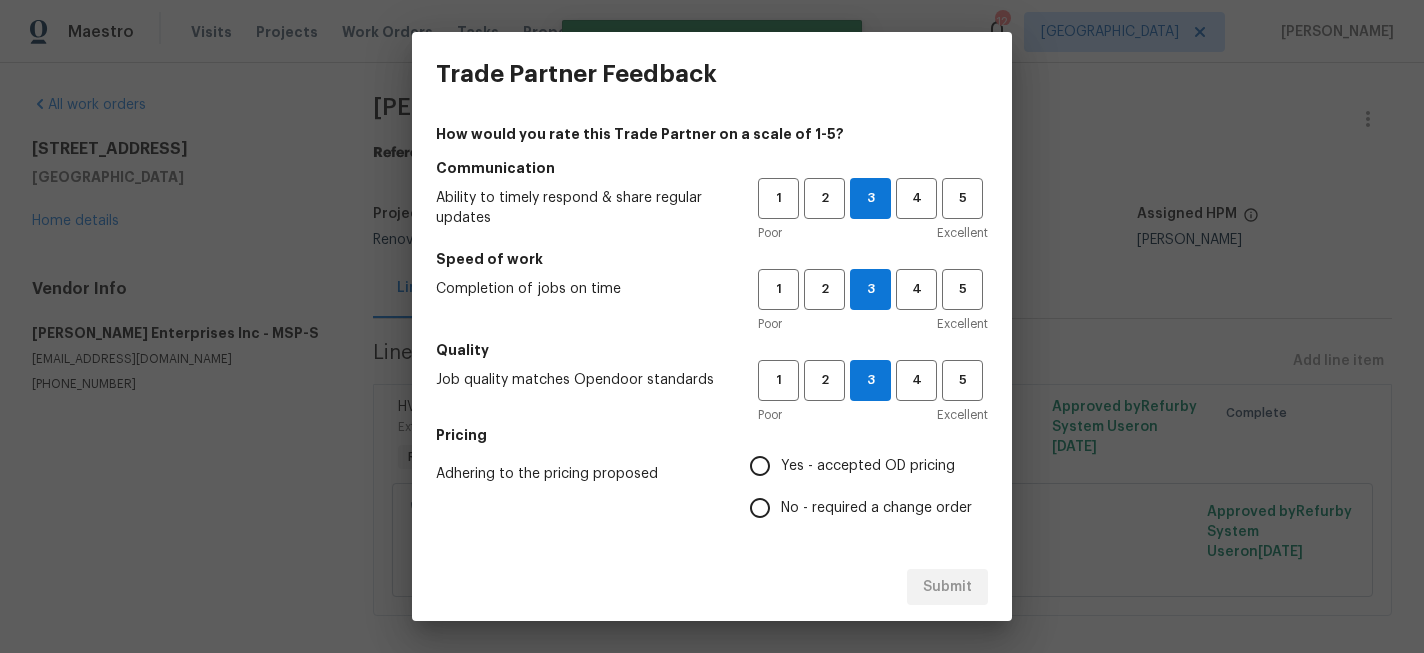 click on "Yes - accepted OD pricing" at bounding box center [868, 466] 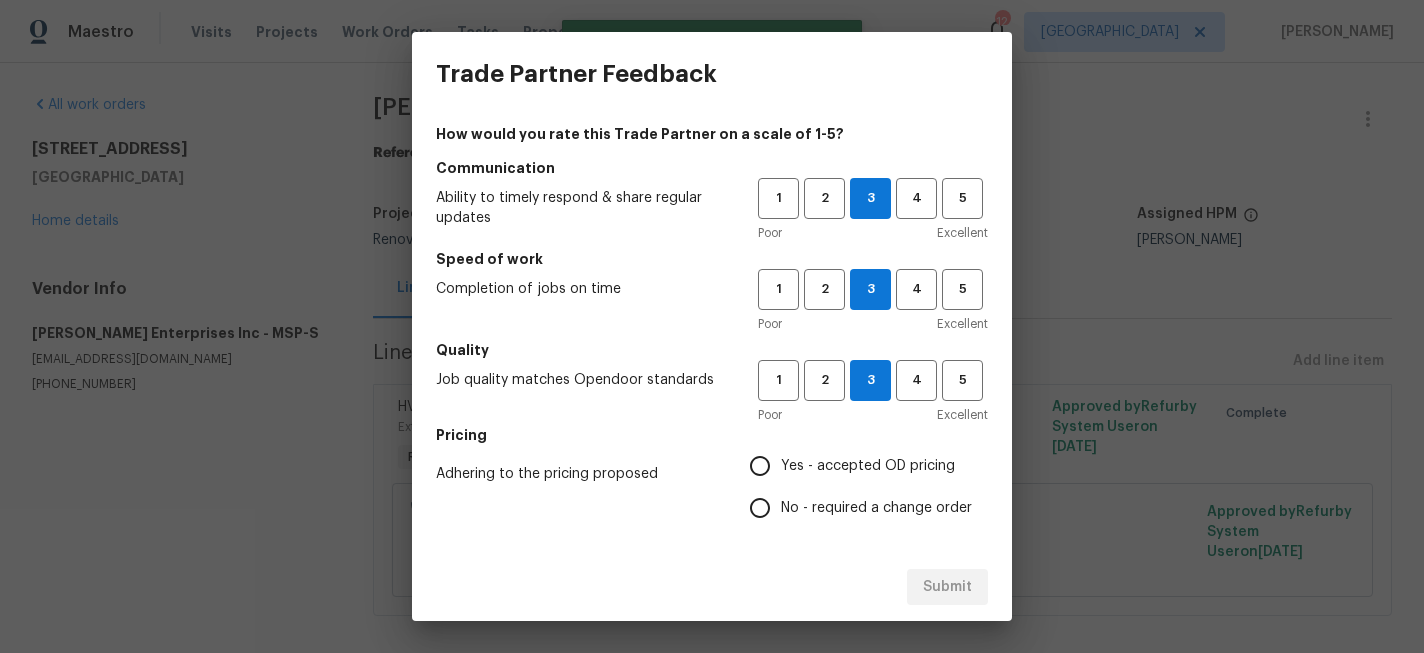 click on "Yes - accepted OD pricing" at bounding box center (760, 466) 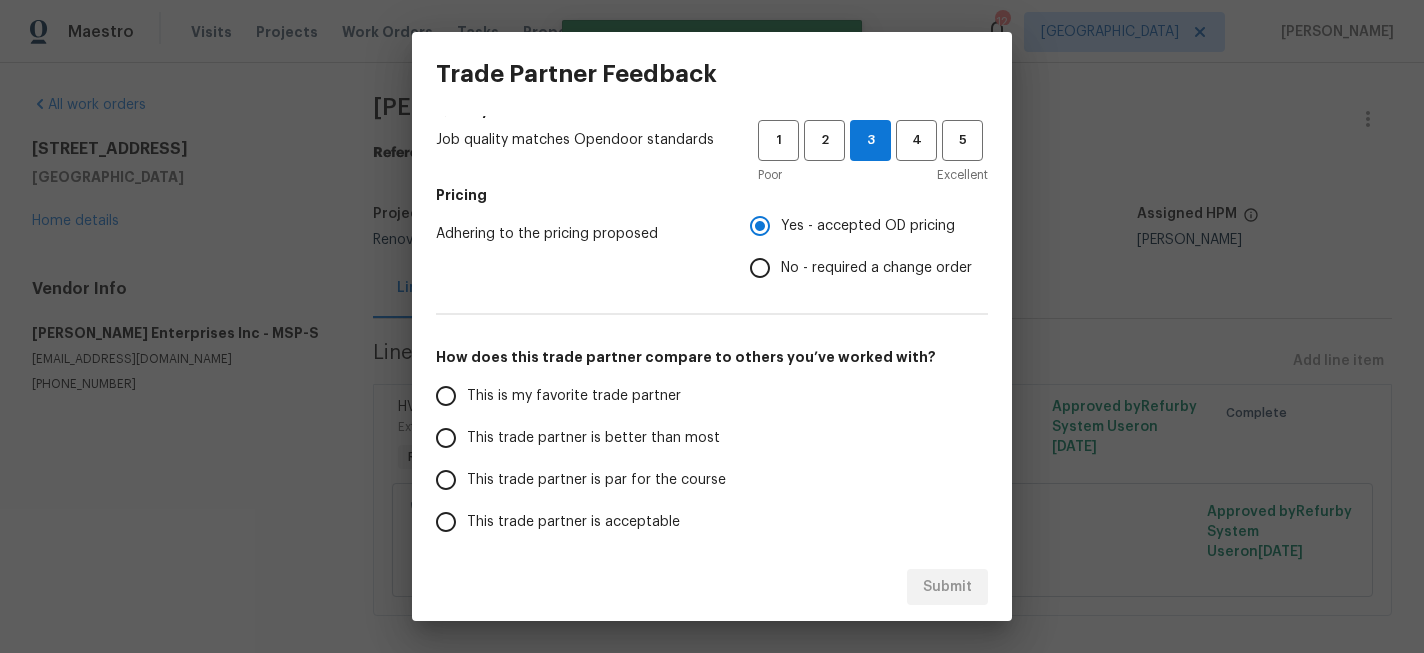 scroll, scrollTop: 274, scrollLeft: 0, axis: vertical 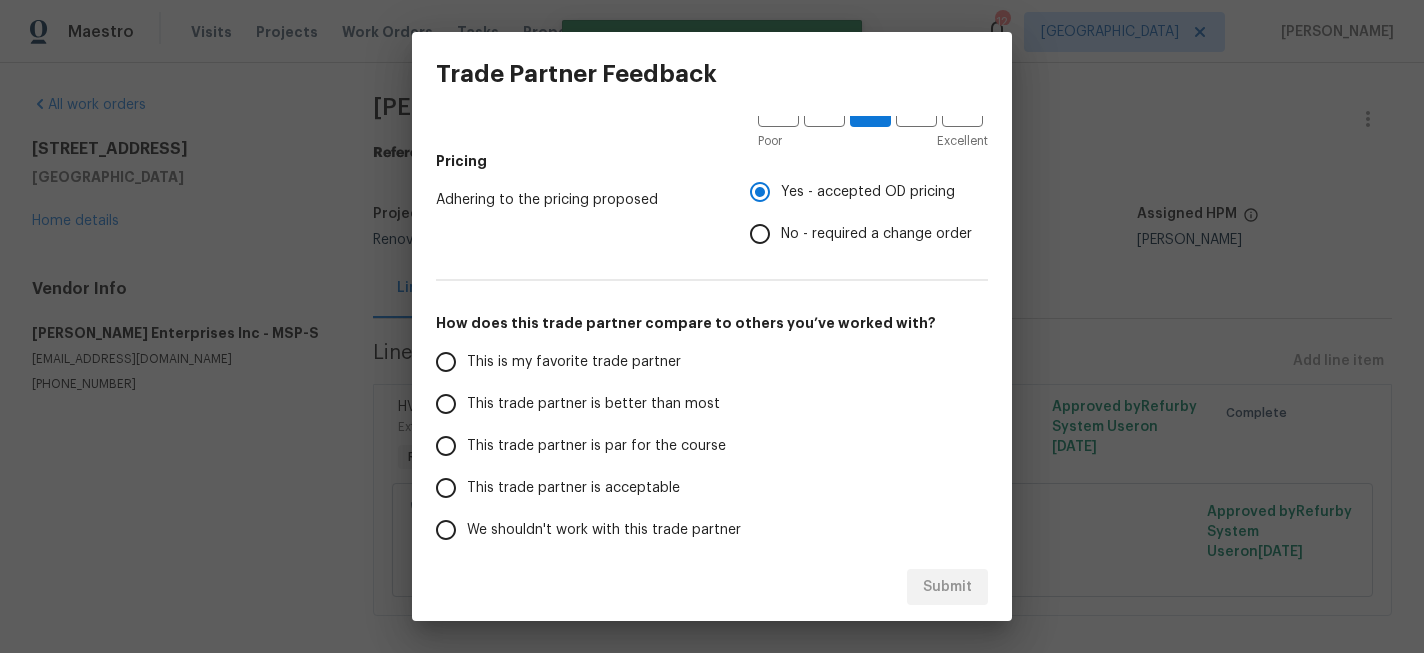 click on "This trade partner is par for the course" at bounding box center (596, 446) 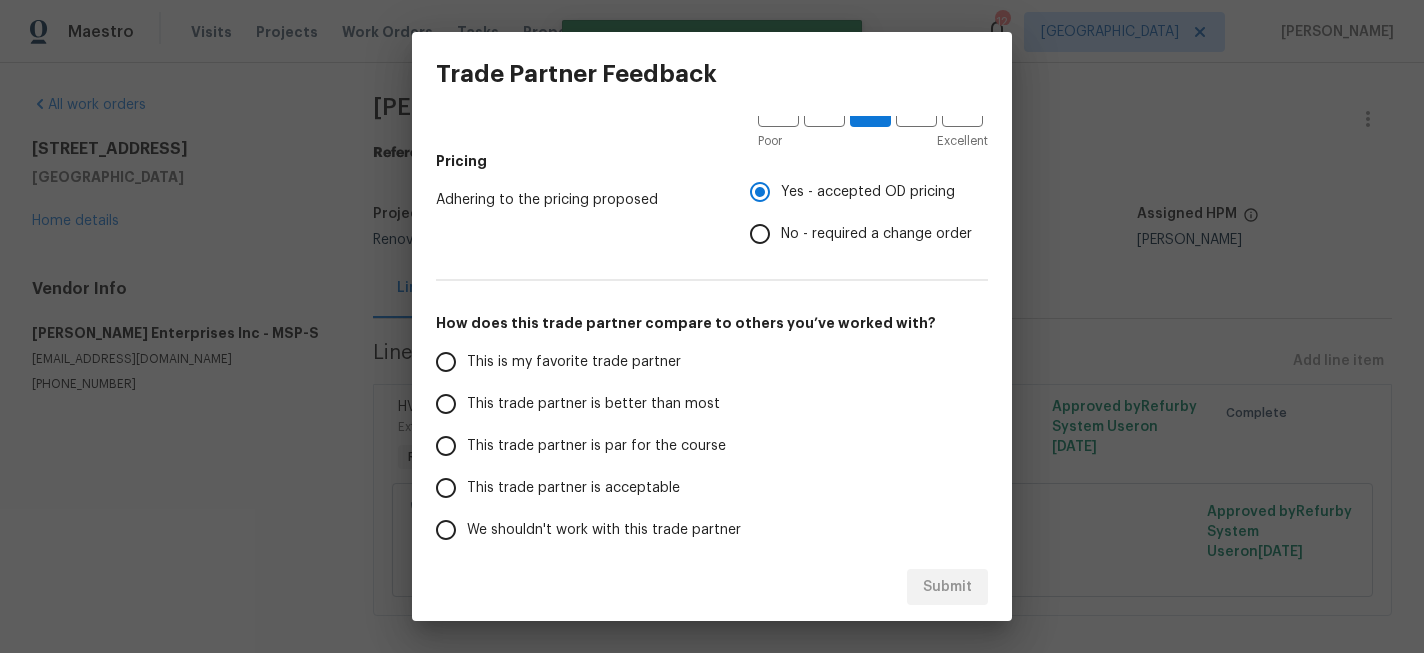 click on "This trade partner is par for the course" at bounding box center [446, 446] 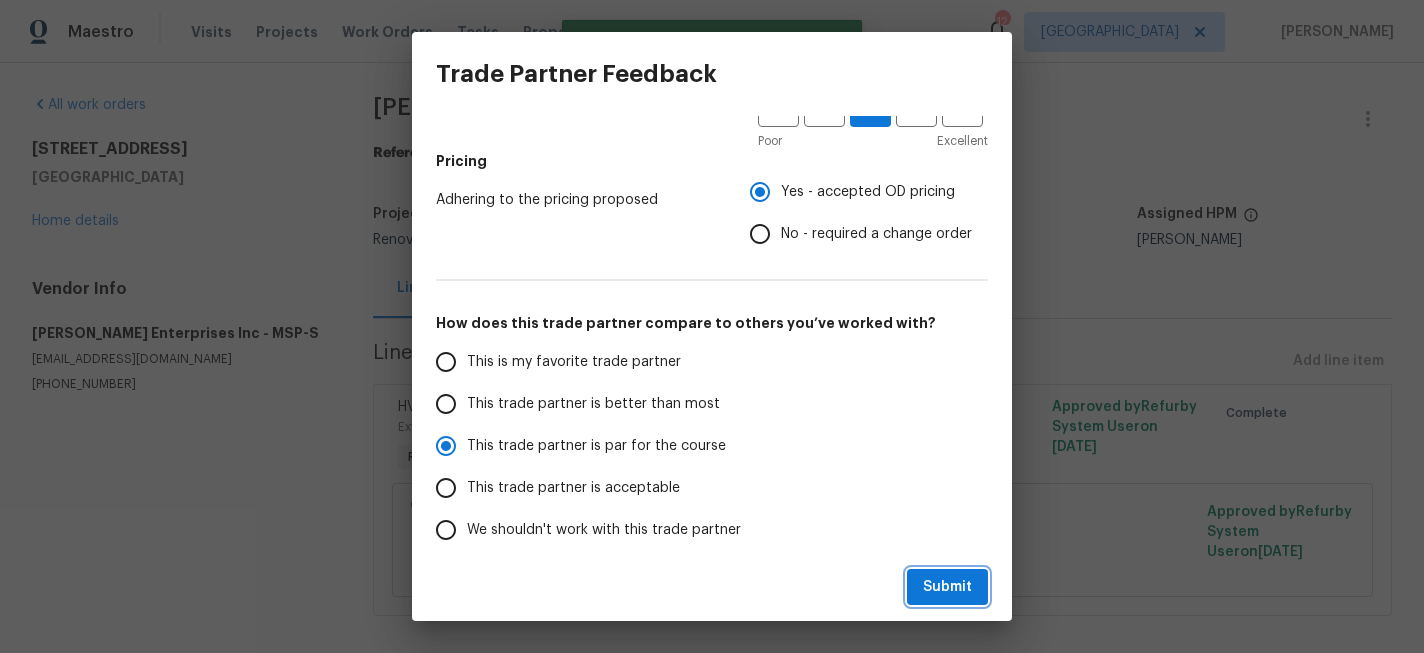 click on "Submit" at bounding box center [947, 587] 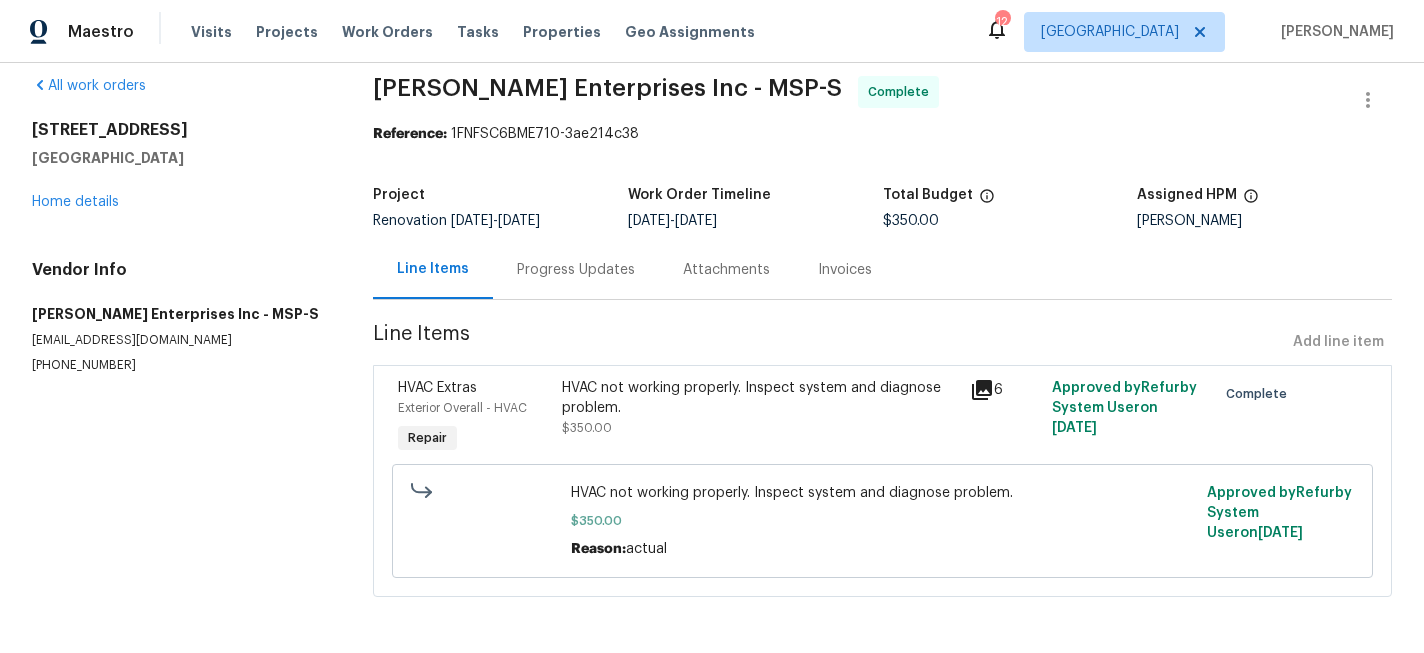 scroll, scrollTop: 0, scrollLeft: 0, axis: both 